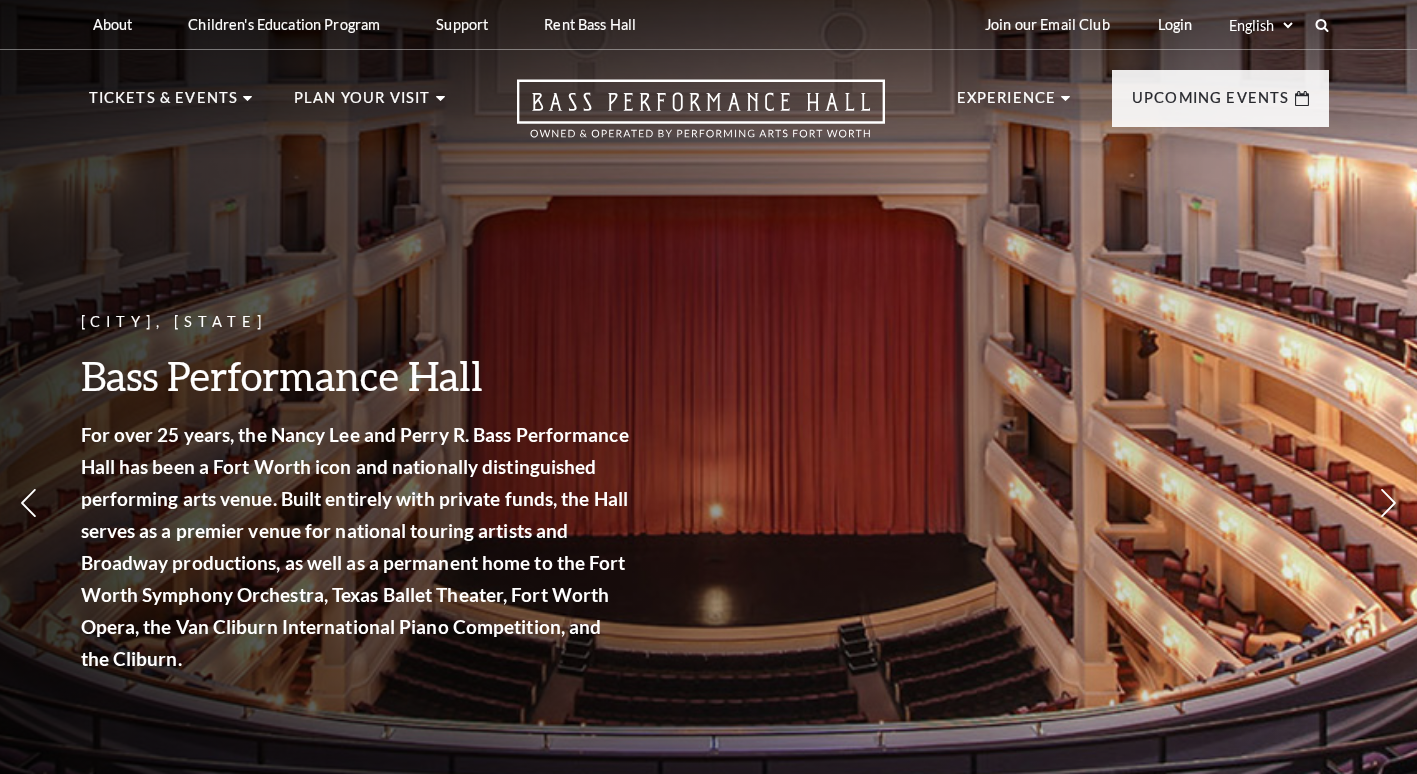 scroll, scrollTop: 0, scrollLeft: 0, axis: both 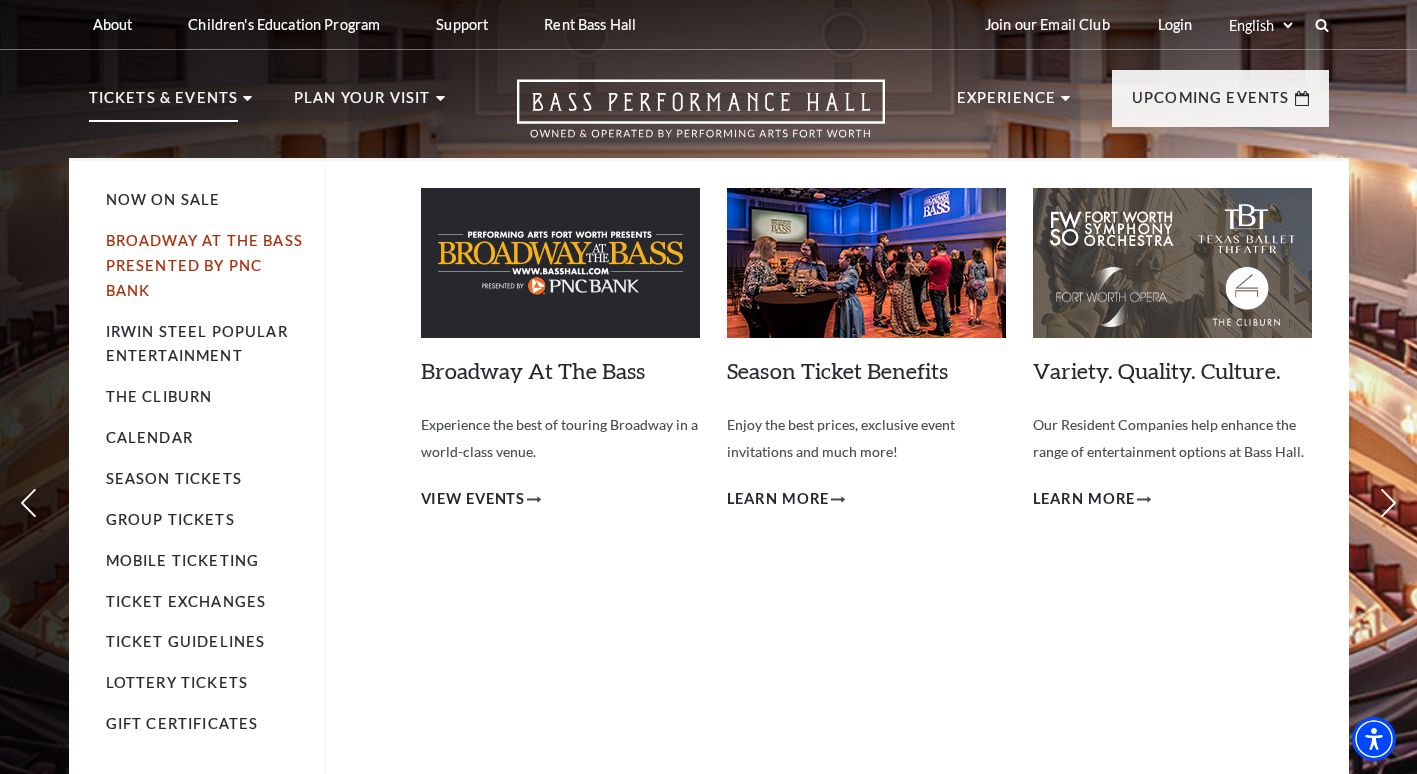 click on "Broadway At The Bass presented by PNC Bank" at bounding box center (204, 265) 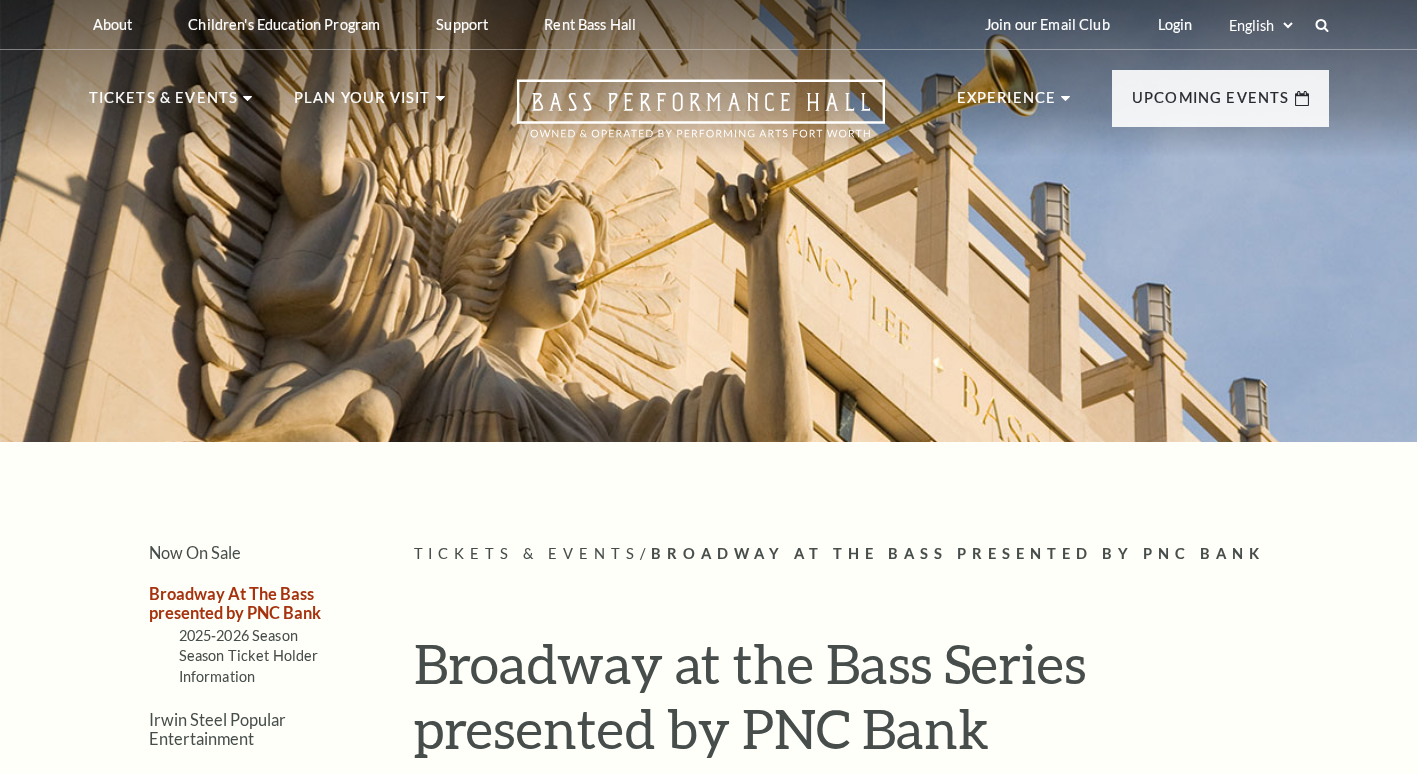 scroll, scrollTop: 0, scrollLeft: 0, axis: both 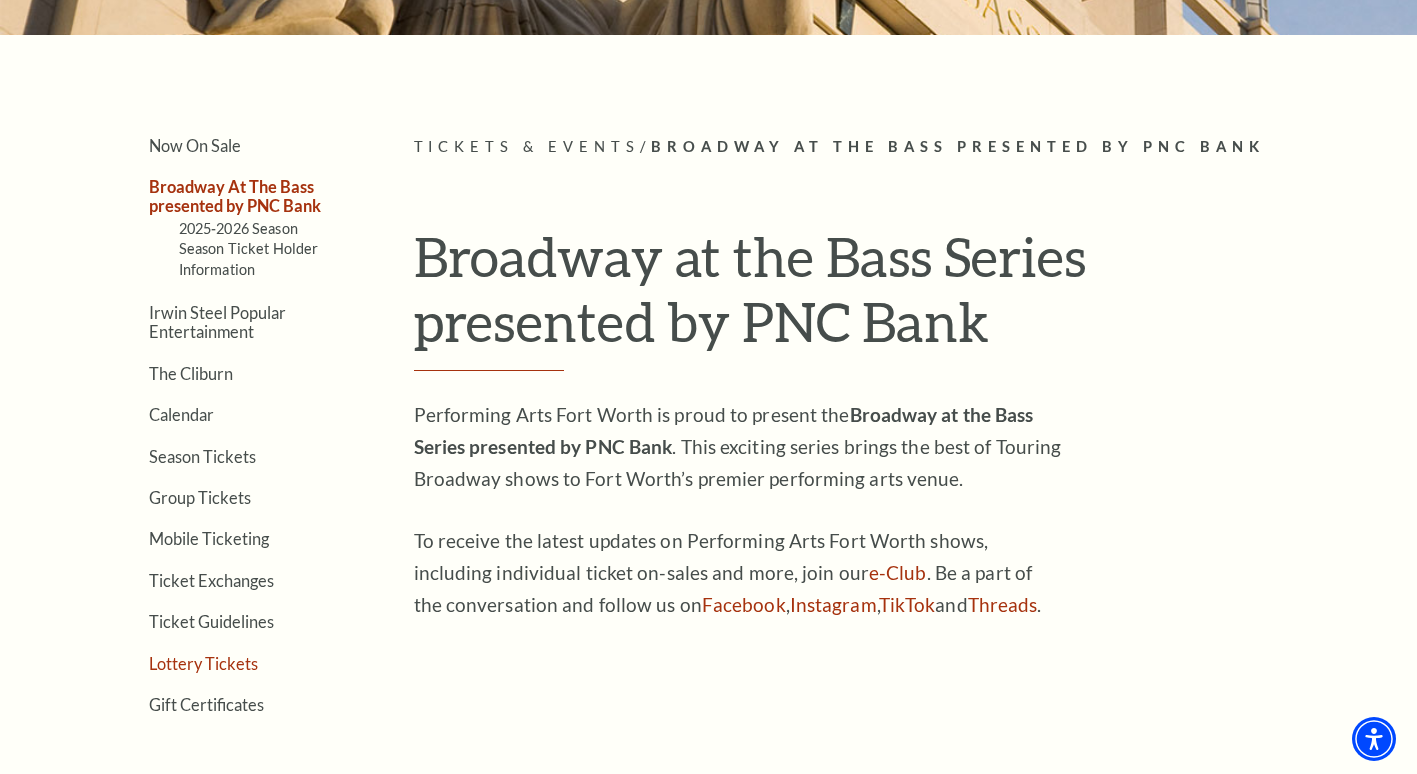 click on "Lottery Tickets" at bounding box center [203, 663] 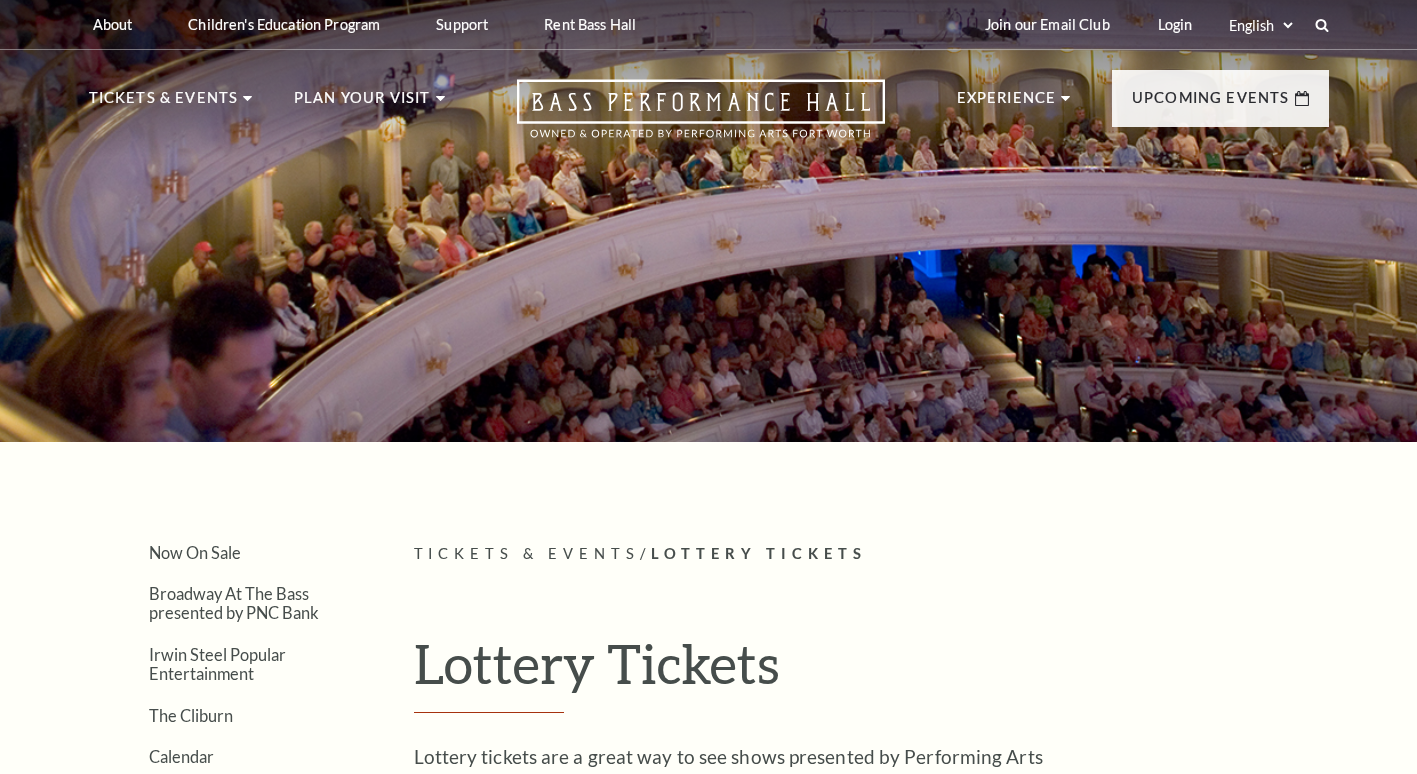 scroll, scrollTop: 0, scrollLeft: 0, axis: both 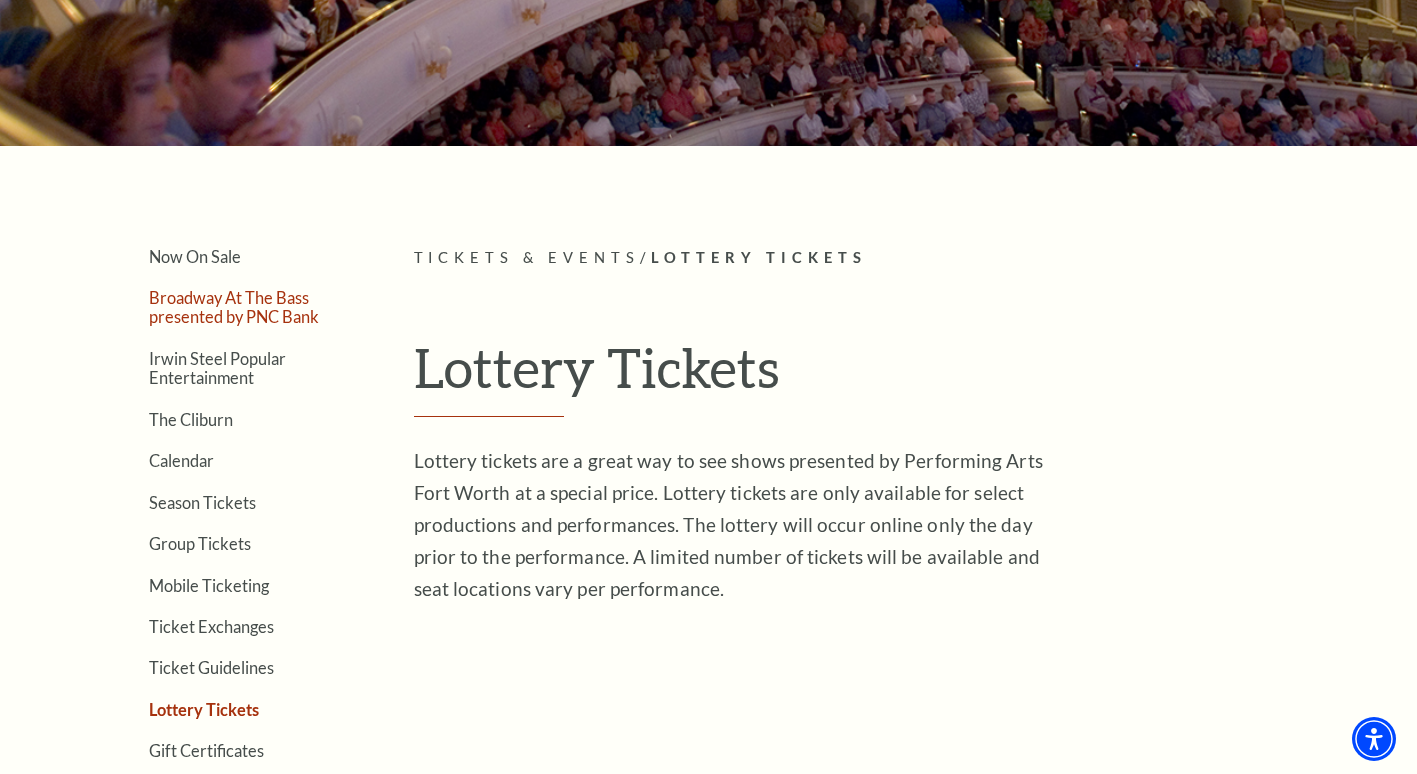 click on "Broadway At The Bass presented by PNC Bank" at bounding box center [234, 307] 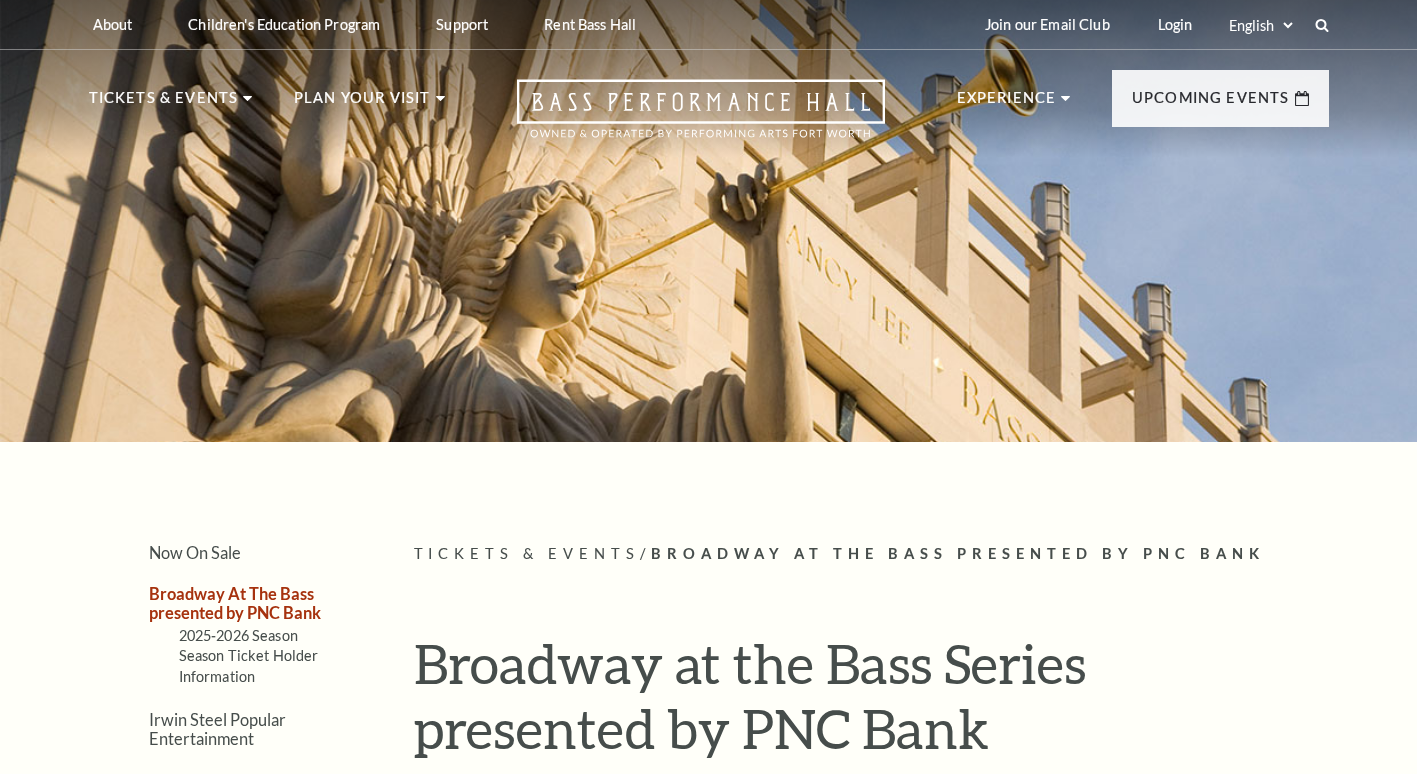 scroll, scrollTop: 0, scrollLeft: 0, axis: both 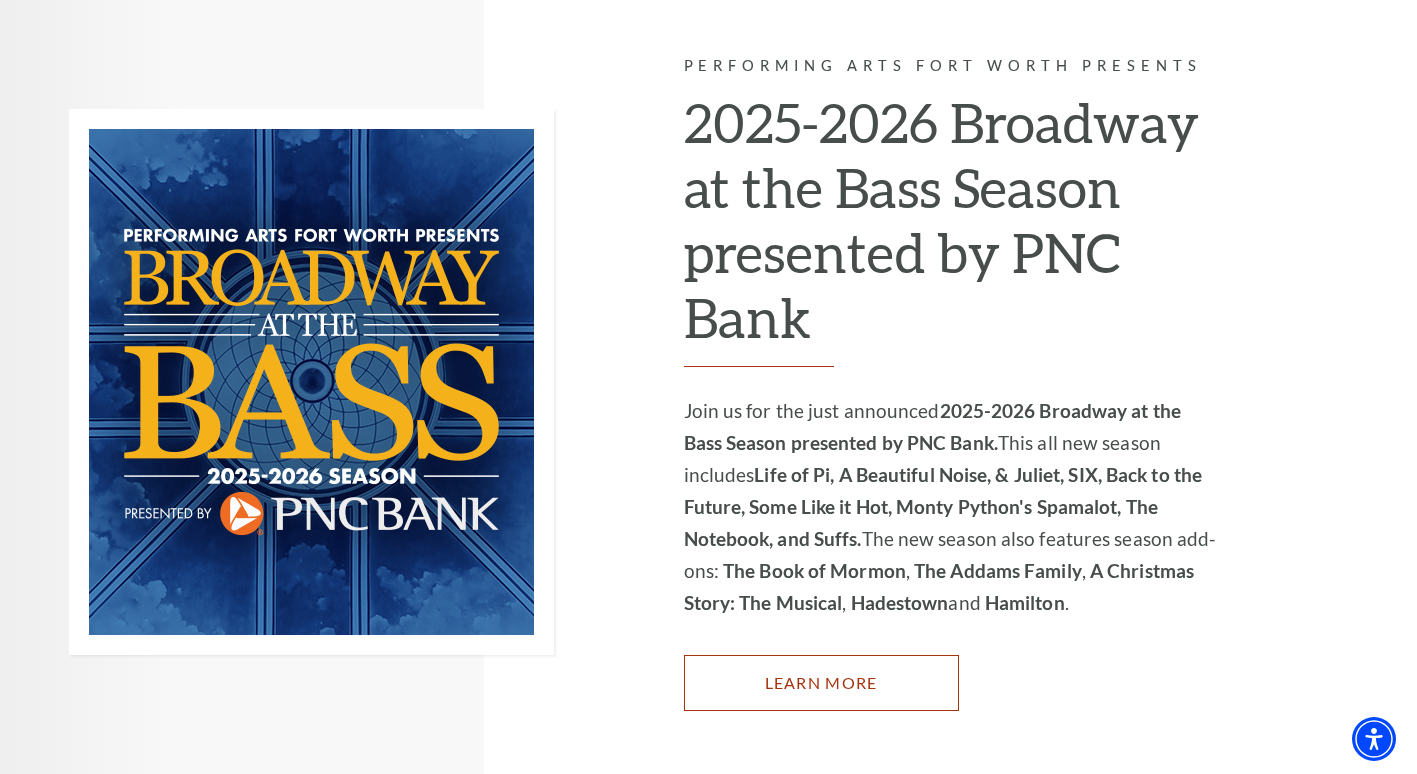 click on "Learn More" at bounding box center (821, 683) 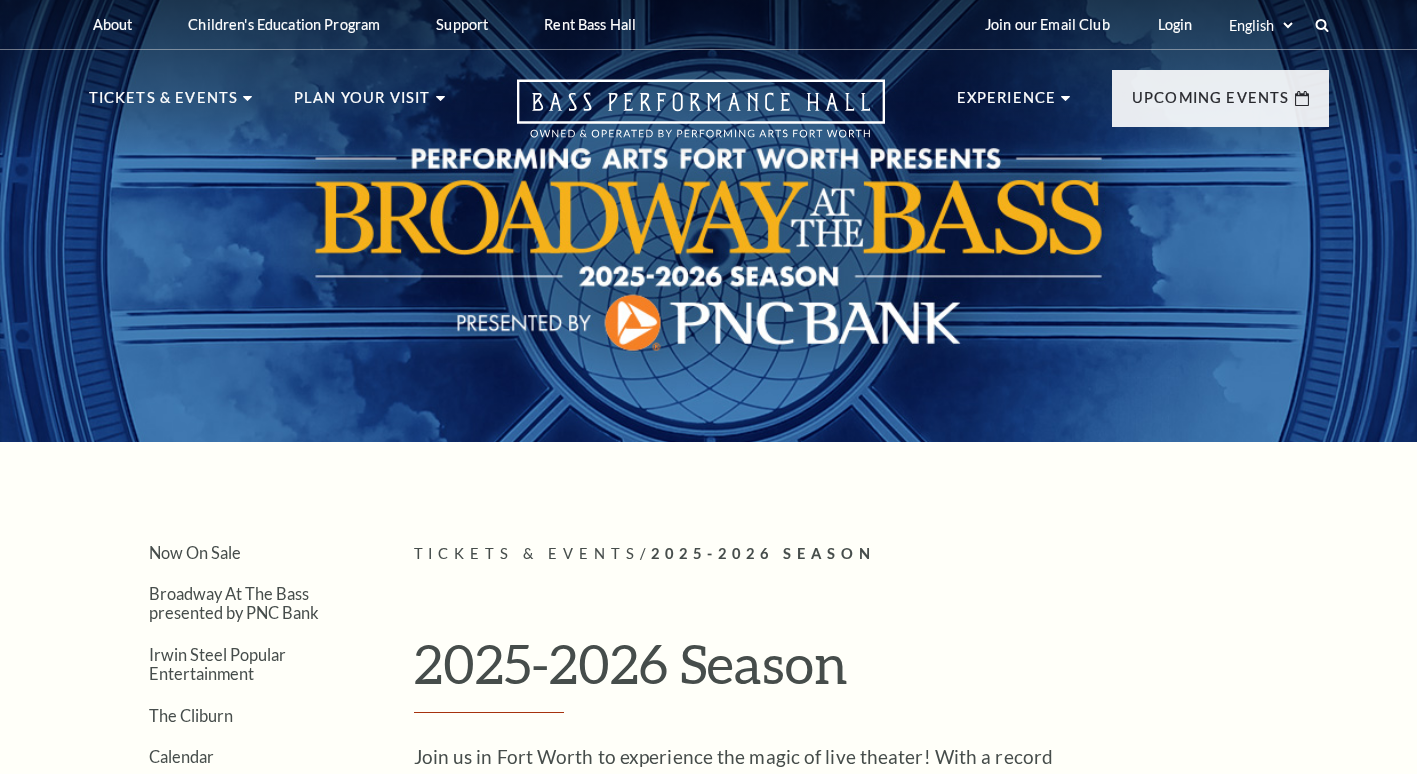 scroll, scrollTop: 0, scrollLeft: 0, axis: both 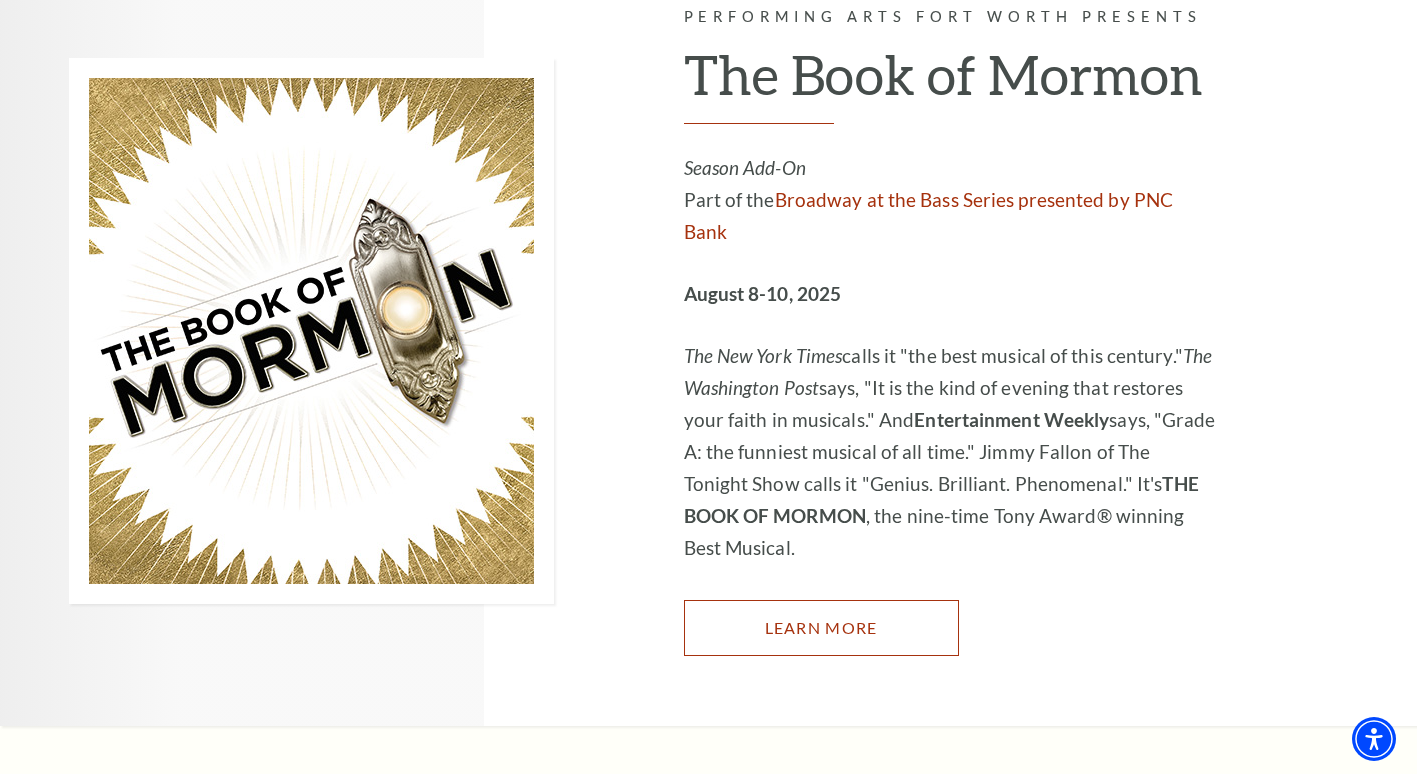 click on "Learn More" at bounding box center (821, 628) 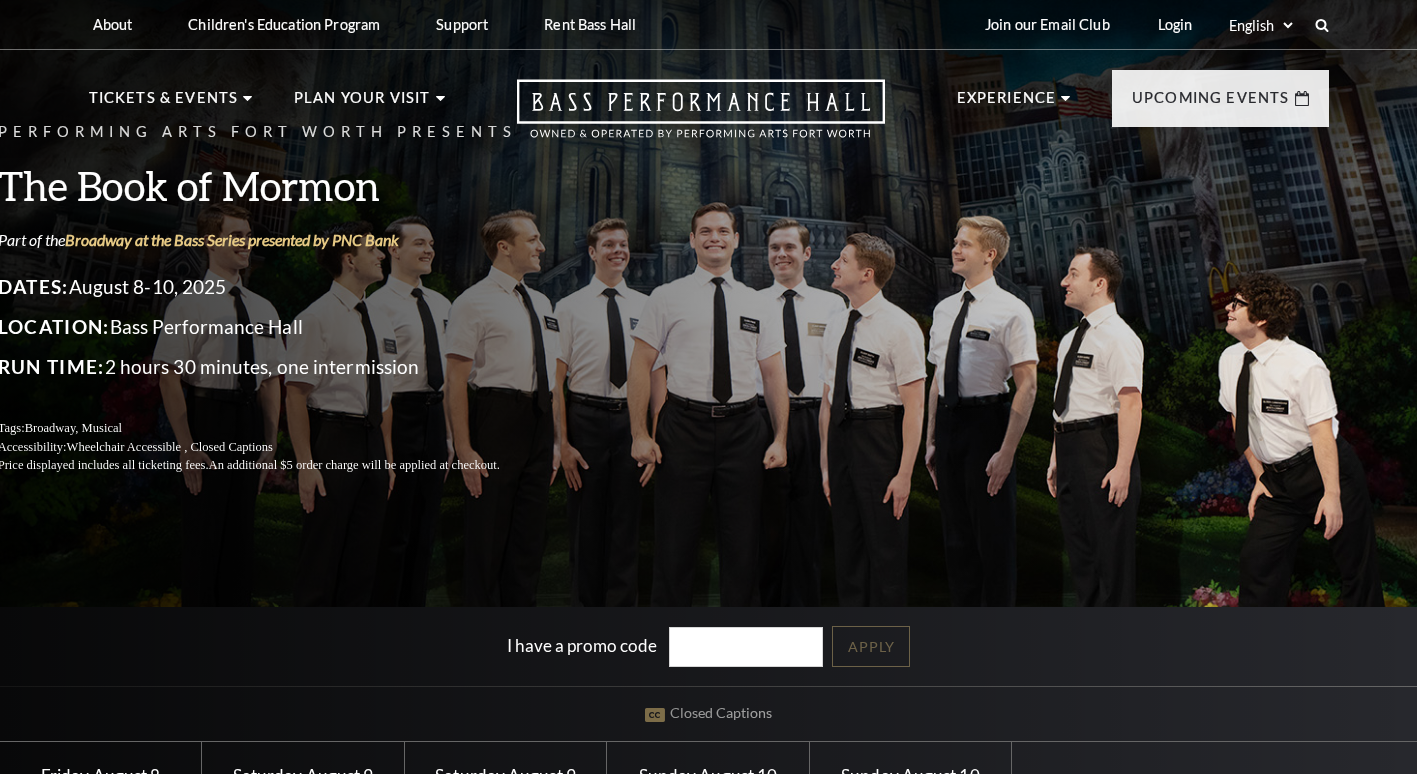 scroll, scrollTop: 0, scrollLeft: 0, axis: both 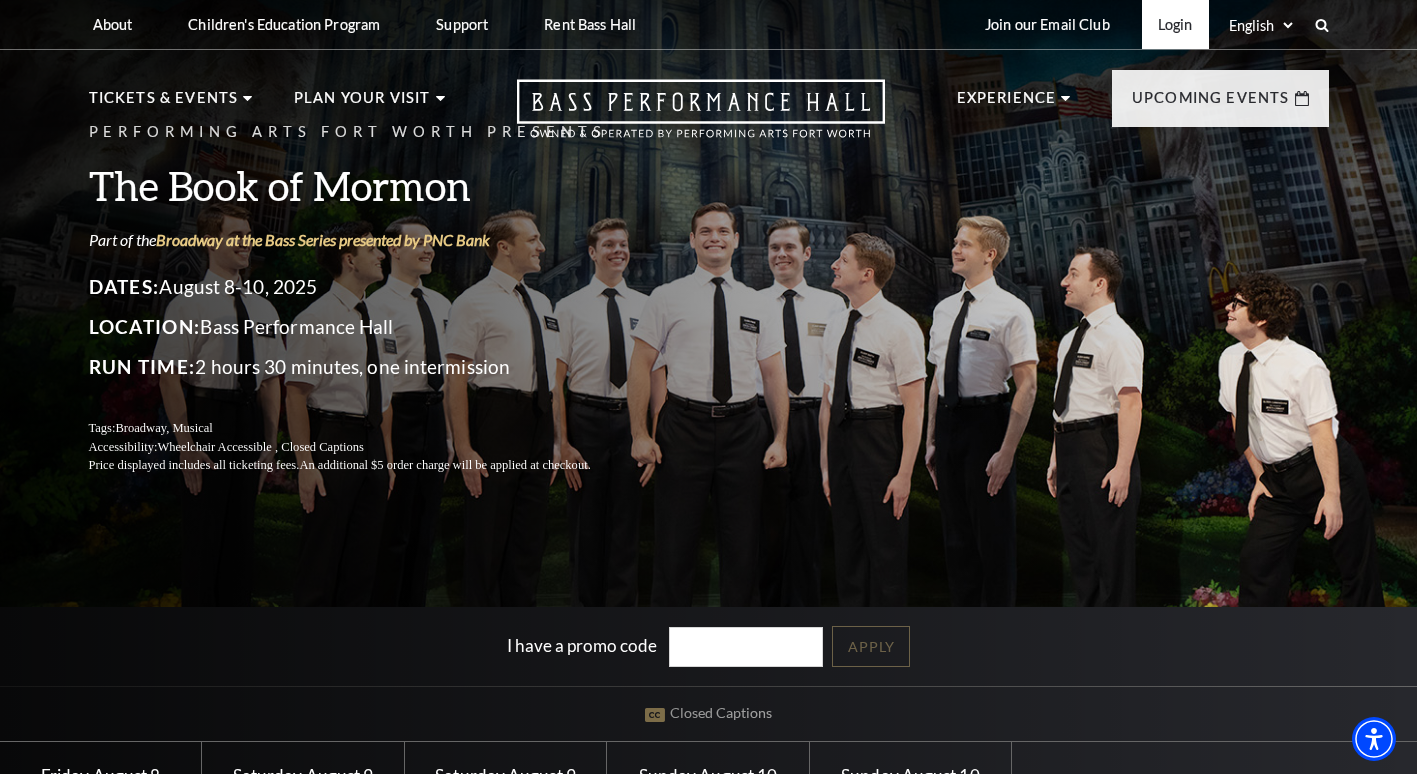 click on "Login" at bounding box center (1175, 24) 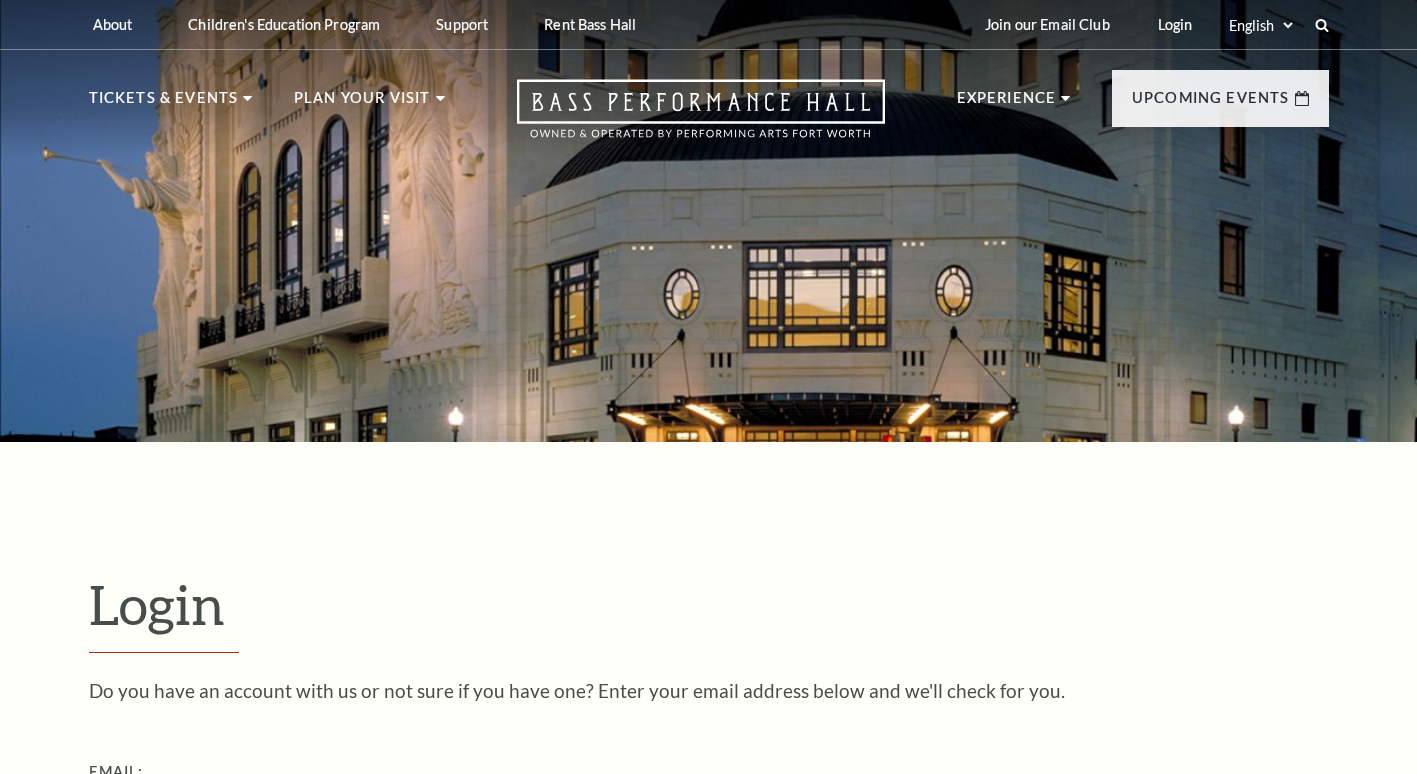 scroll, scrollTop: 426, scrollLeft: 0, axis: vertical 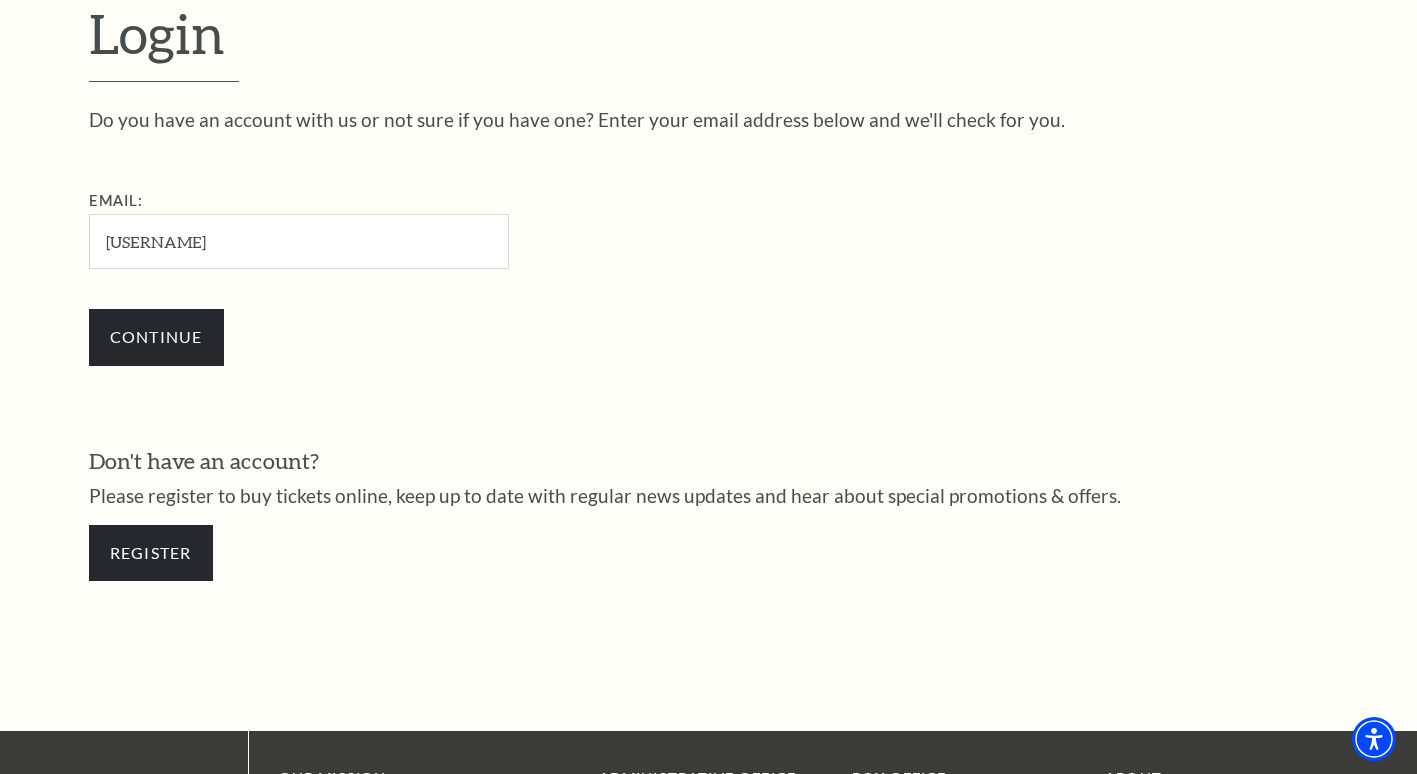 type on "[USERNAME]@[DOMAIN].com" 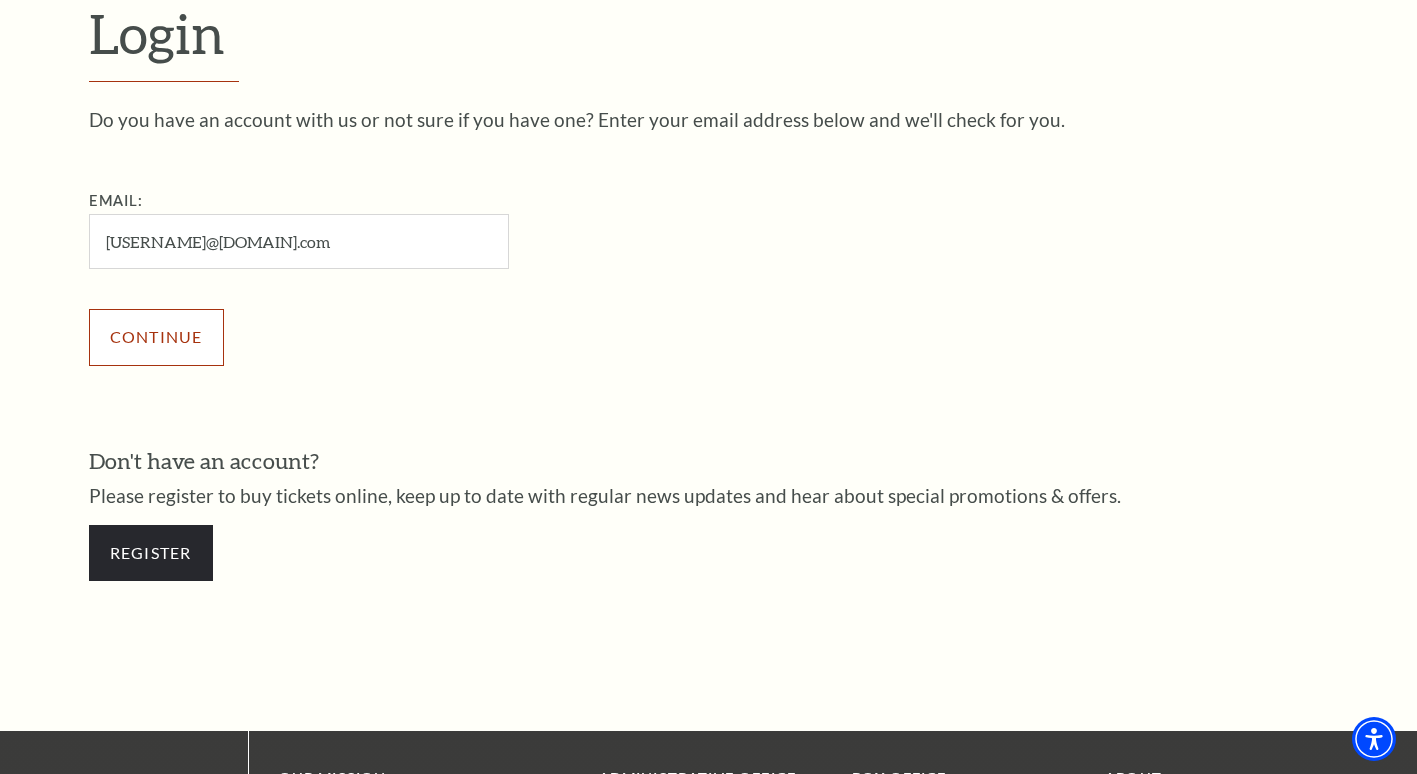 click on "Continue" at bounding box center (156, 337) 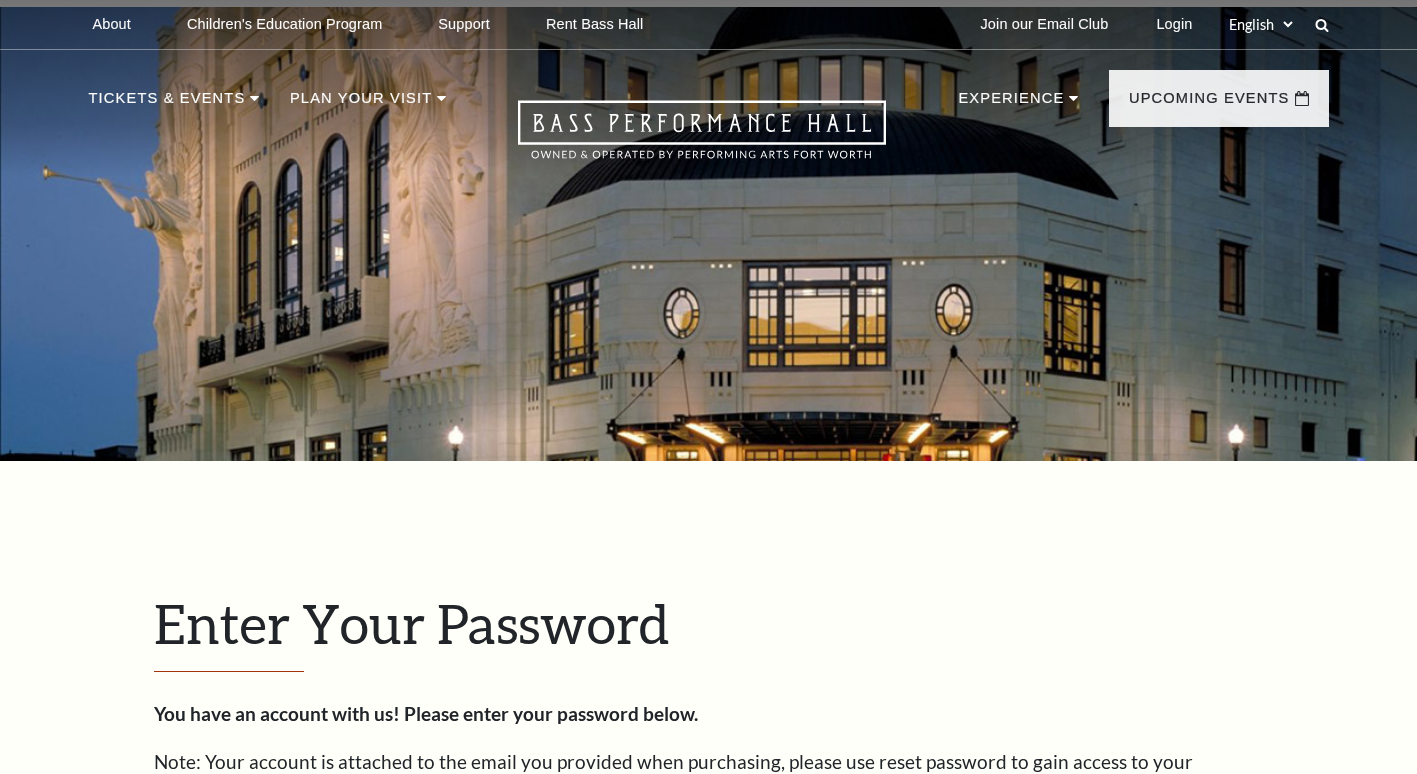 scroll, scrollTop: 621, scrollLeft: 0, axis: vertical 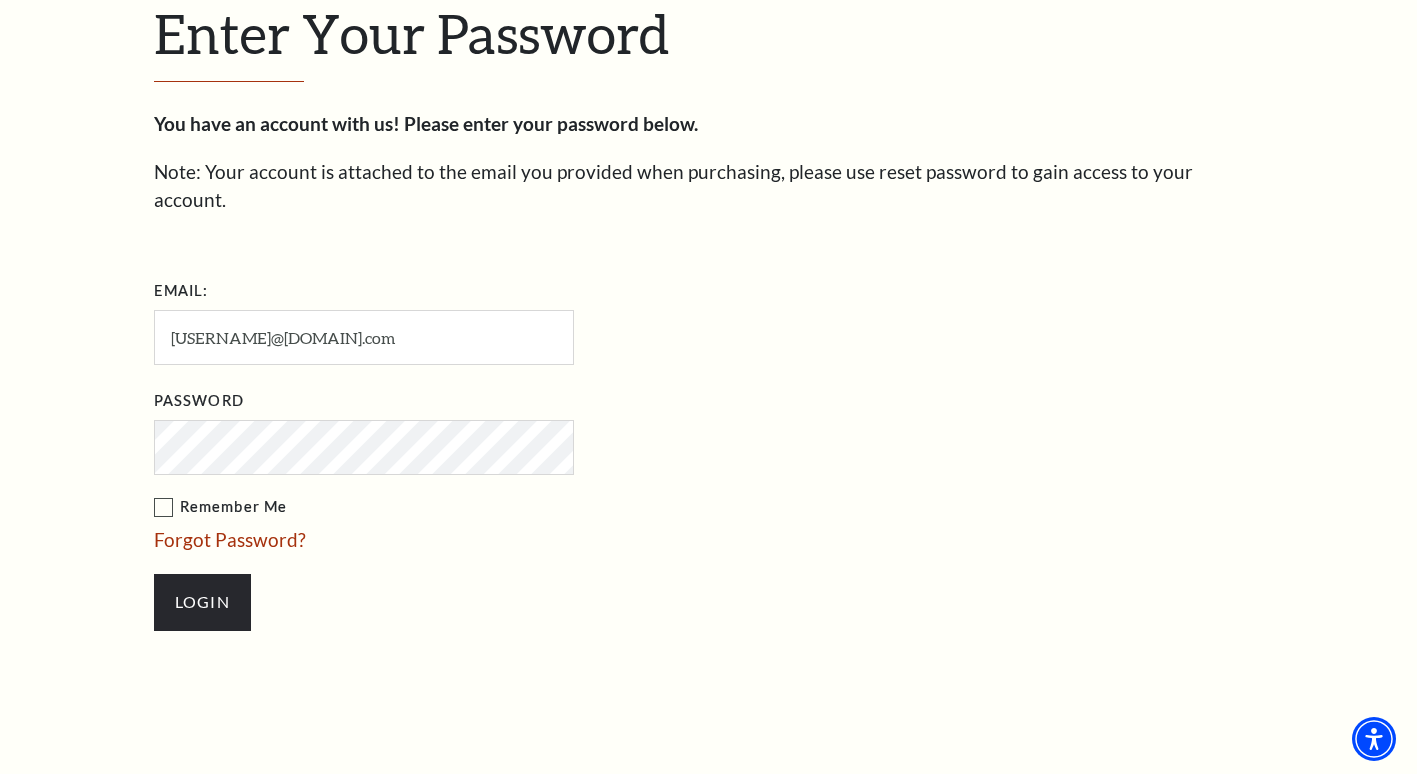 click on "Login" at bounding box center [202, 602] 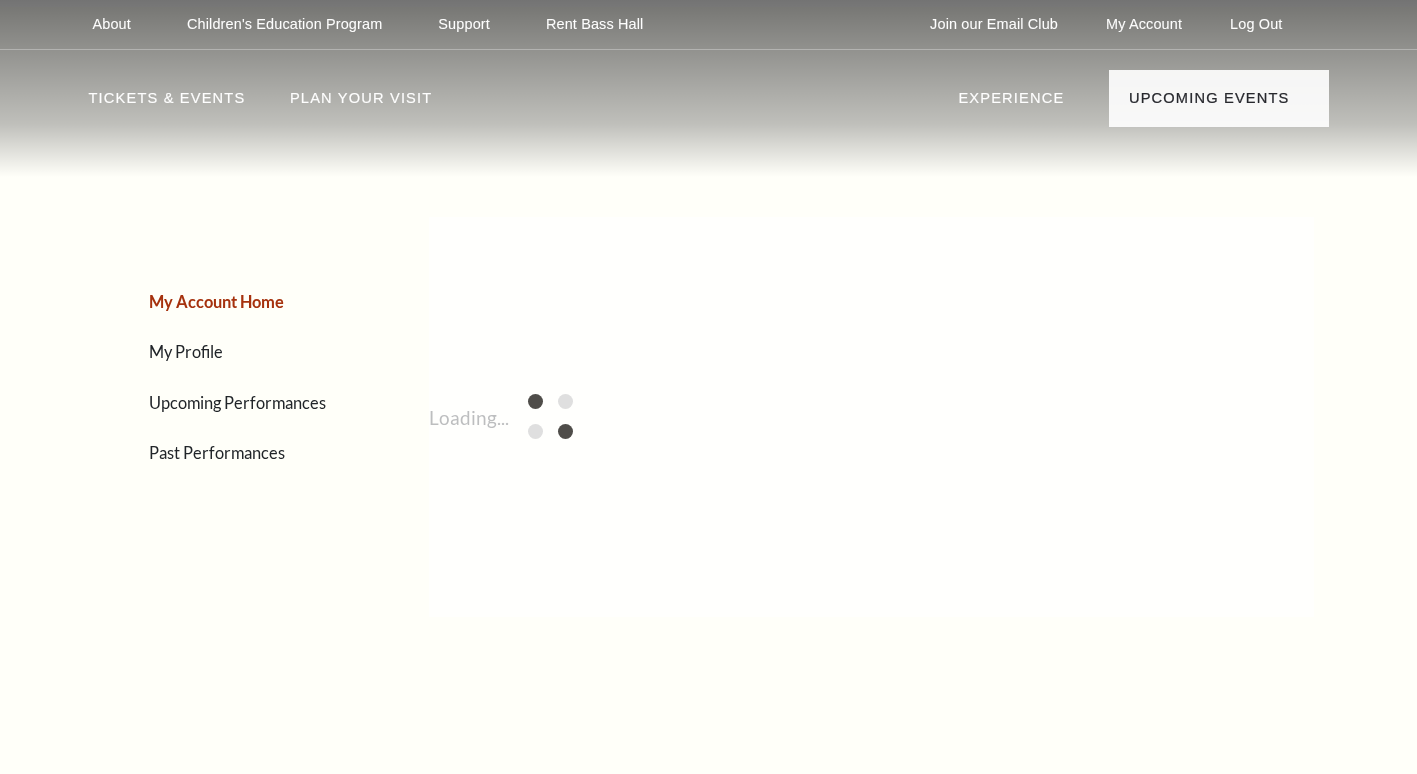 scroll, scrollTop: 0, scrollLeft: 0, axis: both 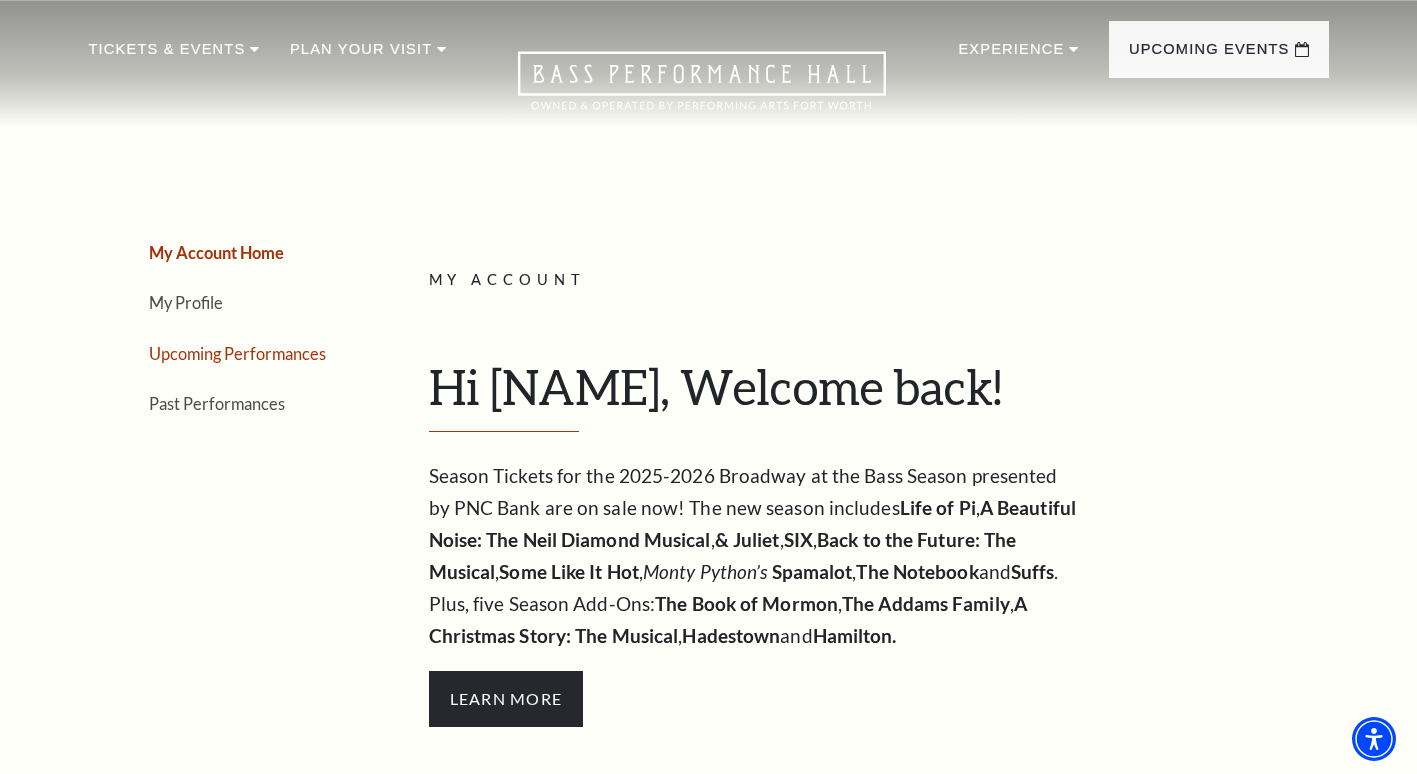 click on "Upcoming Performances" at bounding box center (237, 353) 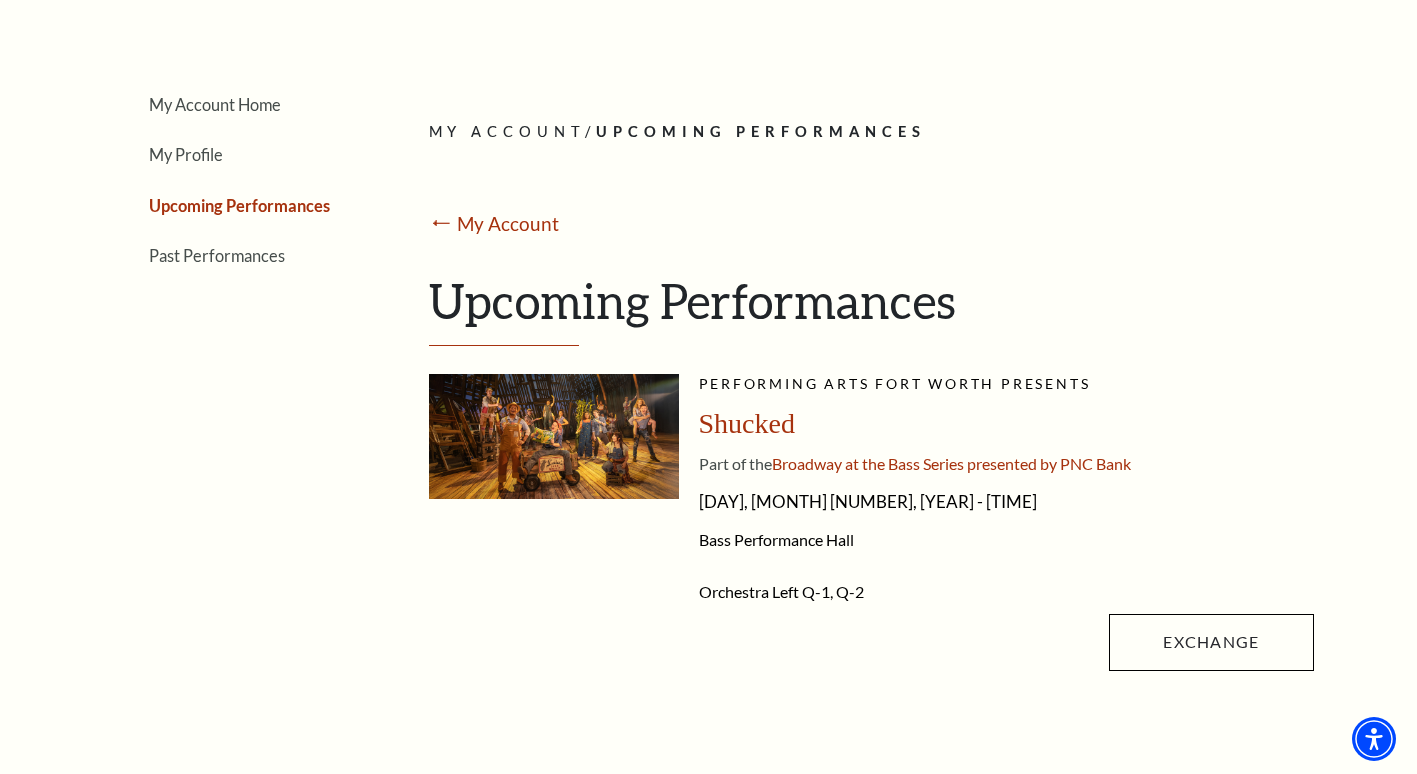 scroll, scrollTop: 0, scrollLeft: 0, axis: both 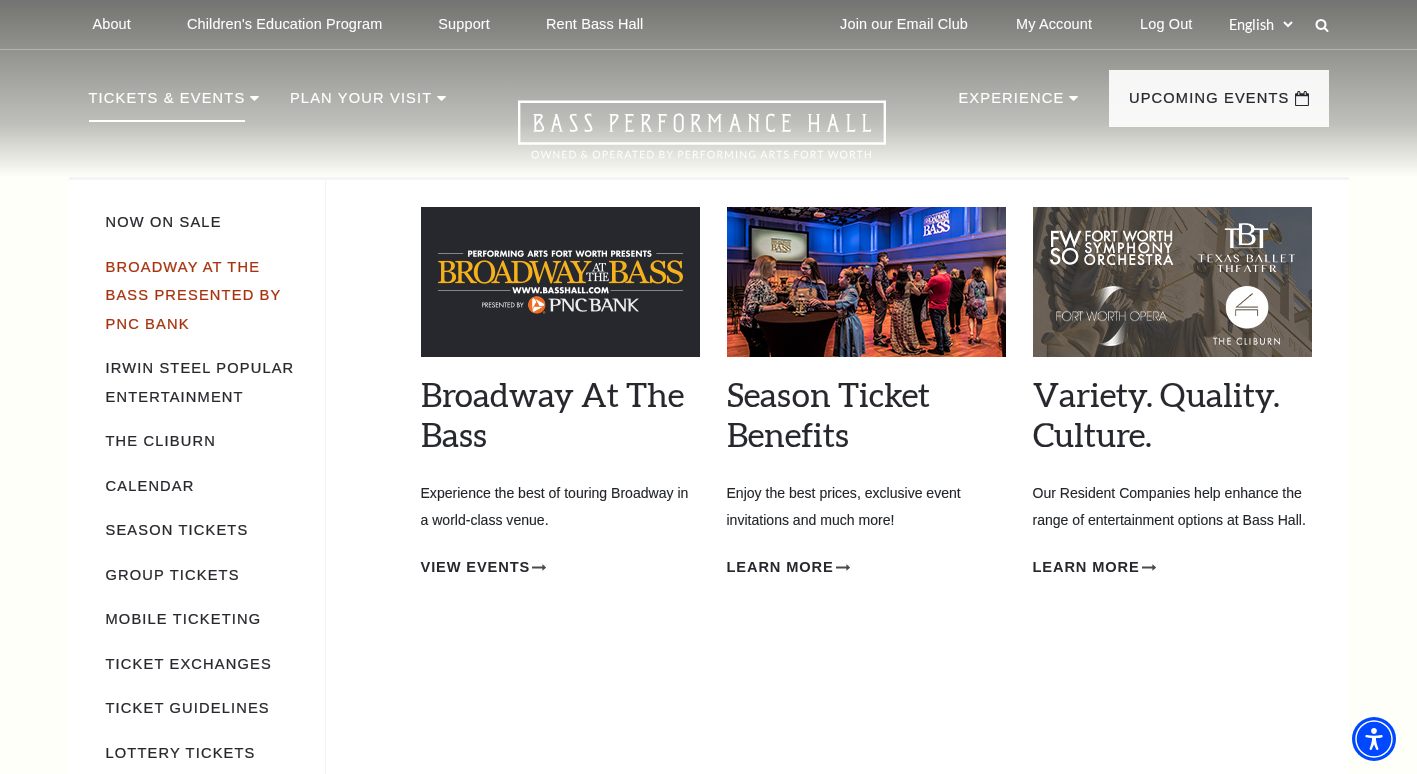 click on "Broadway At The Bass presented by PNC Bank" at bounding box center (194, 295) 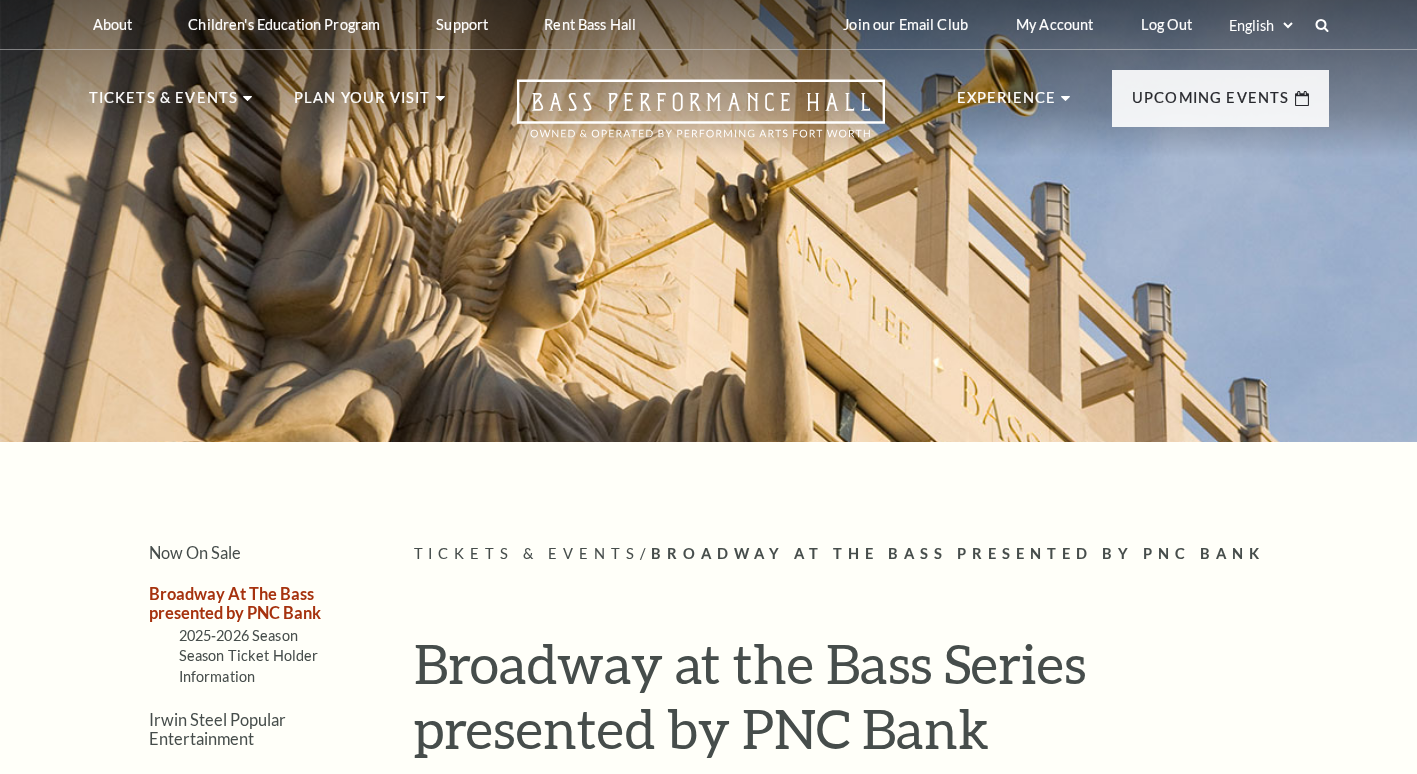scroll, scrollTop: 0, scrollLeft: 0, axis: both 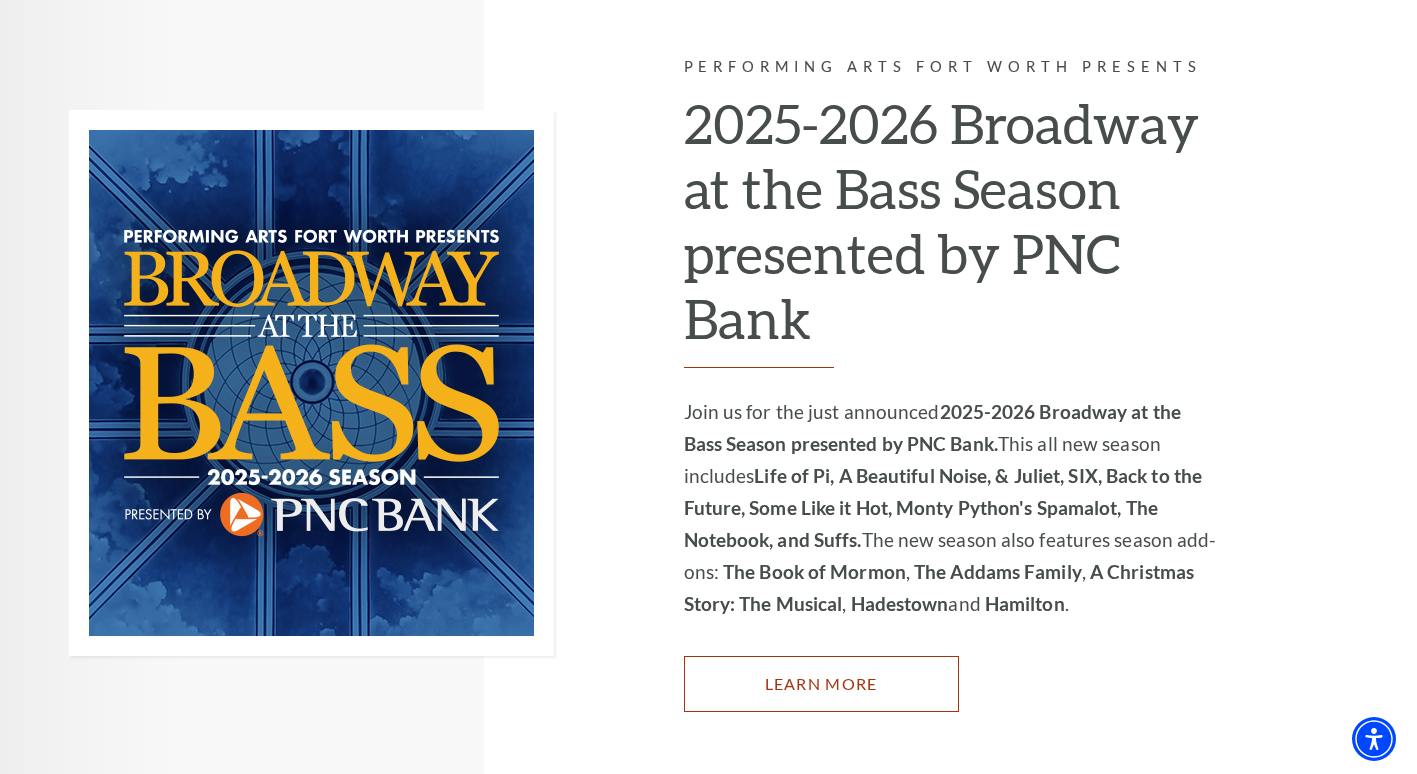 click on "Learn More" at bounding box center [821, 684] 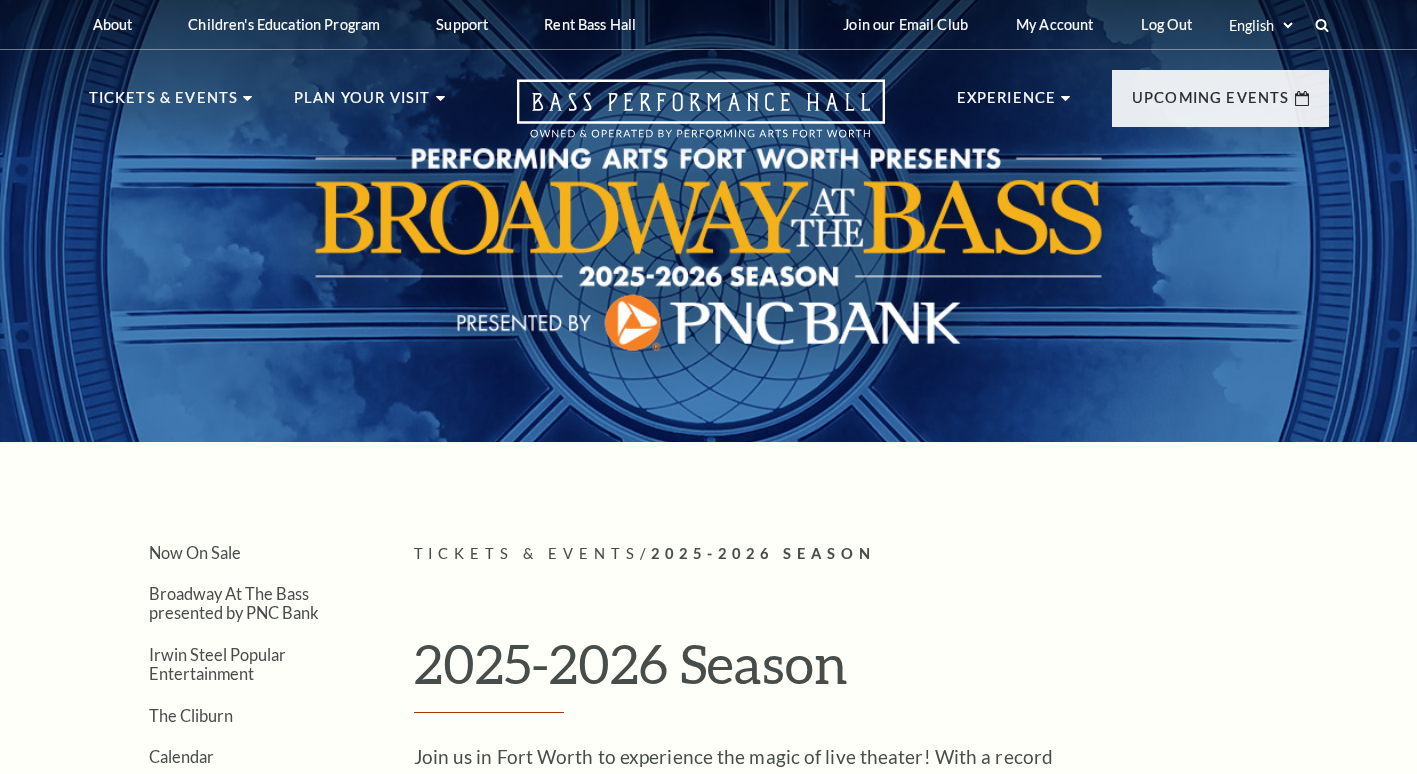 scroll, scrollTop: 0, scrollLeft: 0, axis: both 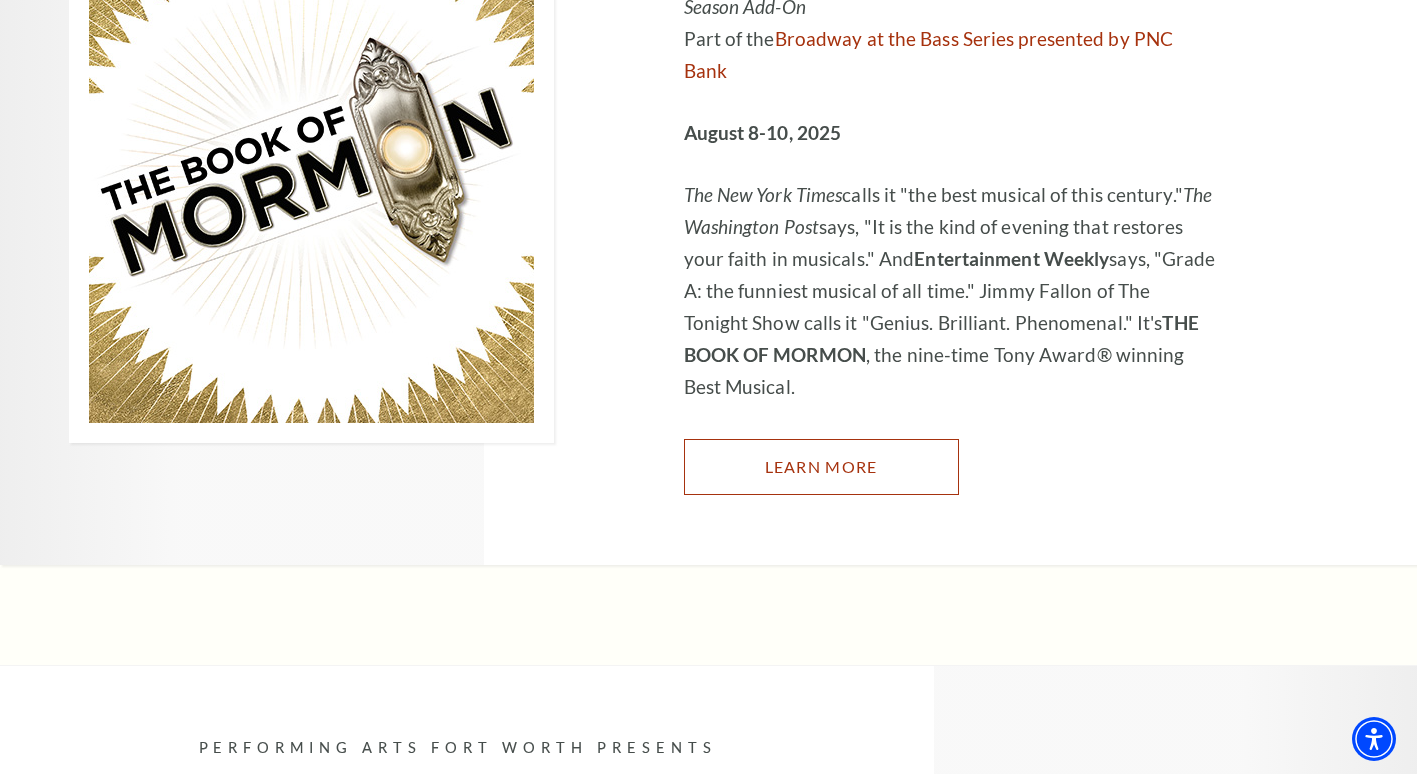 click on "Learn More" at bounding box center (821, 467) 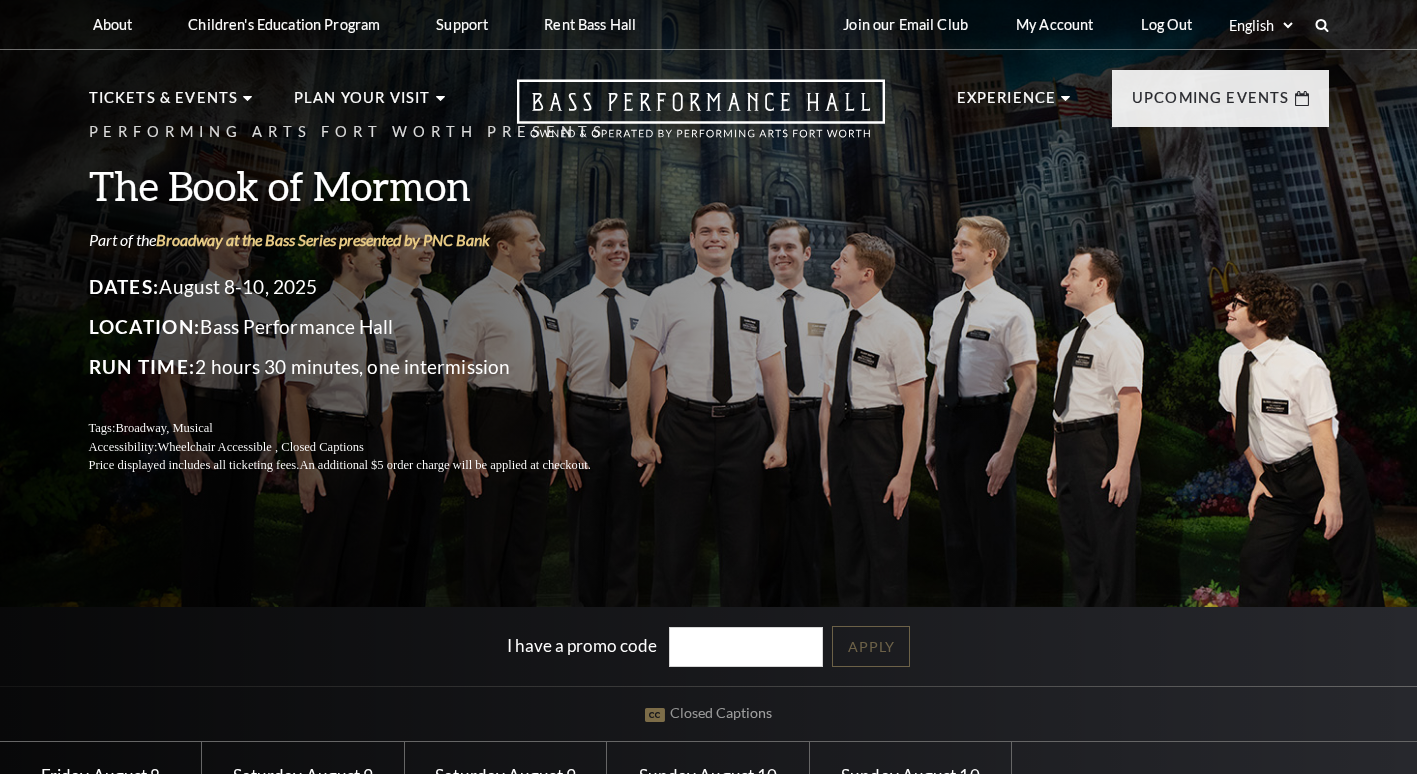 scroll, scrollTop: 0, scrollLeft: 0, axis: both 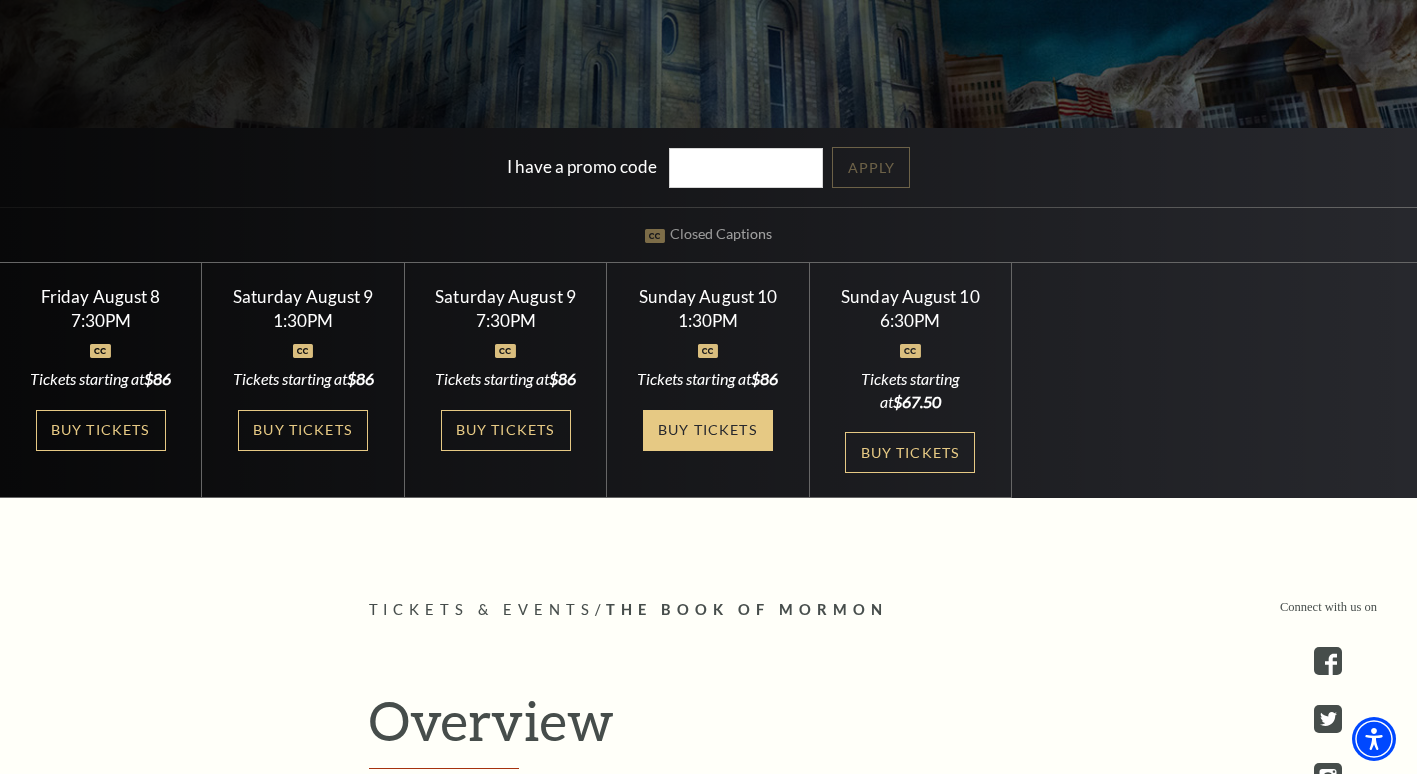 click on "Buy Tickets" at bounding box center (708, 430) 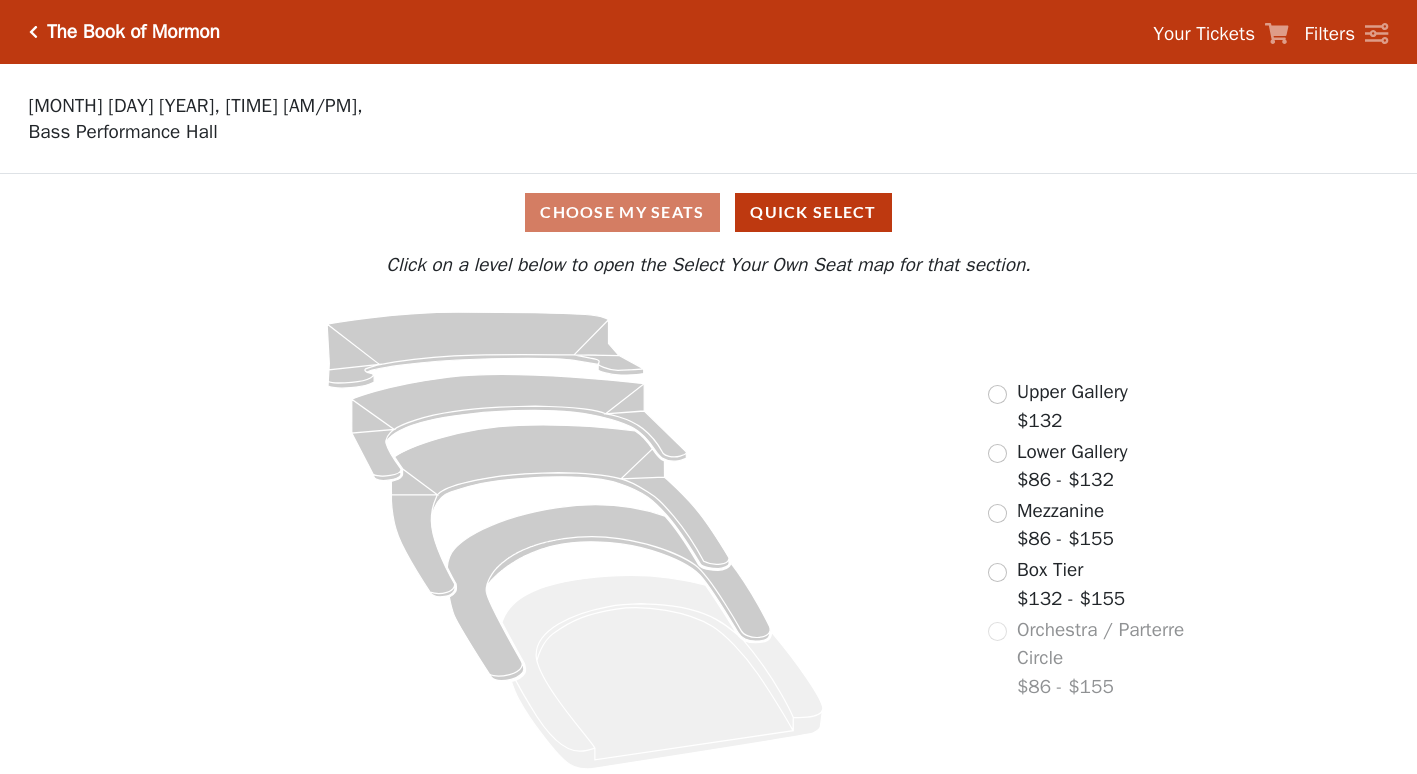 scroll, scrollTop: 0, scrollLeft: 0, axis: both 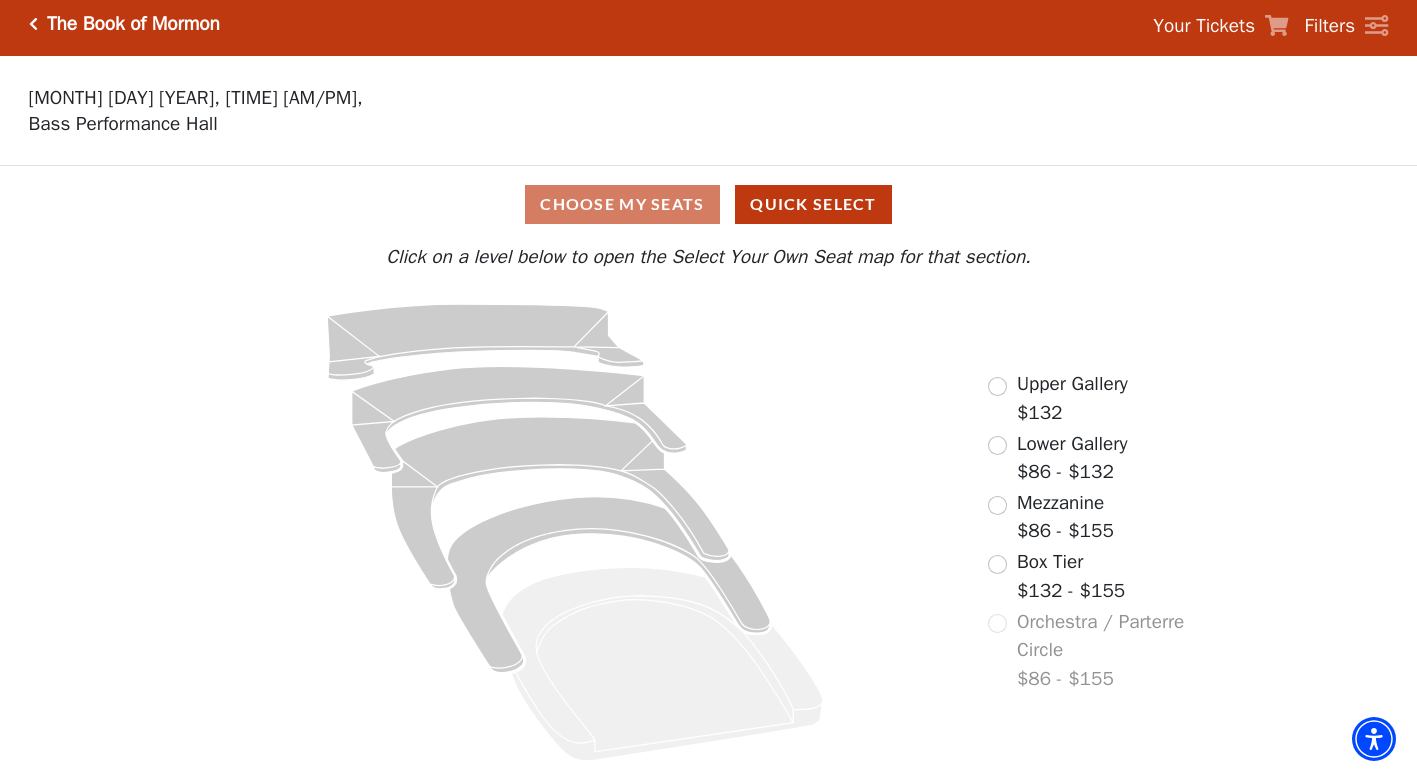 click on "Choose My Seats
Quick Select" at bounding box center [708, 204] 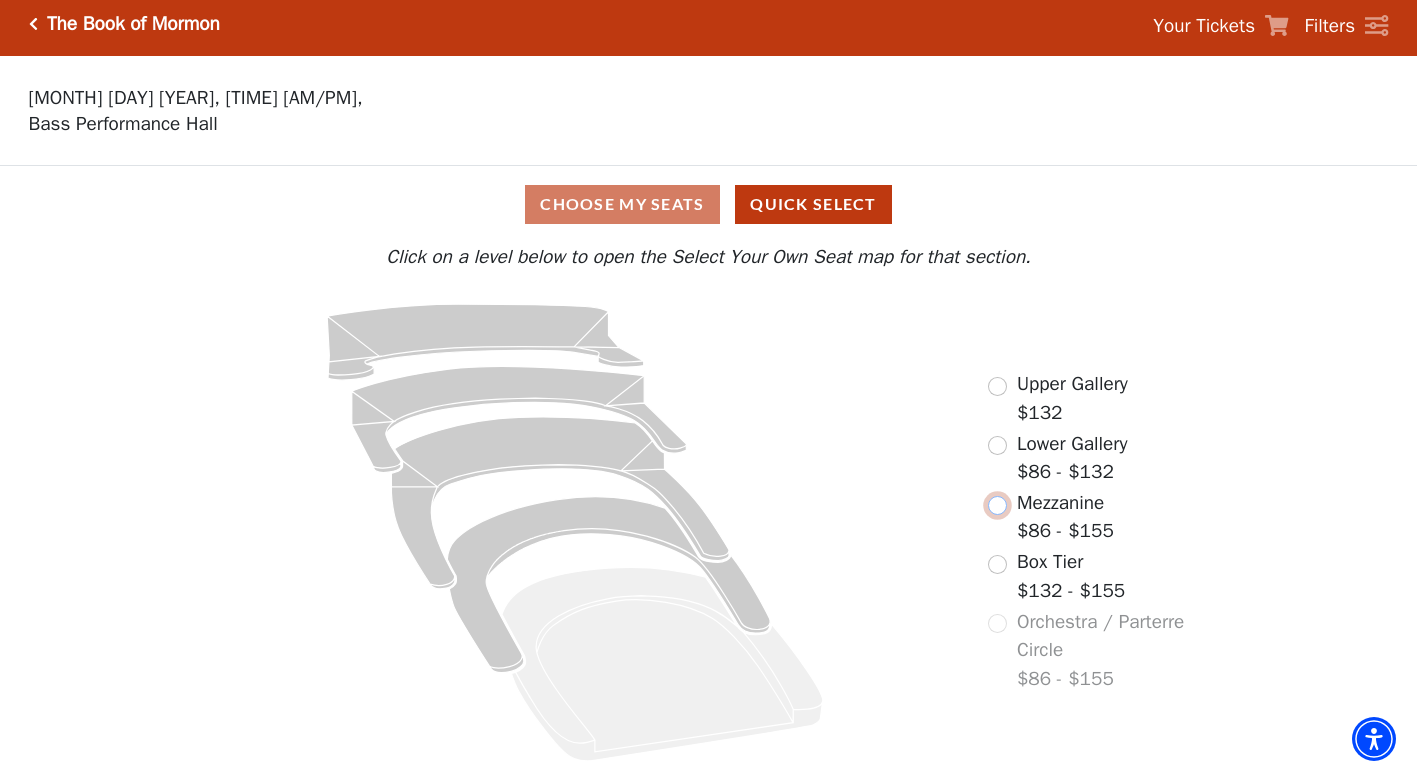 click at bounding box center [997, 505] 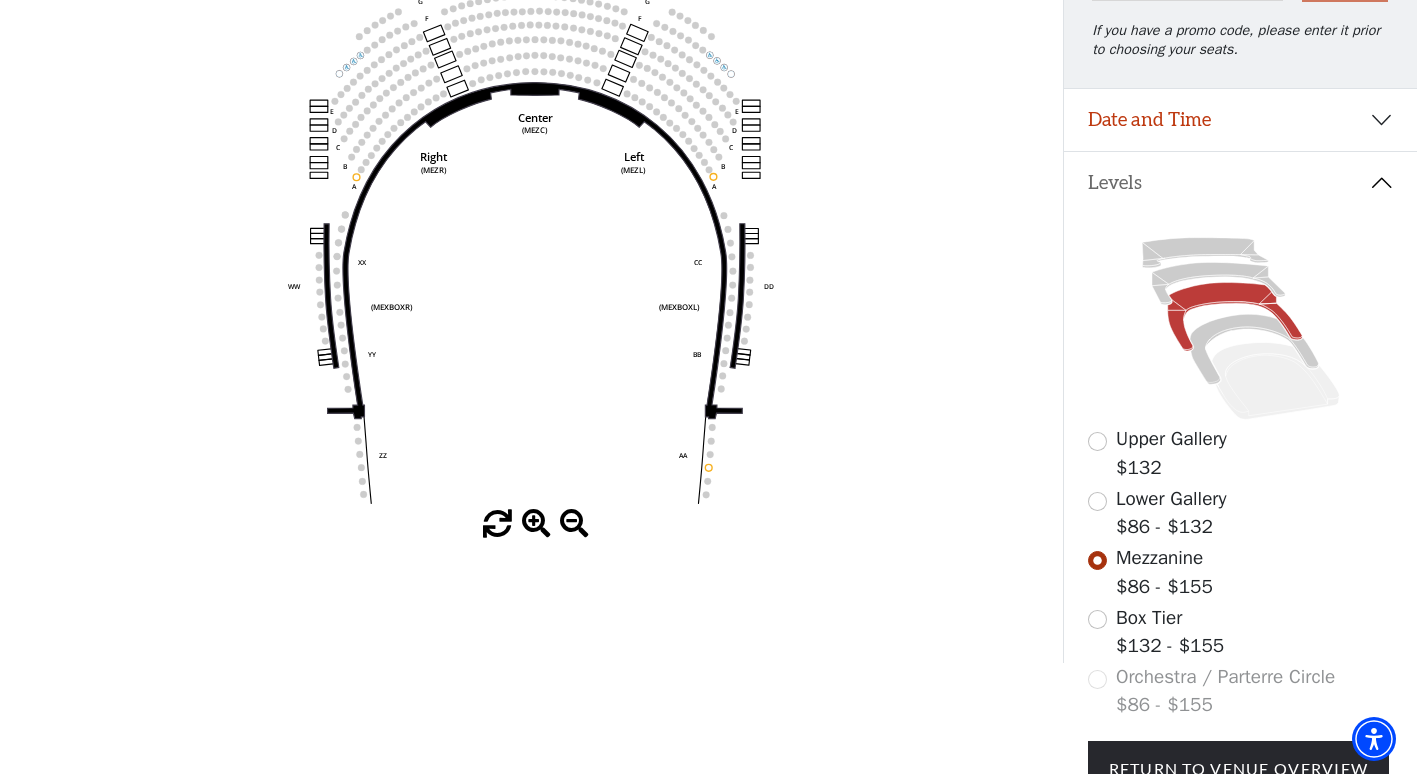 scroll, scrollTop: 308, scrollLeft: 0, axis: vertical 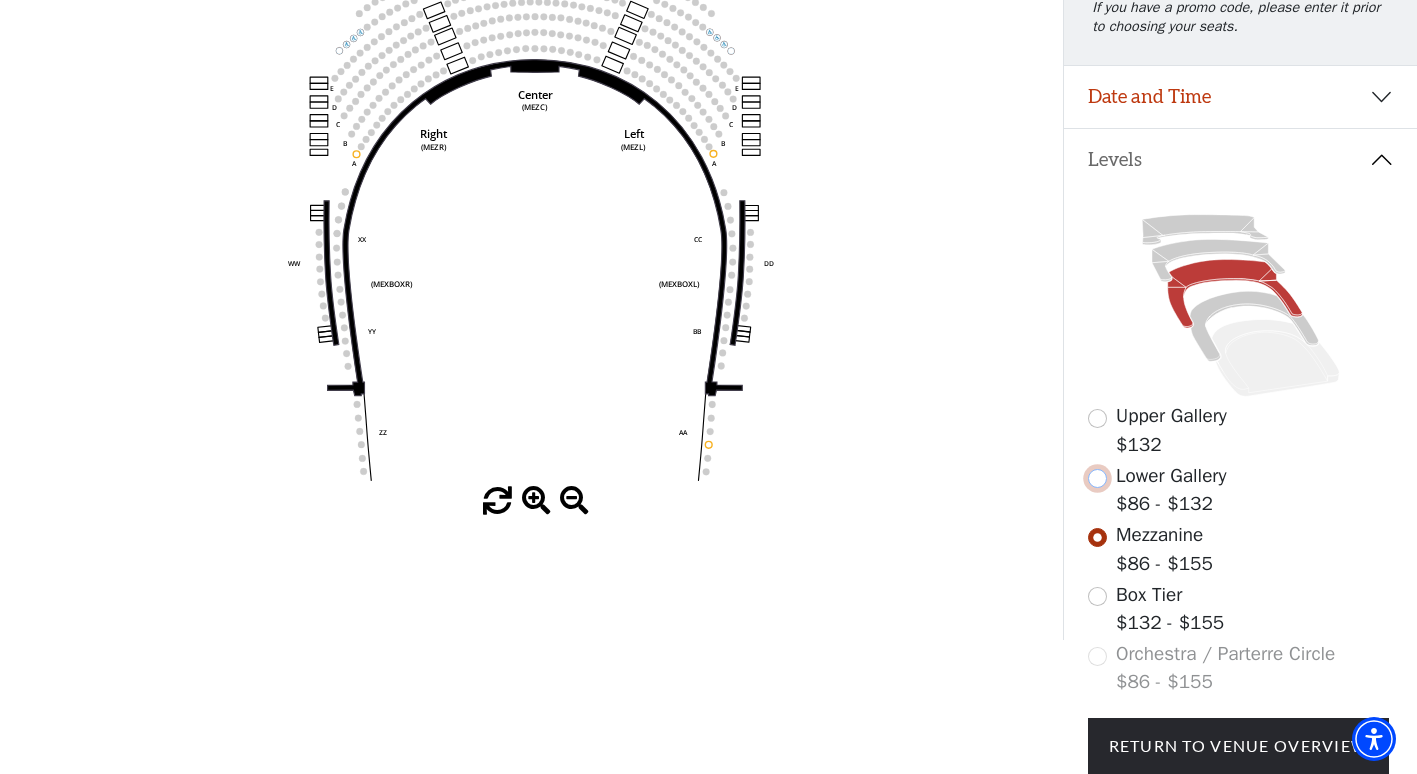 click at bounding box center [1097, 478] 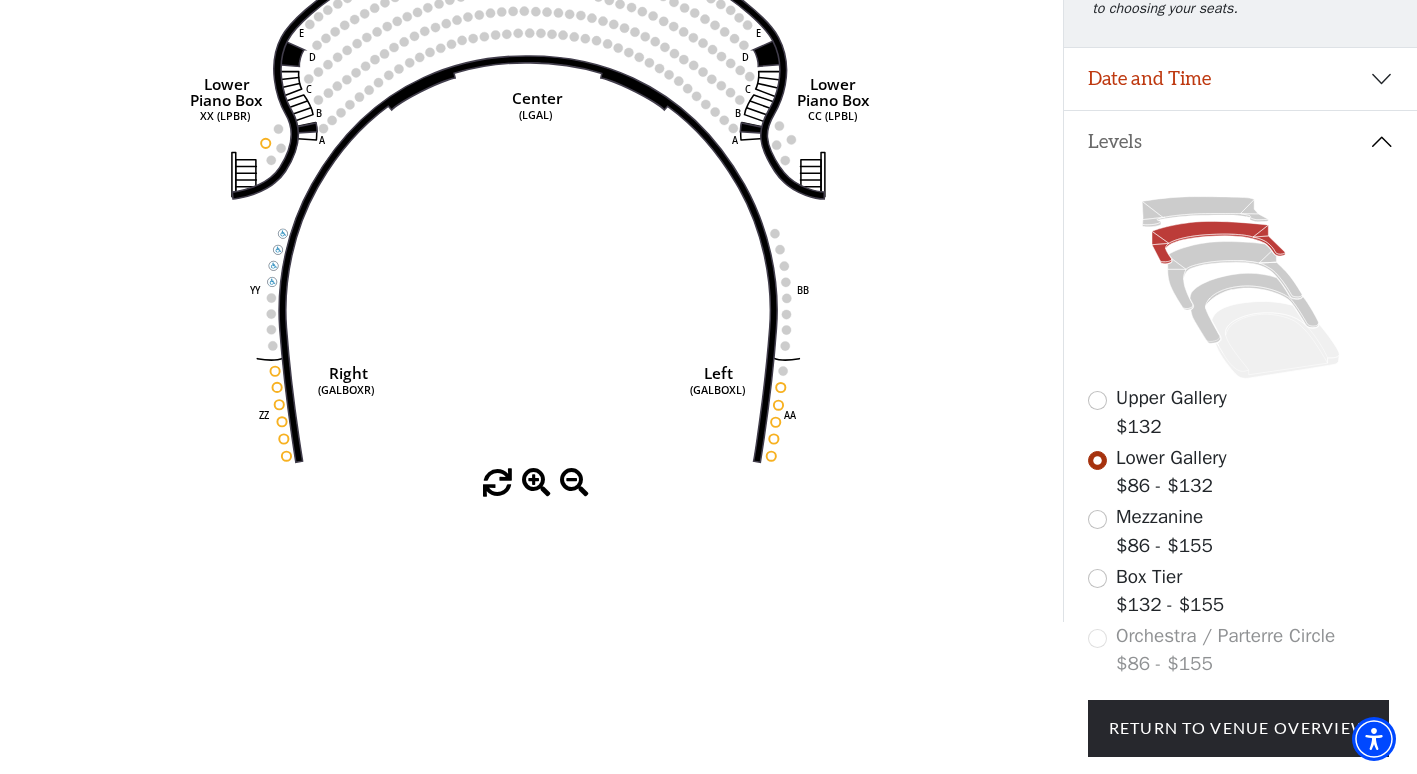 scroll, scrollTop: 0, scrollLeft: 0, axis: both 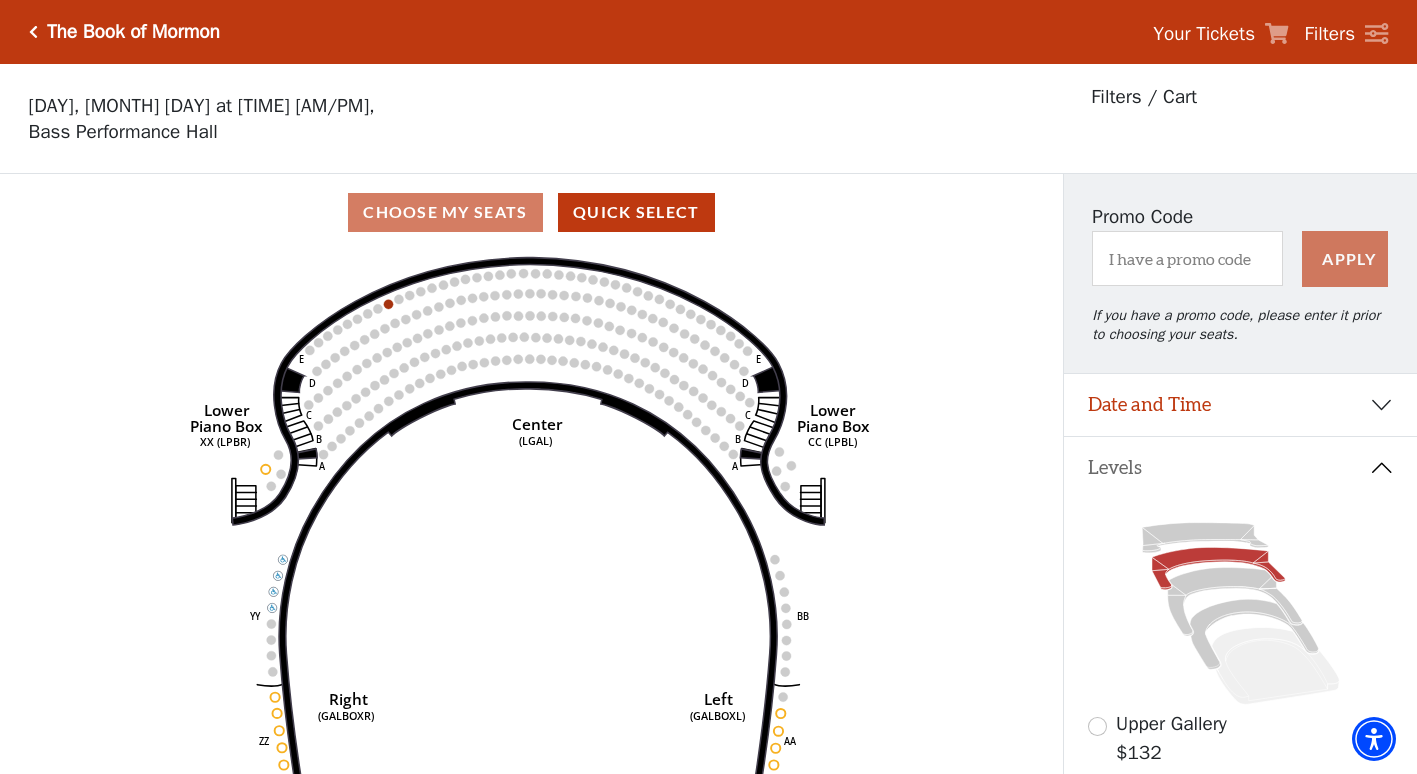 click at bounding box center (33, 32) 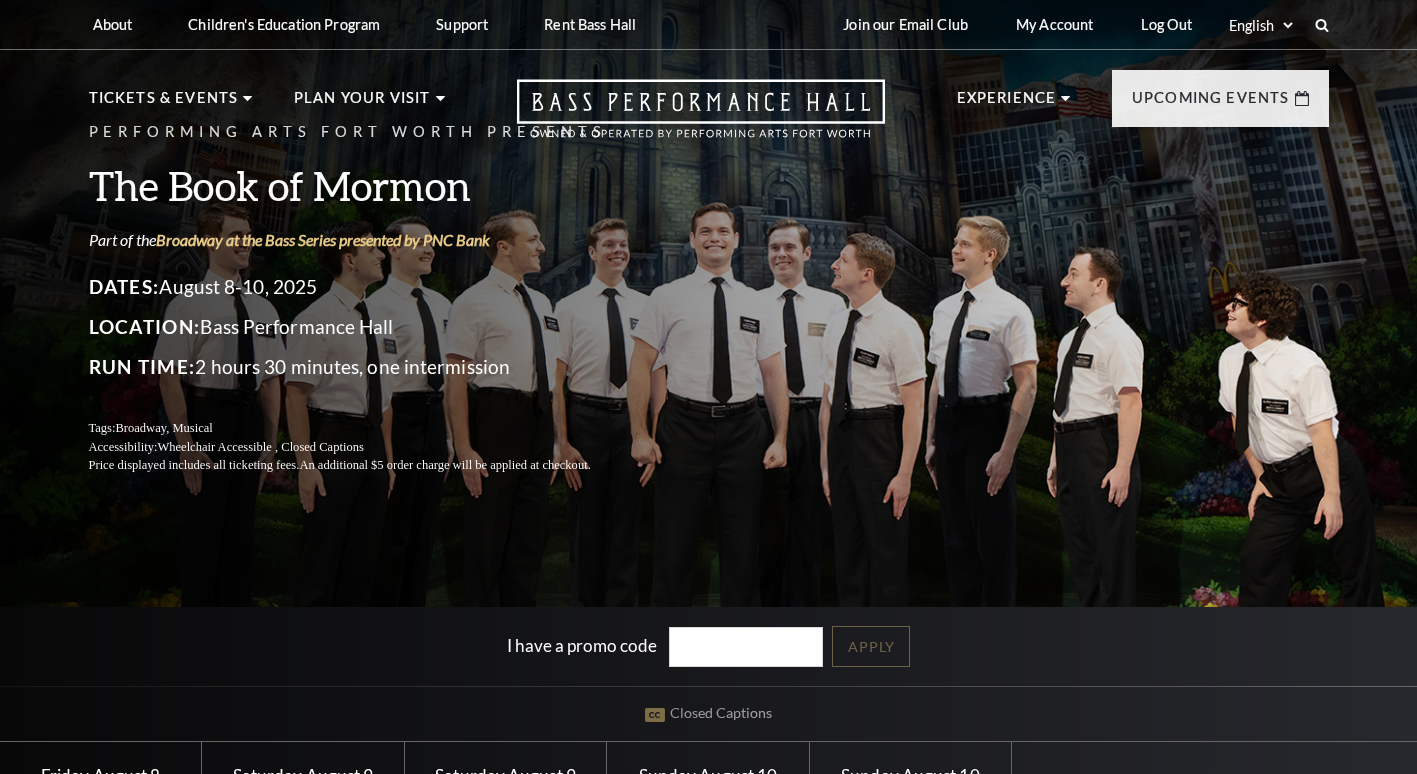 scroll, scrollTop: 0, scrollLeft: 0, axis: both 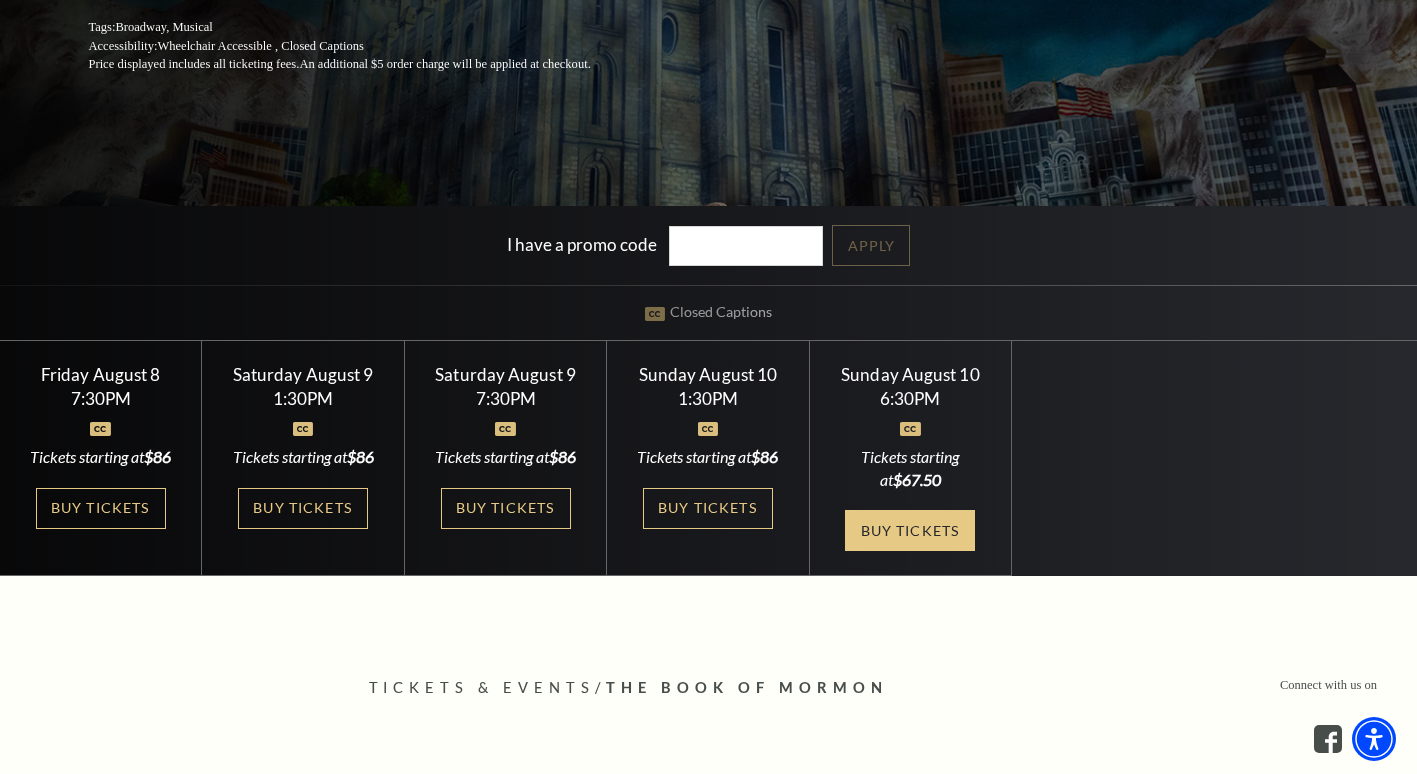 click on "Buy Tickets" at bounding box center (910, 530) 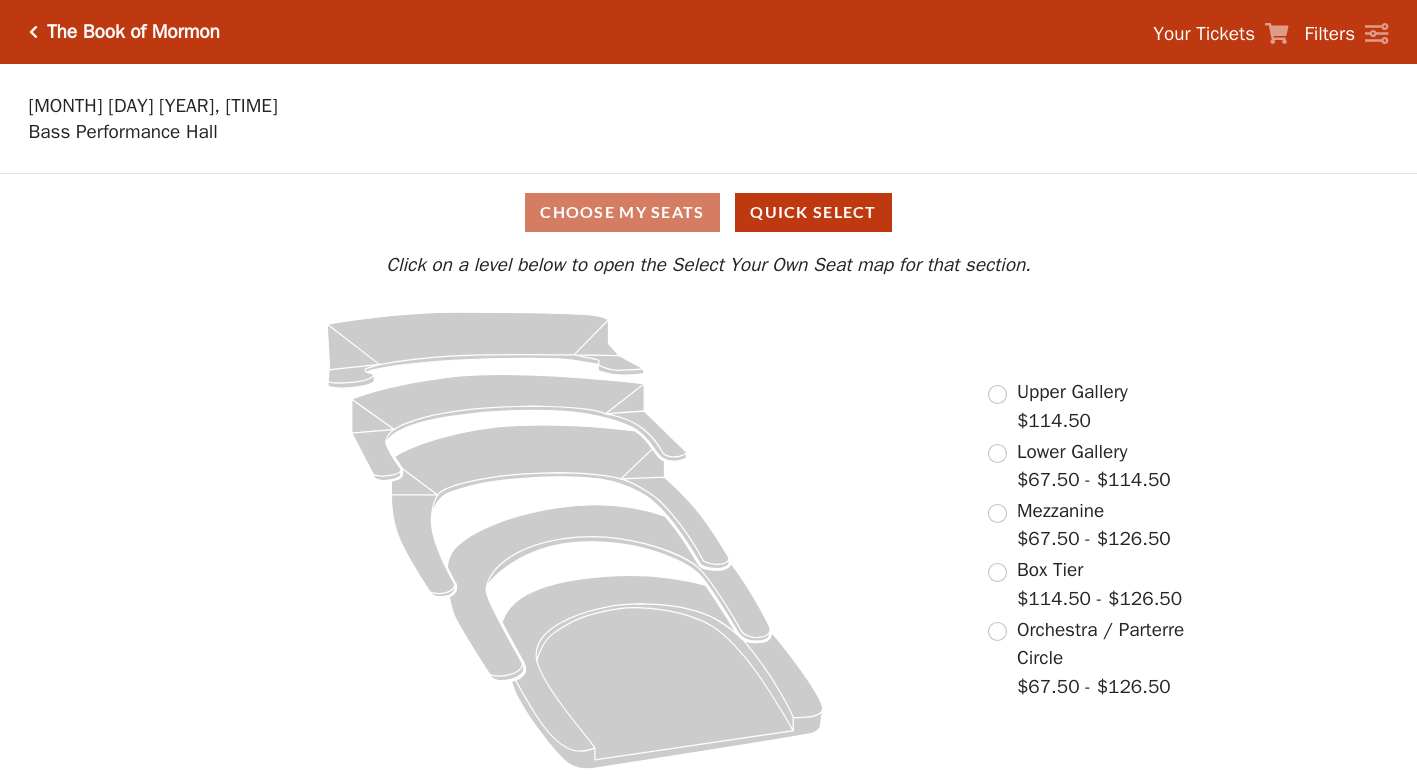 scroll, scrollTop: 0, scrollLeft: 0, axis: both 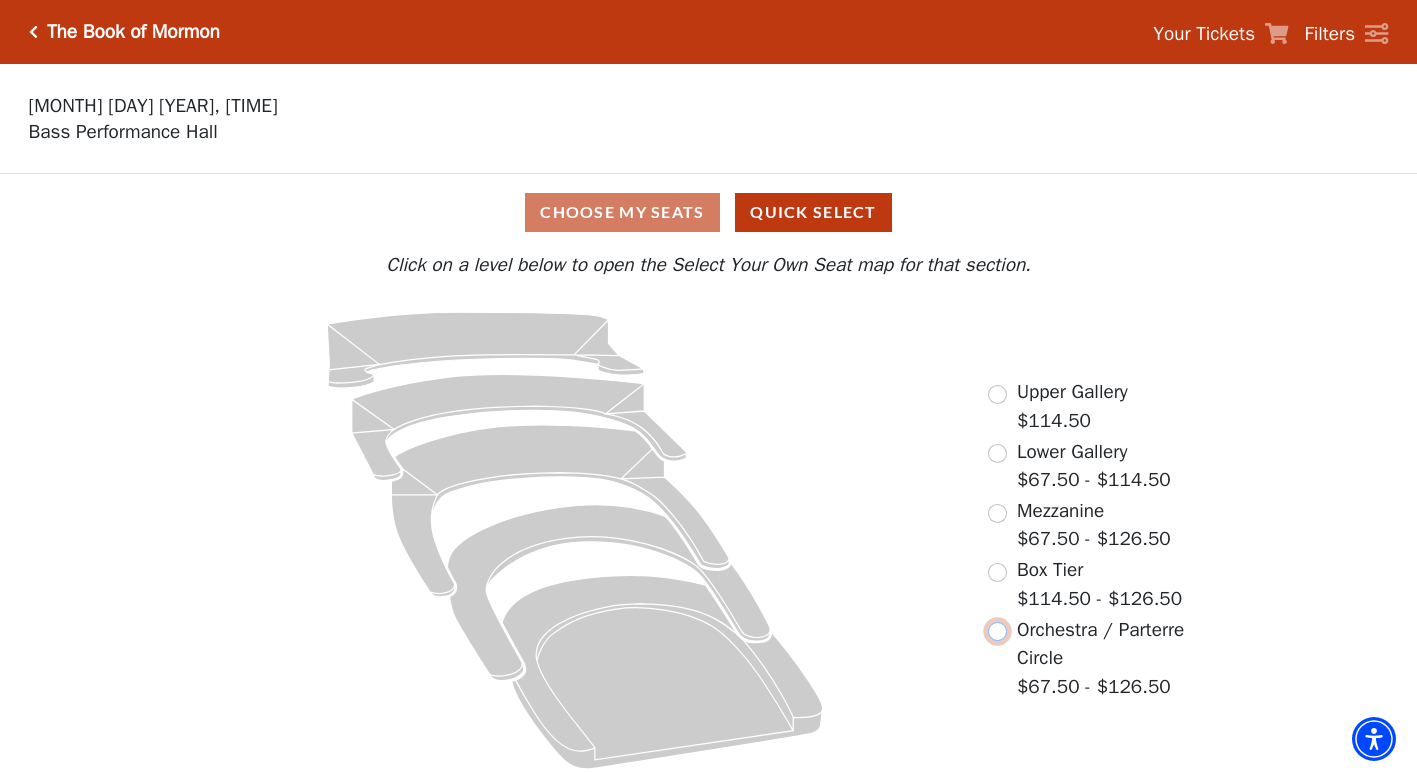 click at bounding box center (997, 631) 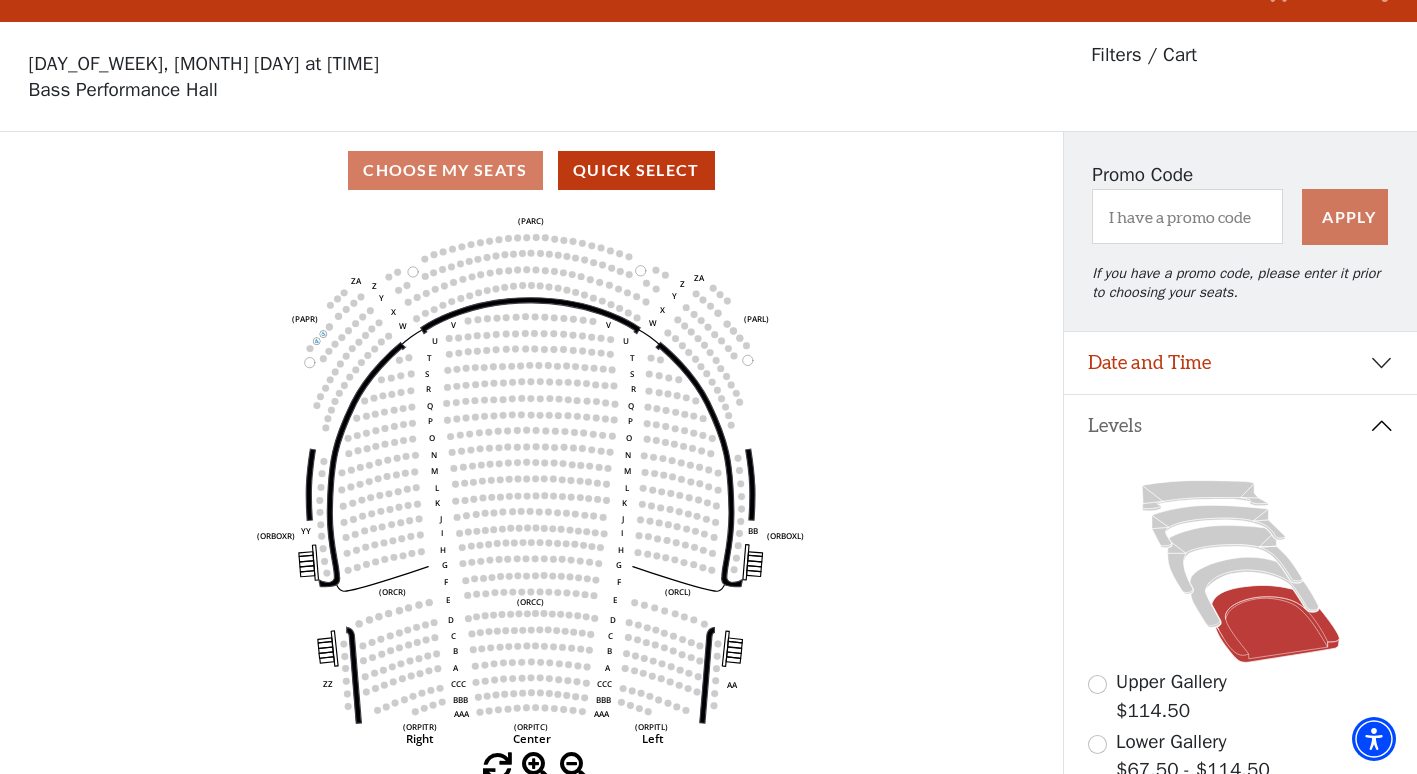 scroll, scrollTop: 41, scrollLeft: 0, axis: vertical 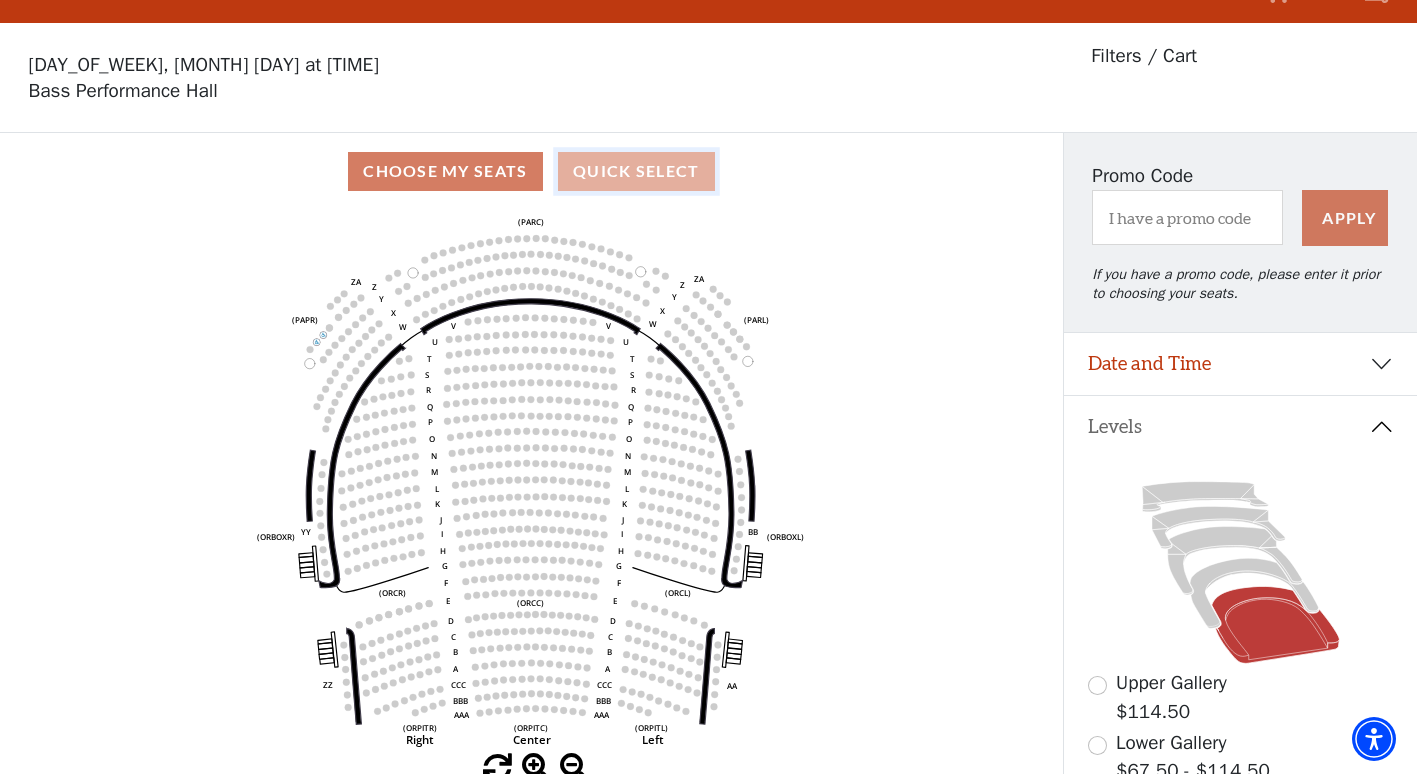 click on "Quick Select" at bounding box center (636, 171) 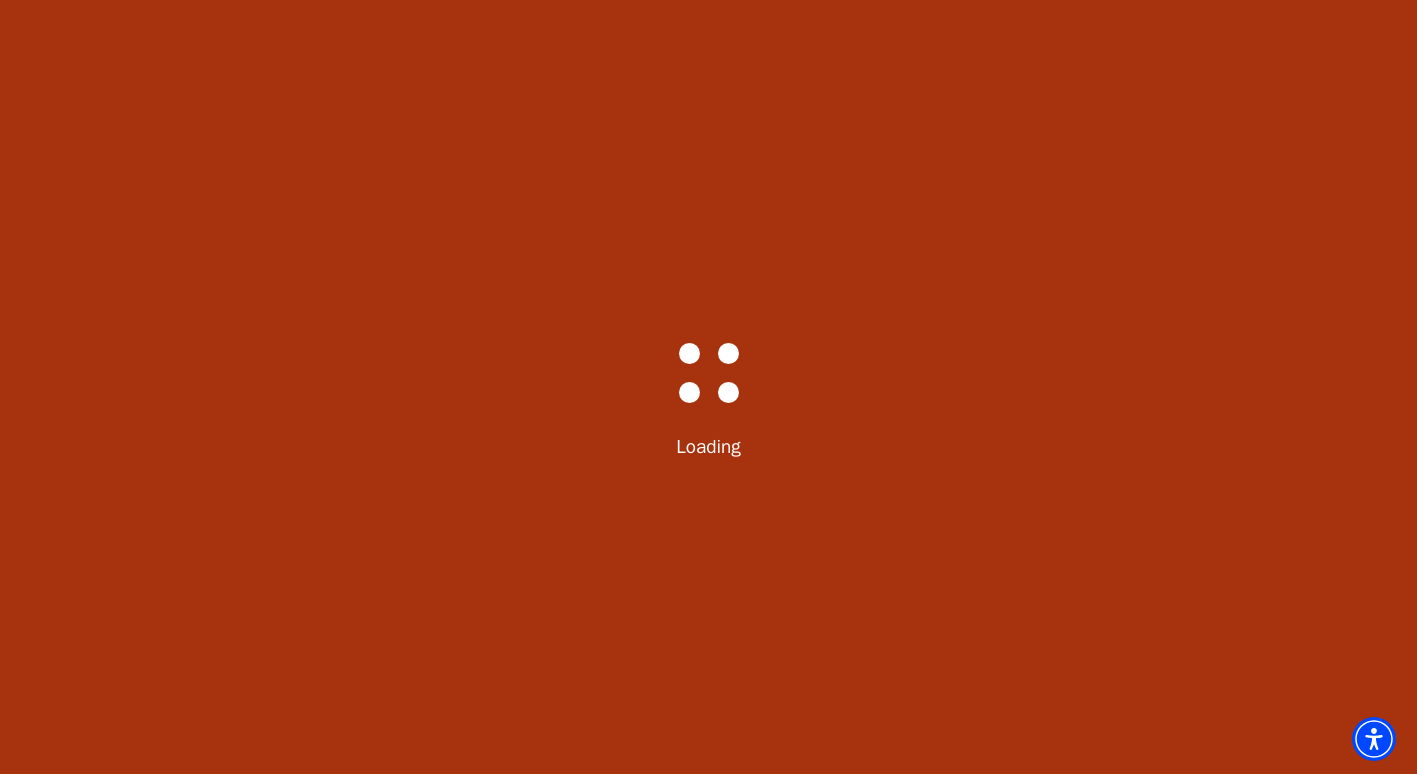 scroll, scrollTop: 0, scrollLeft: 0, axis: both 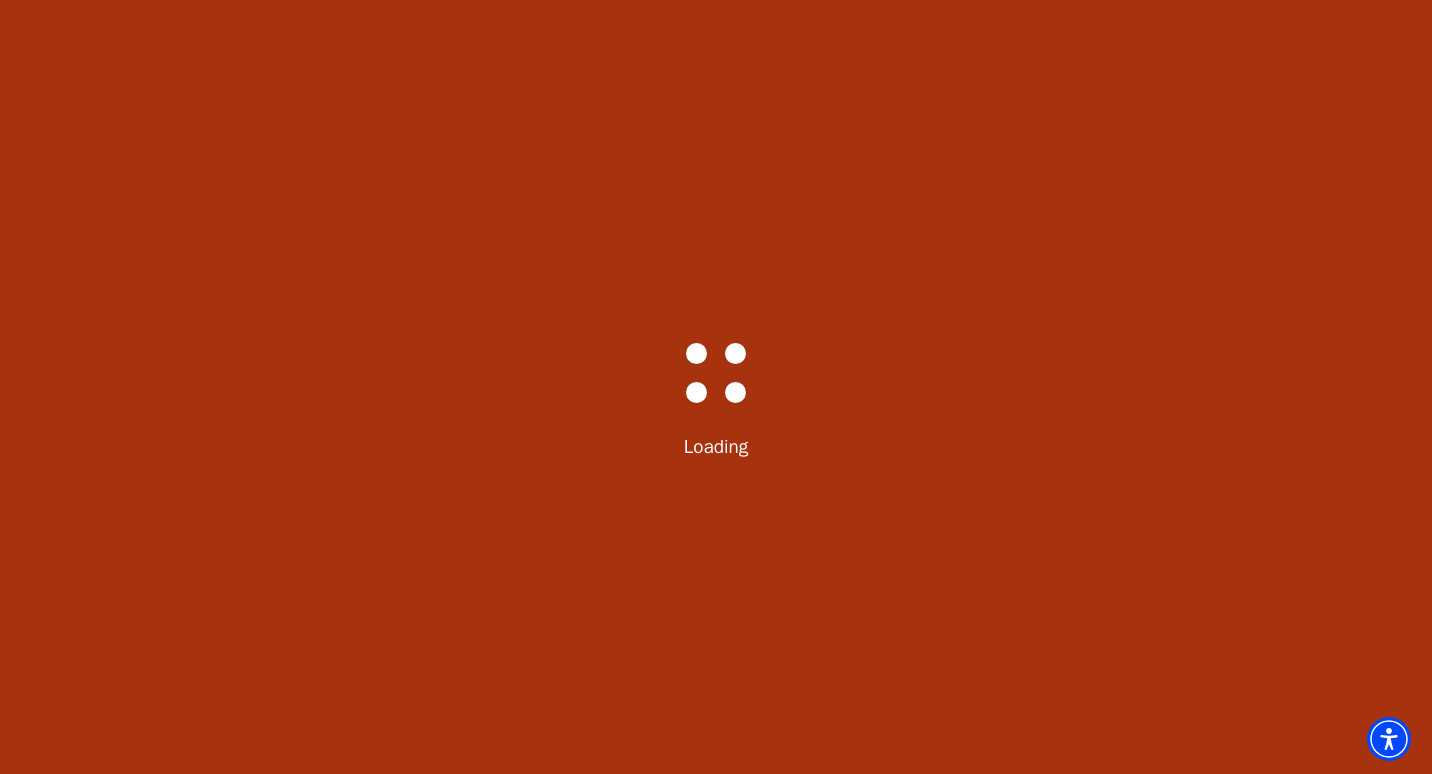 select on "6289" 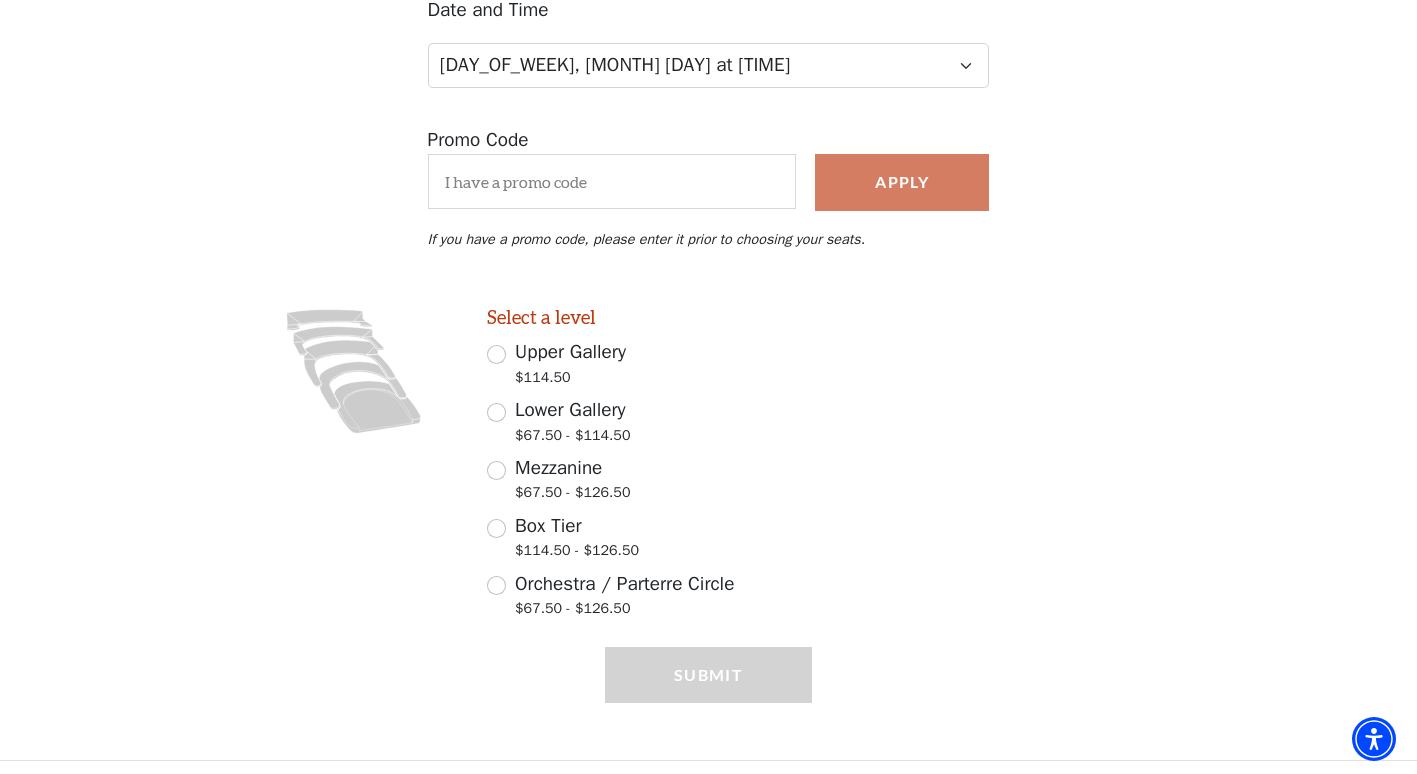 scroll, scrollTop: 279, scrollLeft: 0, axis: vertical 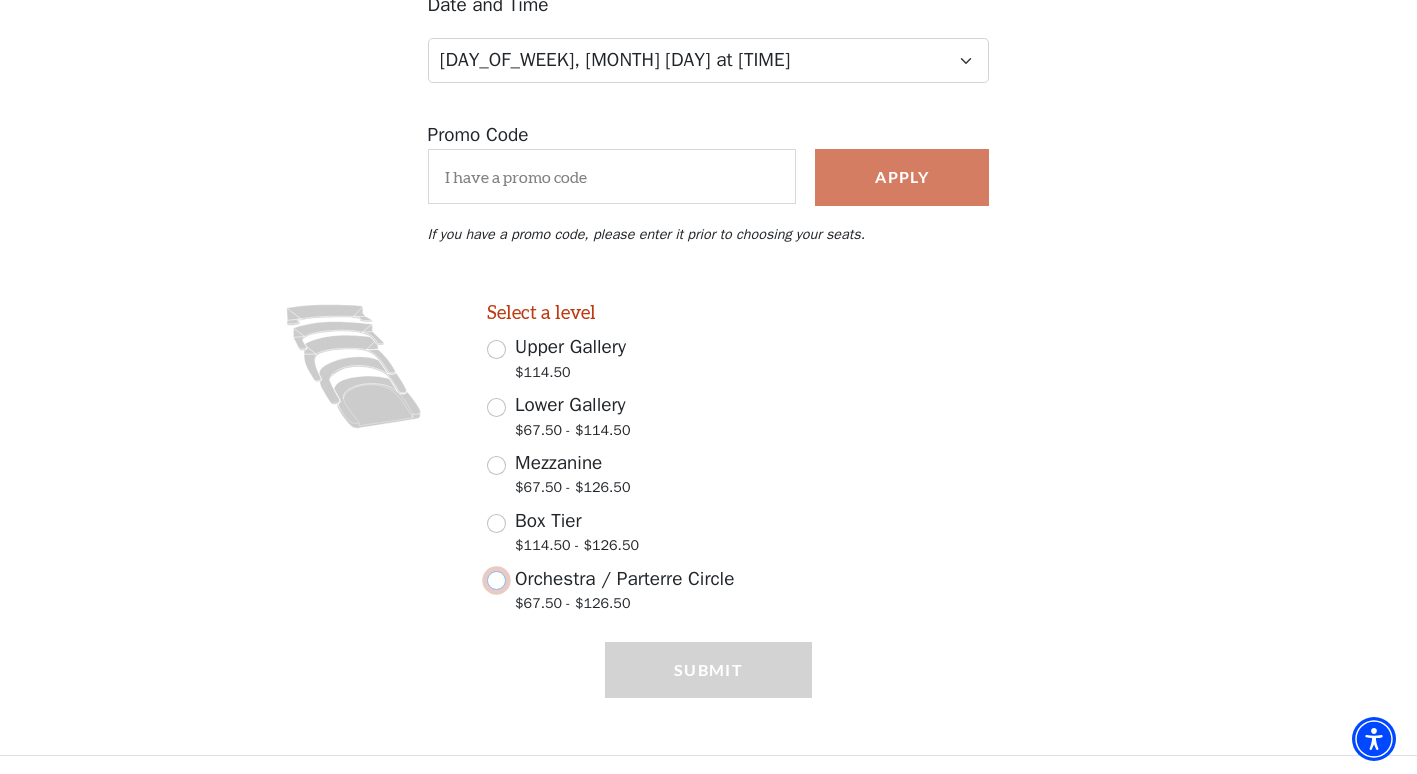 click on "Orchestra / Parterre Circle     $67.50 - $126.50" at bounding box center (496, 580) 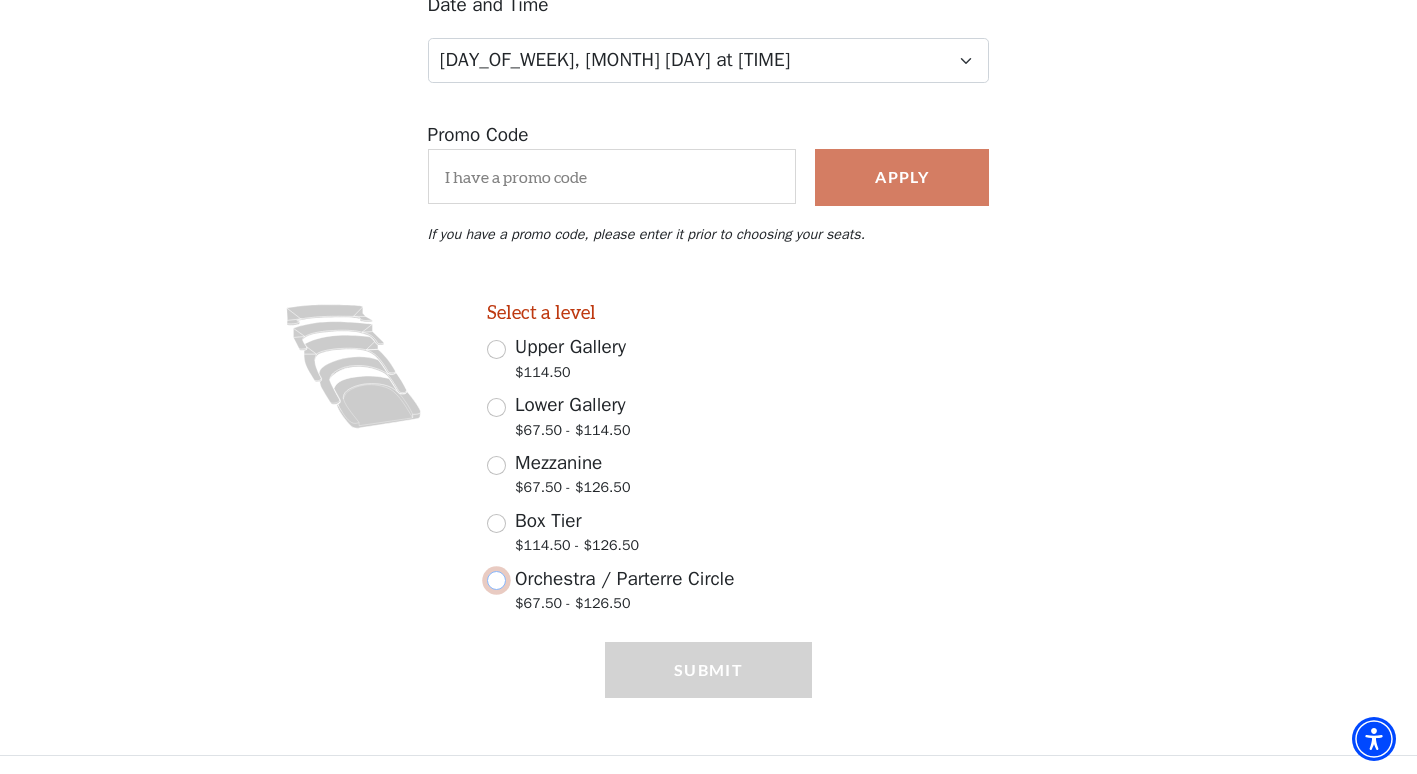 radio on "true" 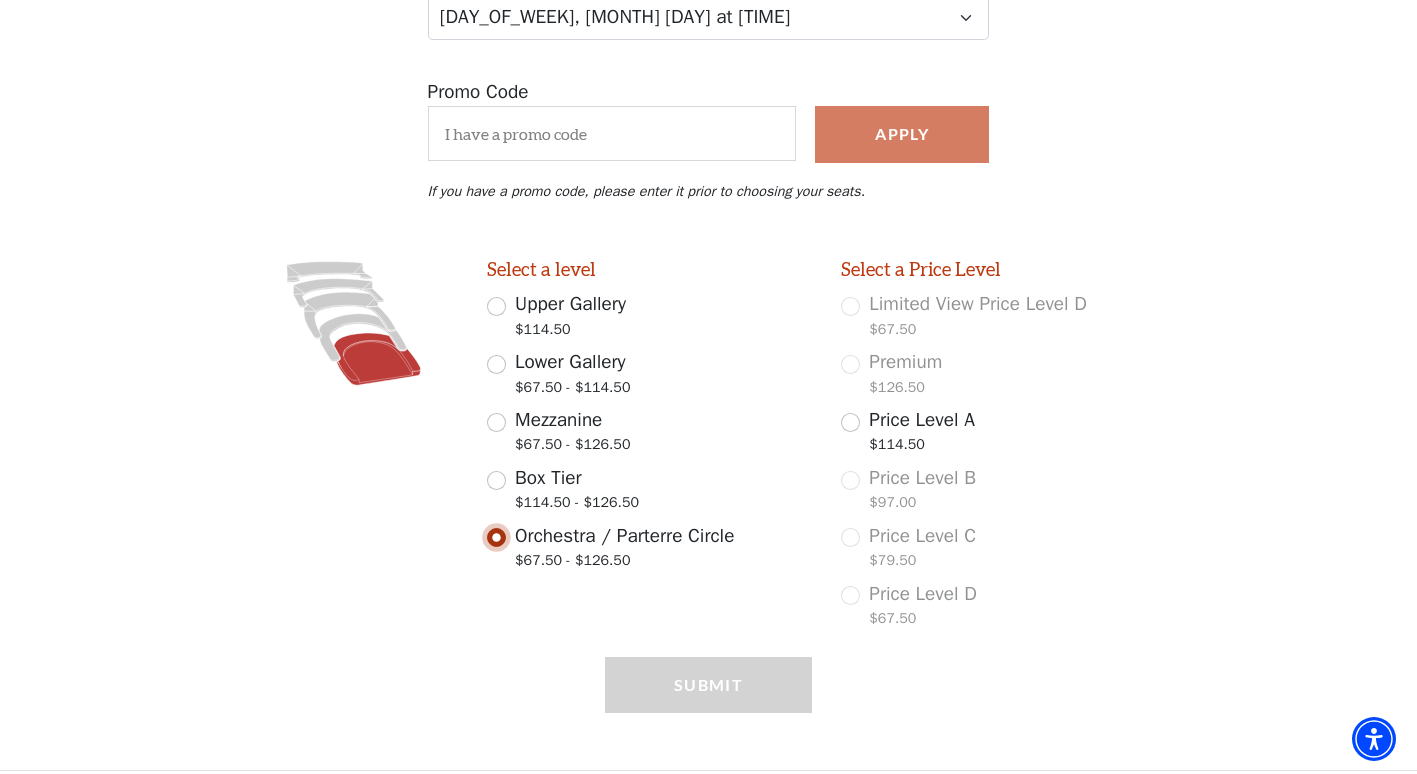 scroll, scrollTop: 337, scrollLeft: 0, axis: vertical 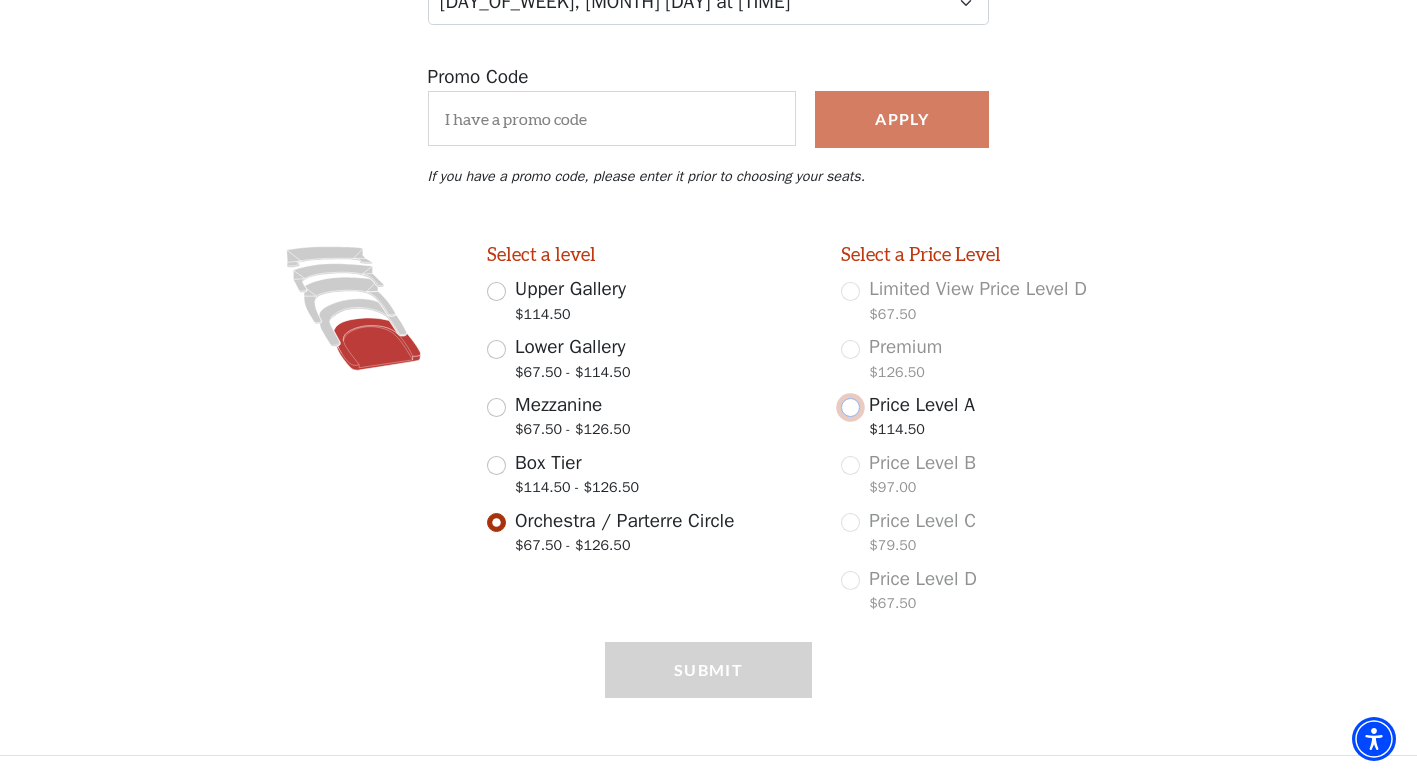 click on "Price Level A $114.50" at bounding box center (850, 407) 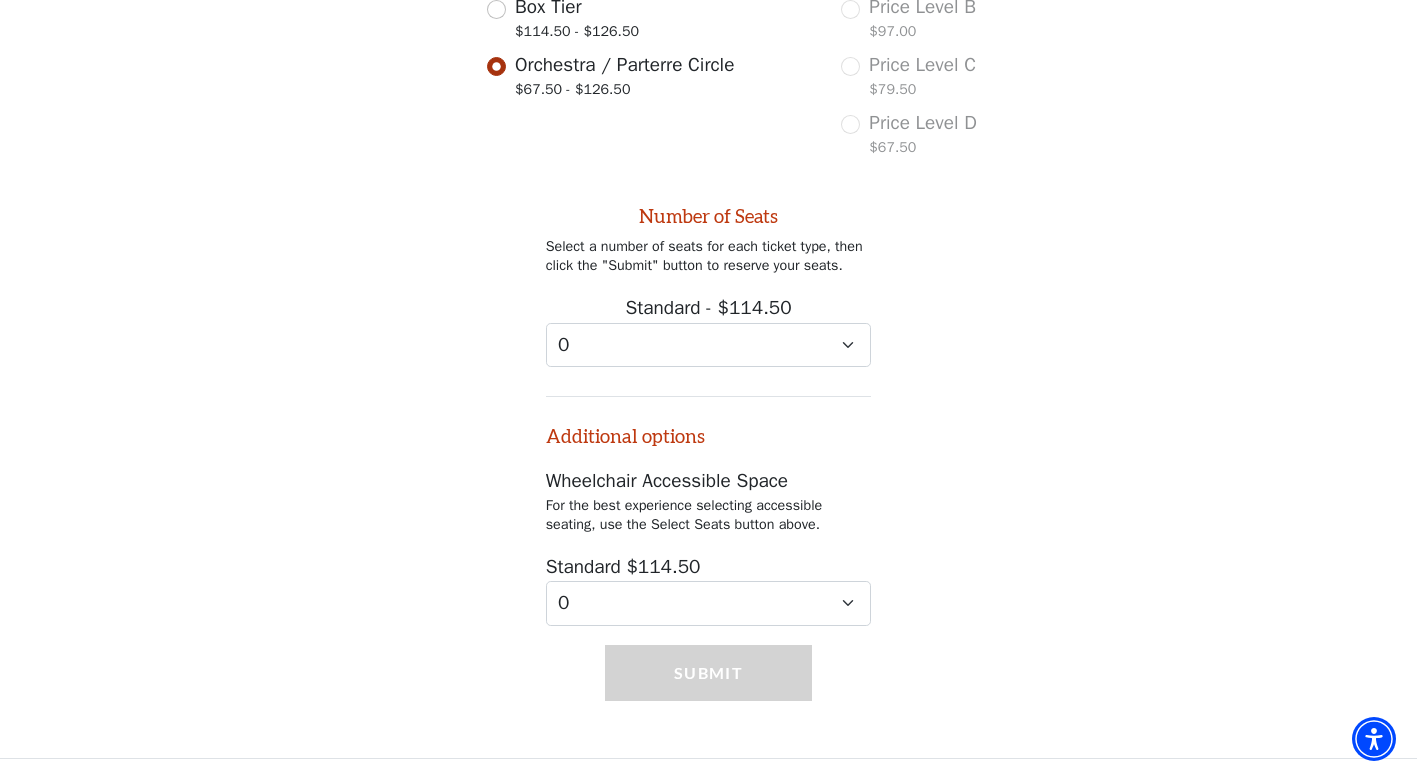 scroll, scrollTop: 796, scrollLeft: 0, axis: vertical 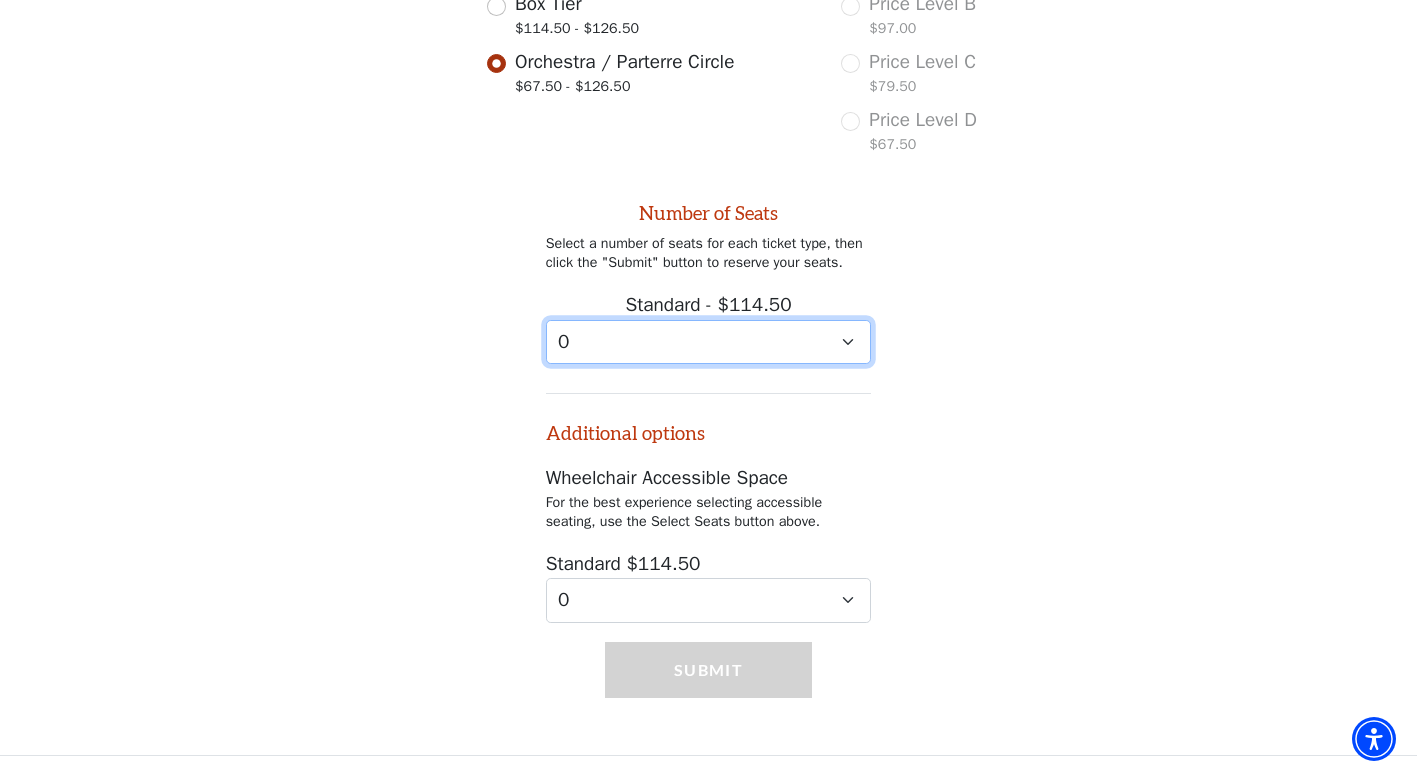 click on "0 1 2 3 4 5 6 7 8 9" at bounding box center [709, 342] 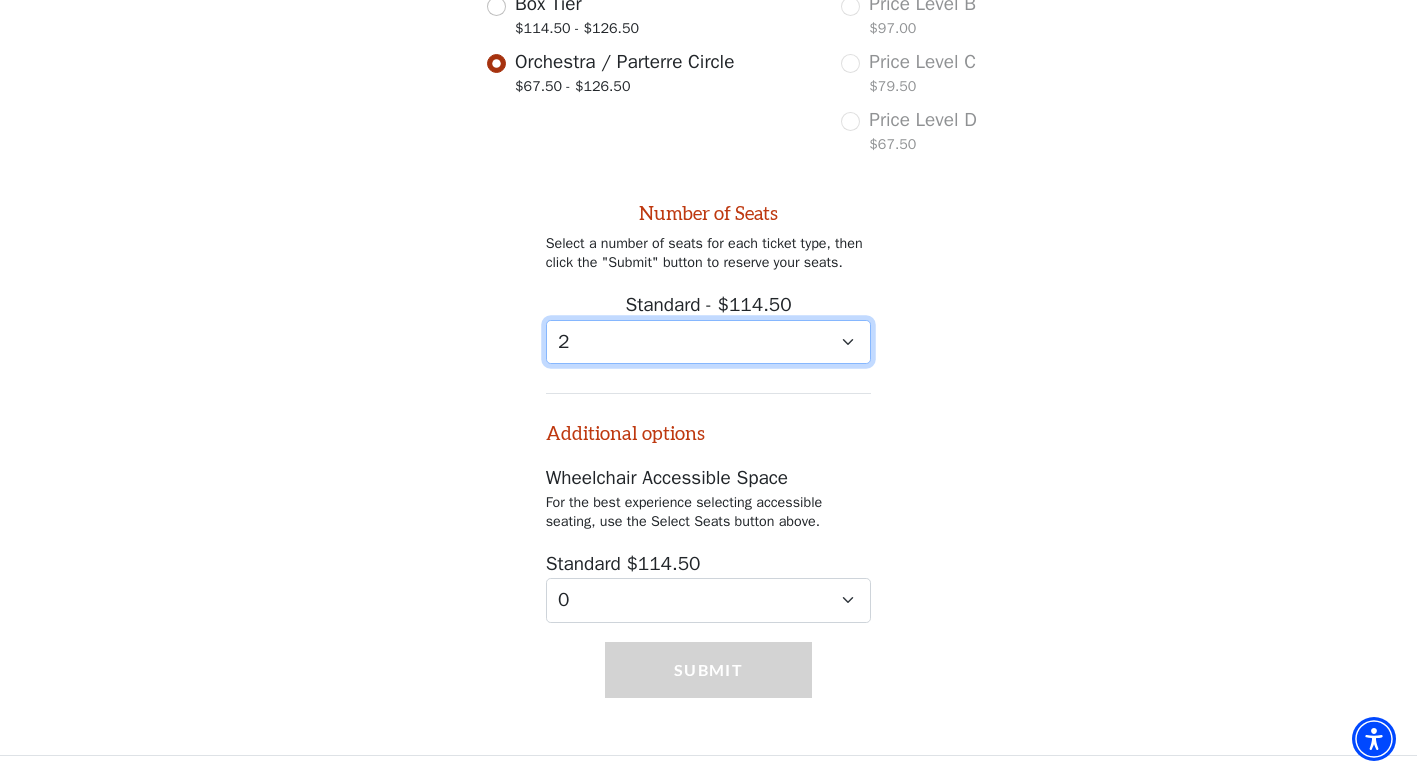 click on "0 1 2 3 4 5 6 7 8 9" at bounding box center (709, 342) 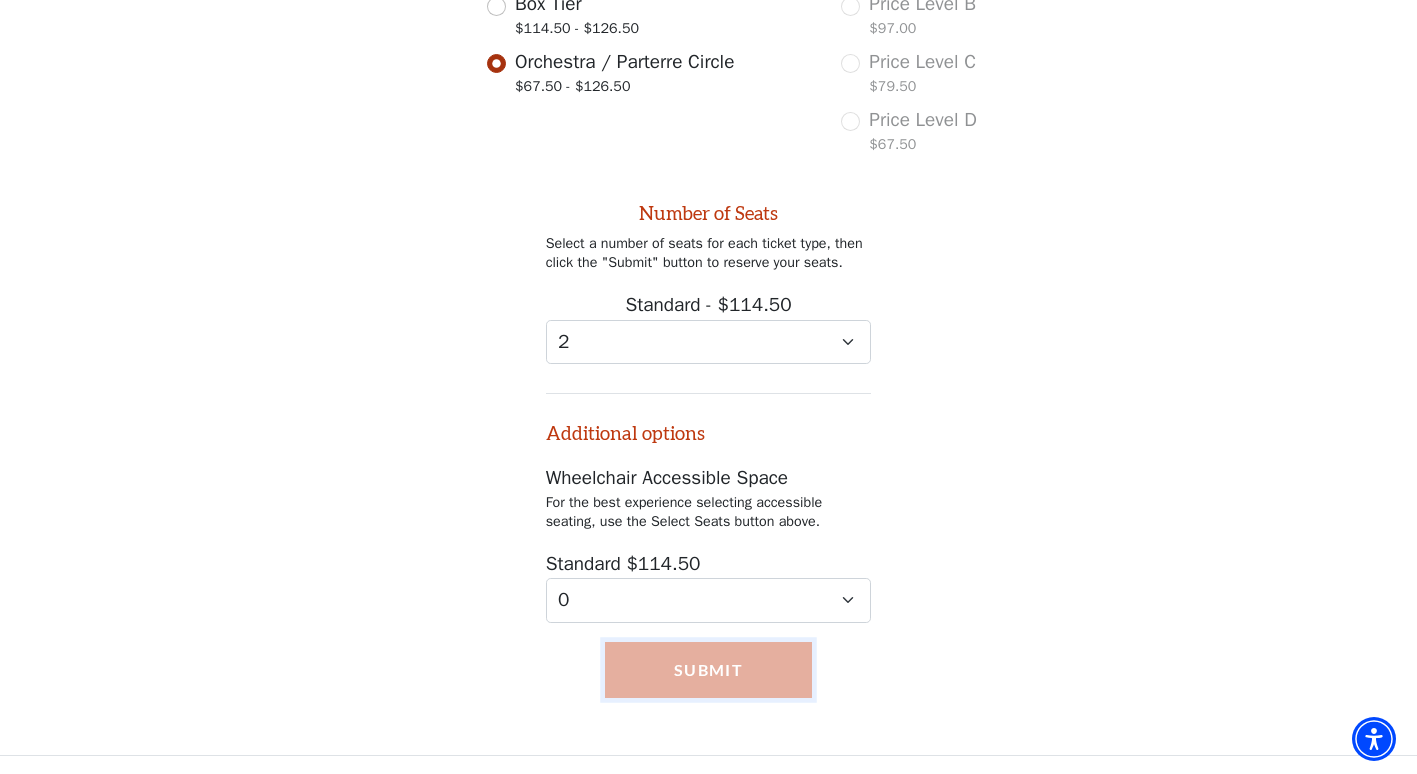 click on "Submit" at bounding box center [709, 670] 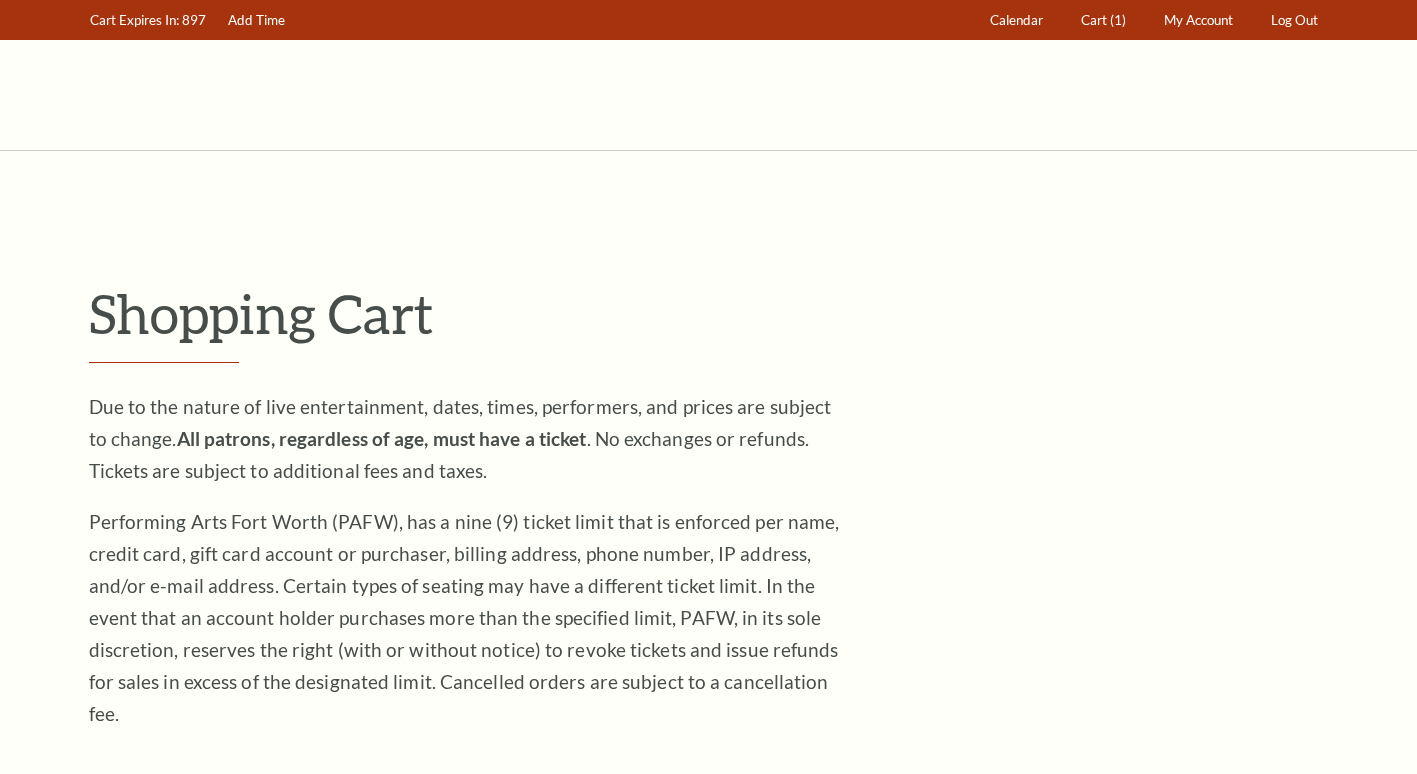 scroll, scrollTop: 0, scrollLeft: 0, axis: both 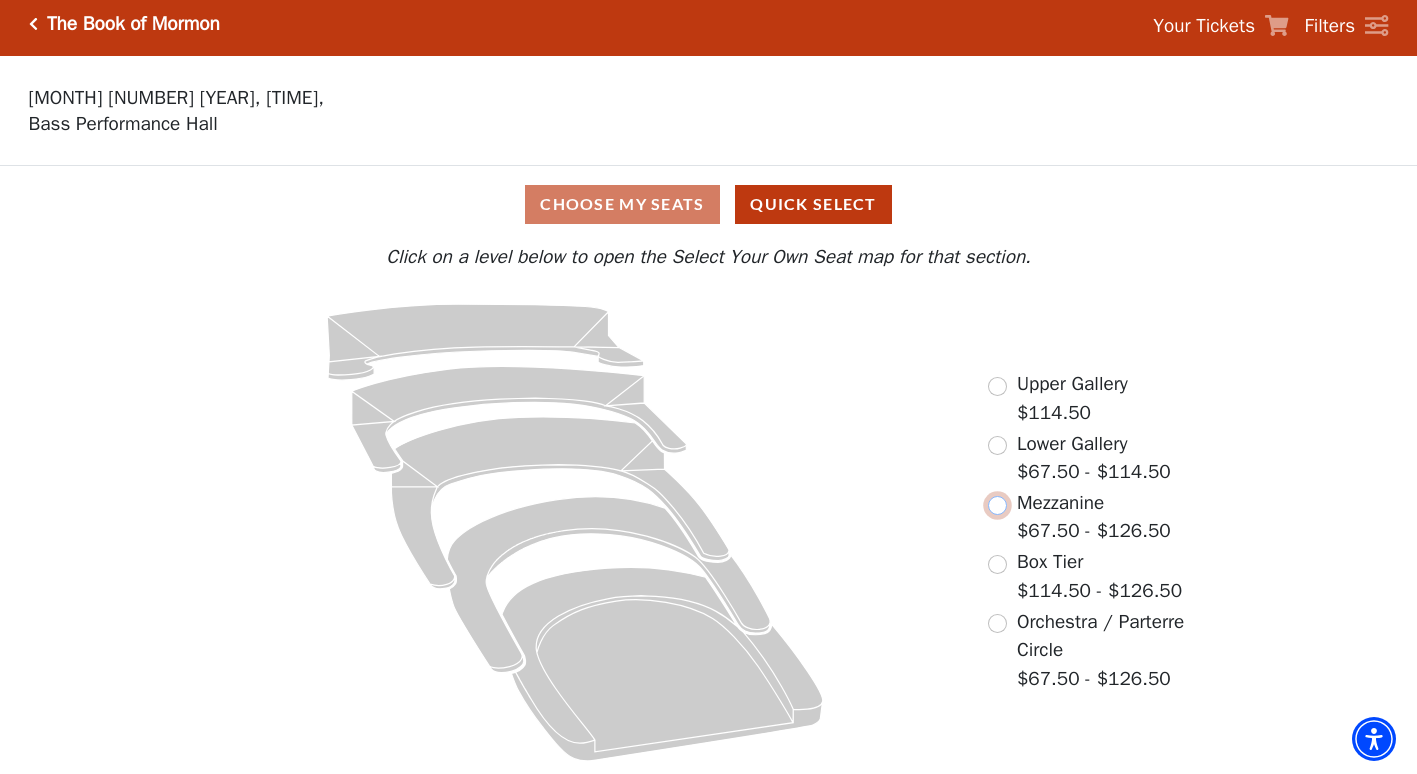 click at bounding box center (997, 505) 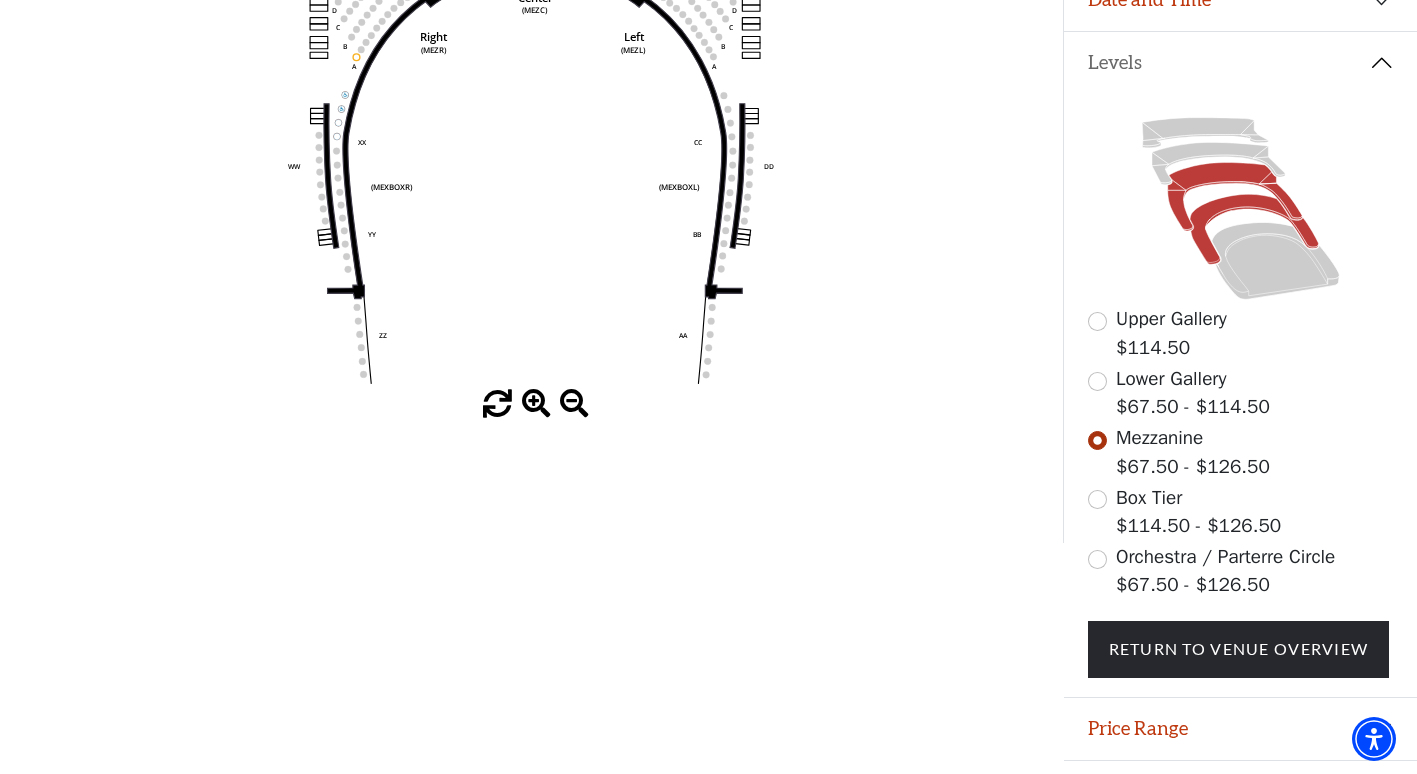 scroll, scrollTop: 405, scrollLeft: 0, axis: vertical 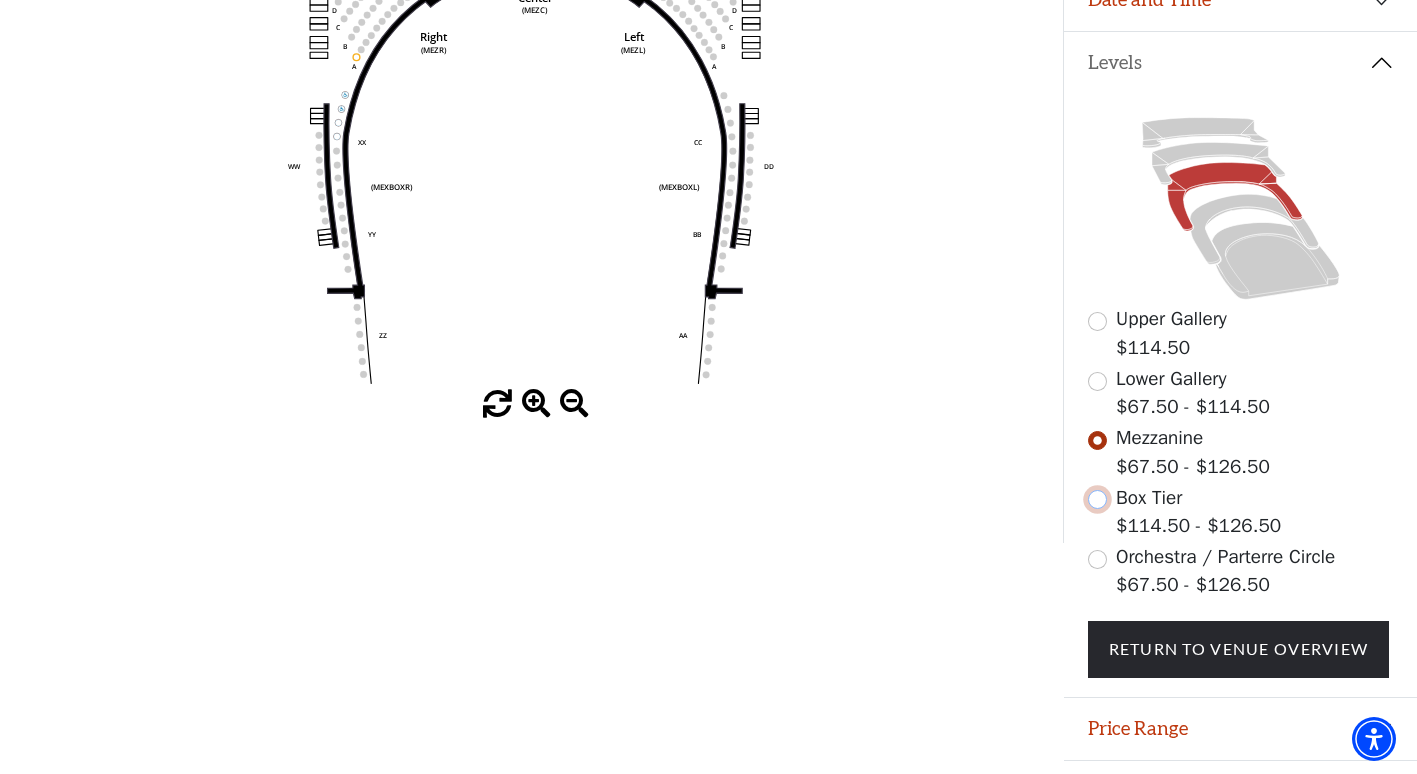 click at bounding box center [1097, 499] 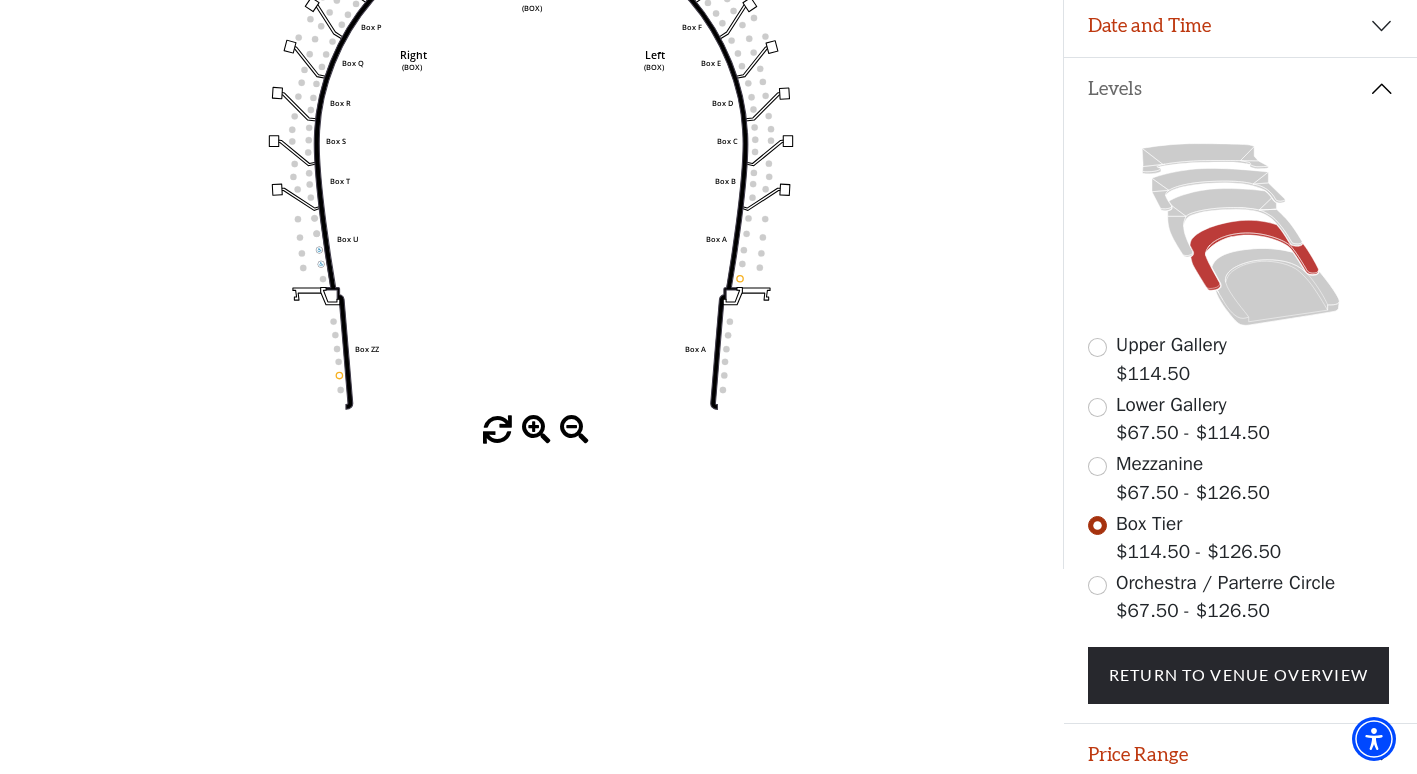 scroll, scrollTop: 382, scrollLeft: 0, axis: vertical 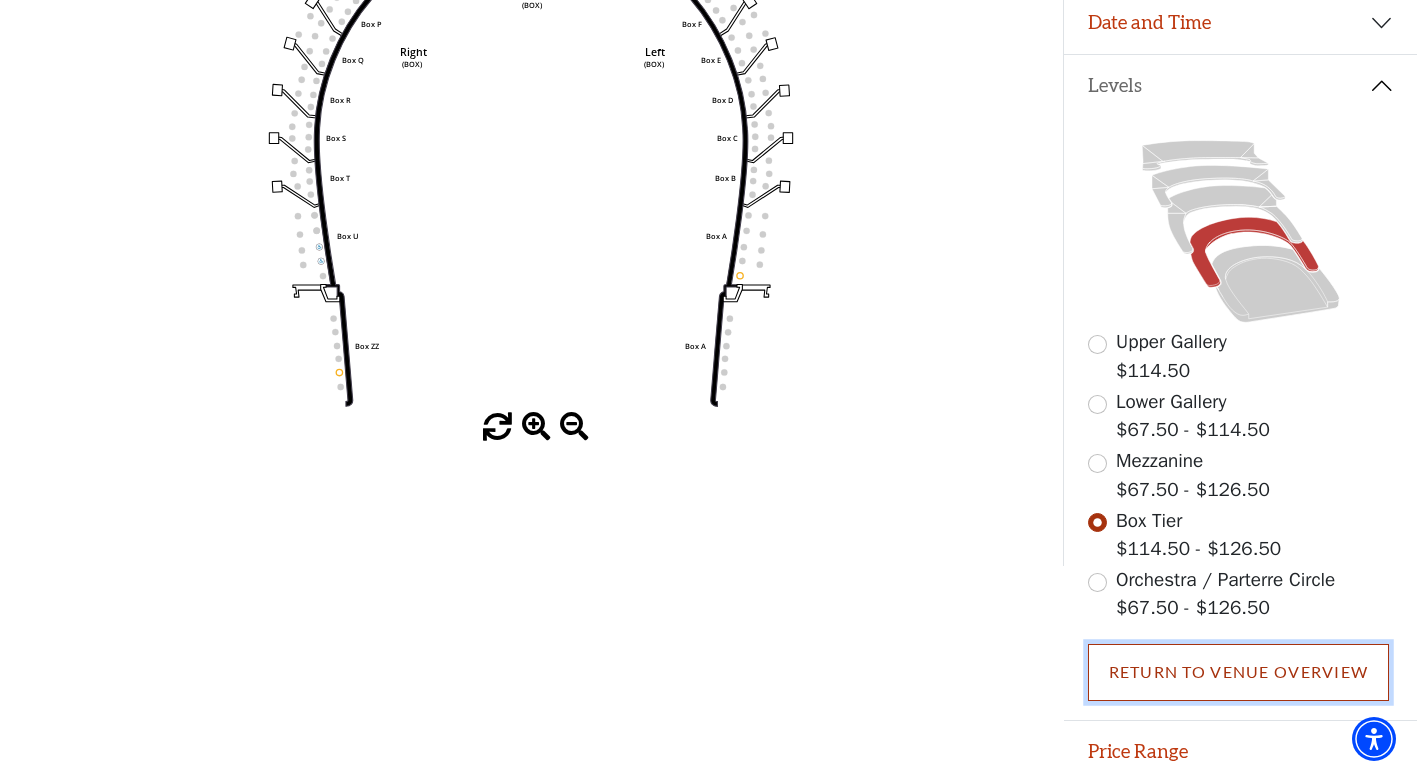 click on "Return To Venue Overview" at bounding box center [1239, 672] 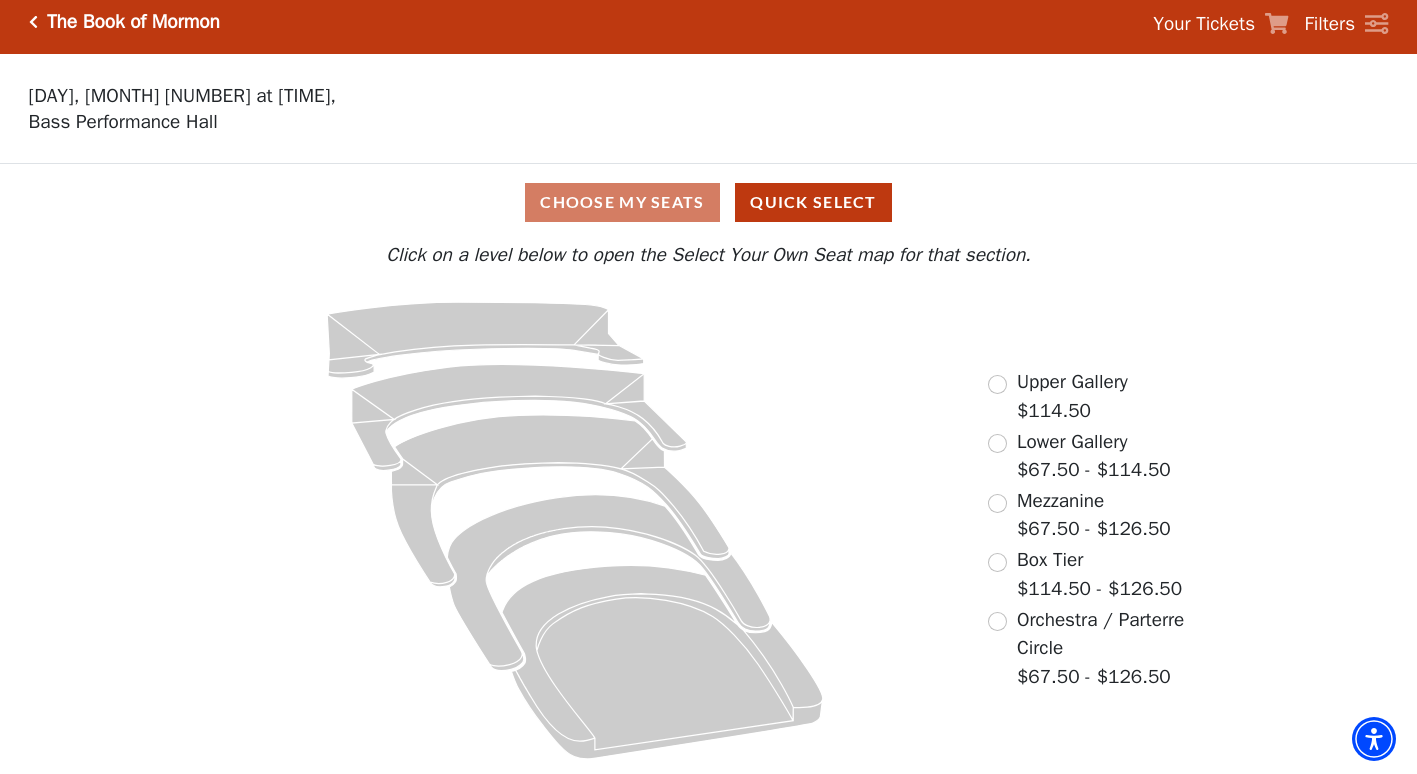 scroll, scrollTop: 8, scrollLeft: 0, axis: vertical 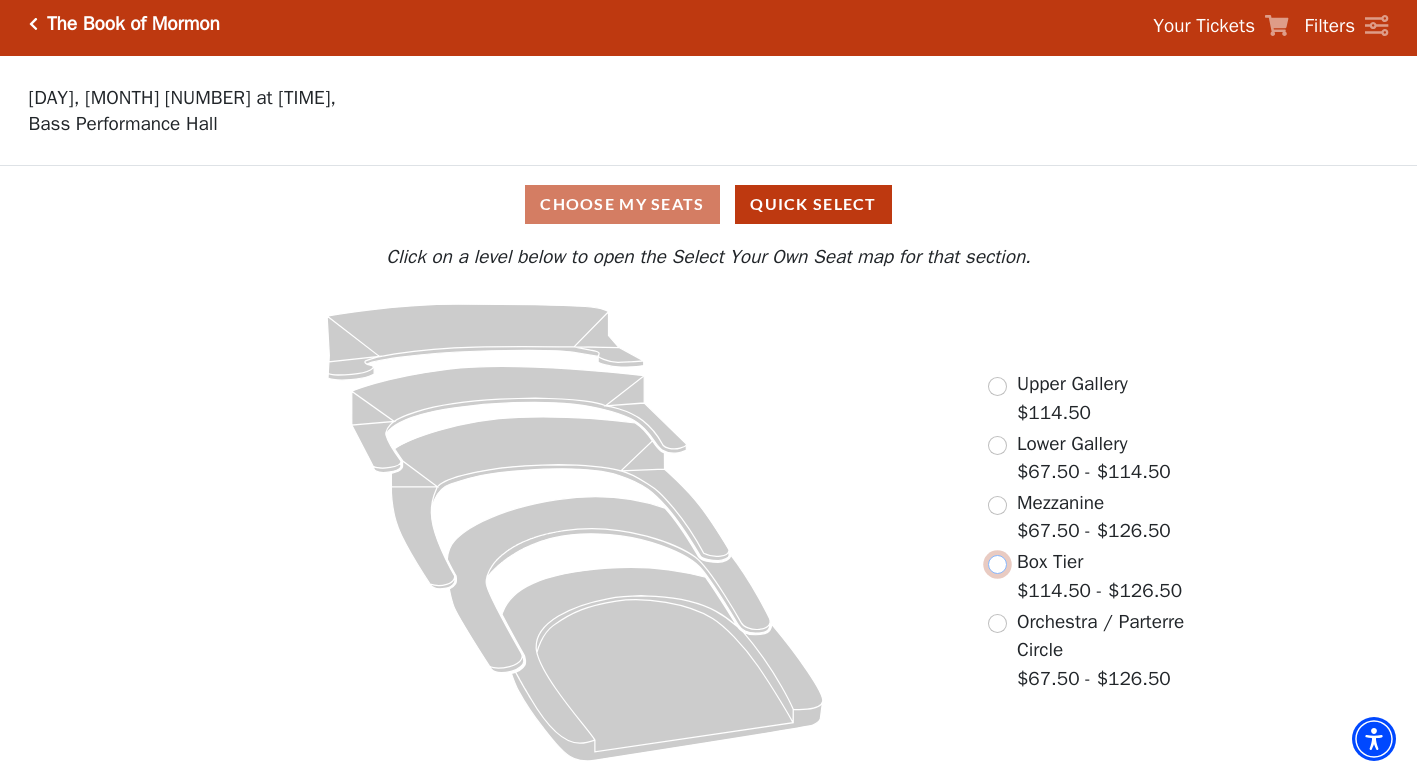 click at bounding box center (997, 564) 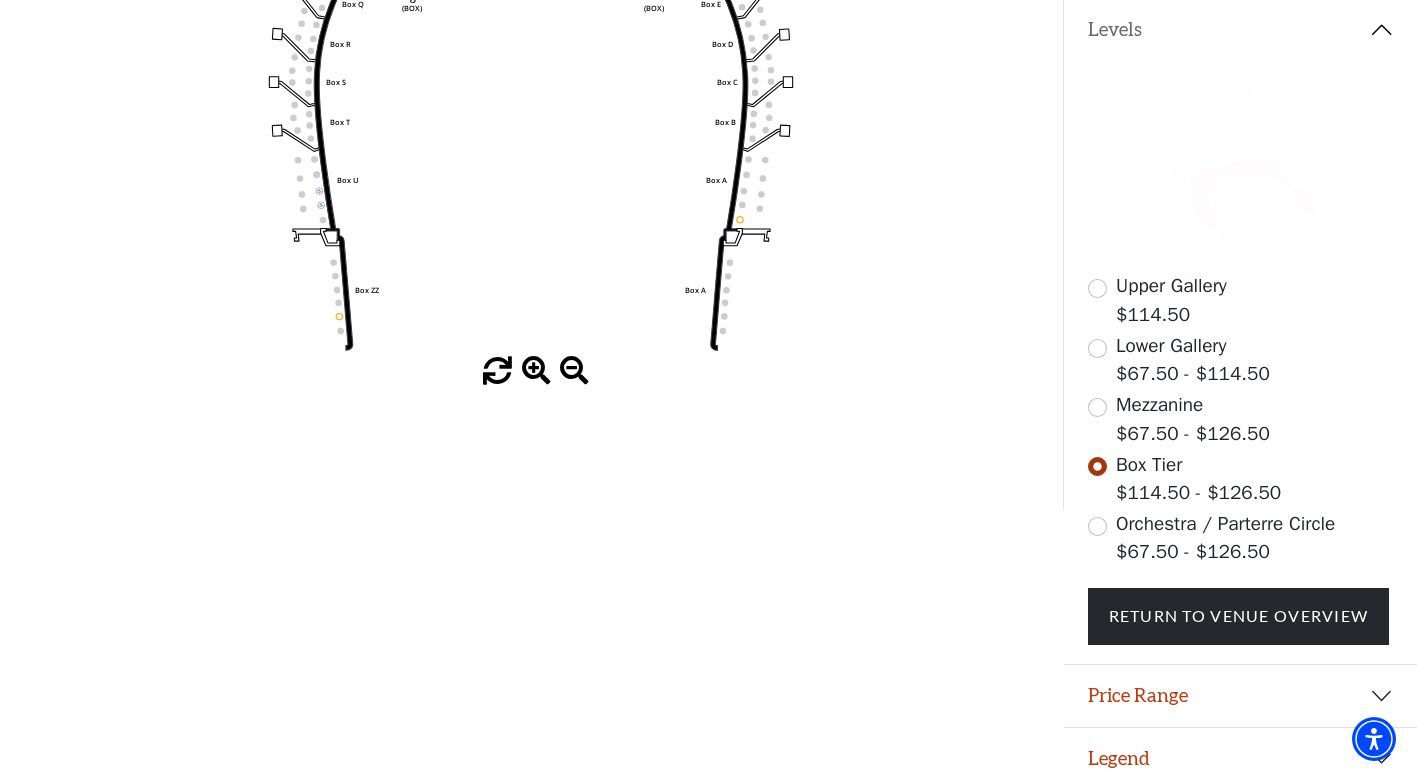 scroll, scrollTop: 452, scrollLeft: 0, axis: vertical 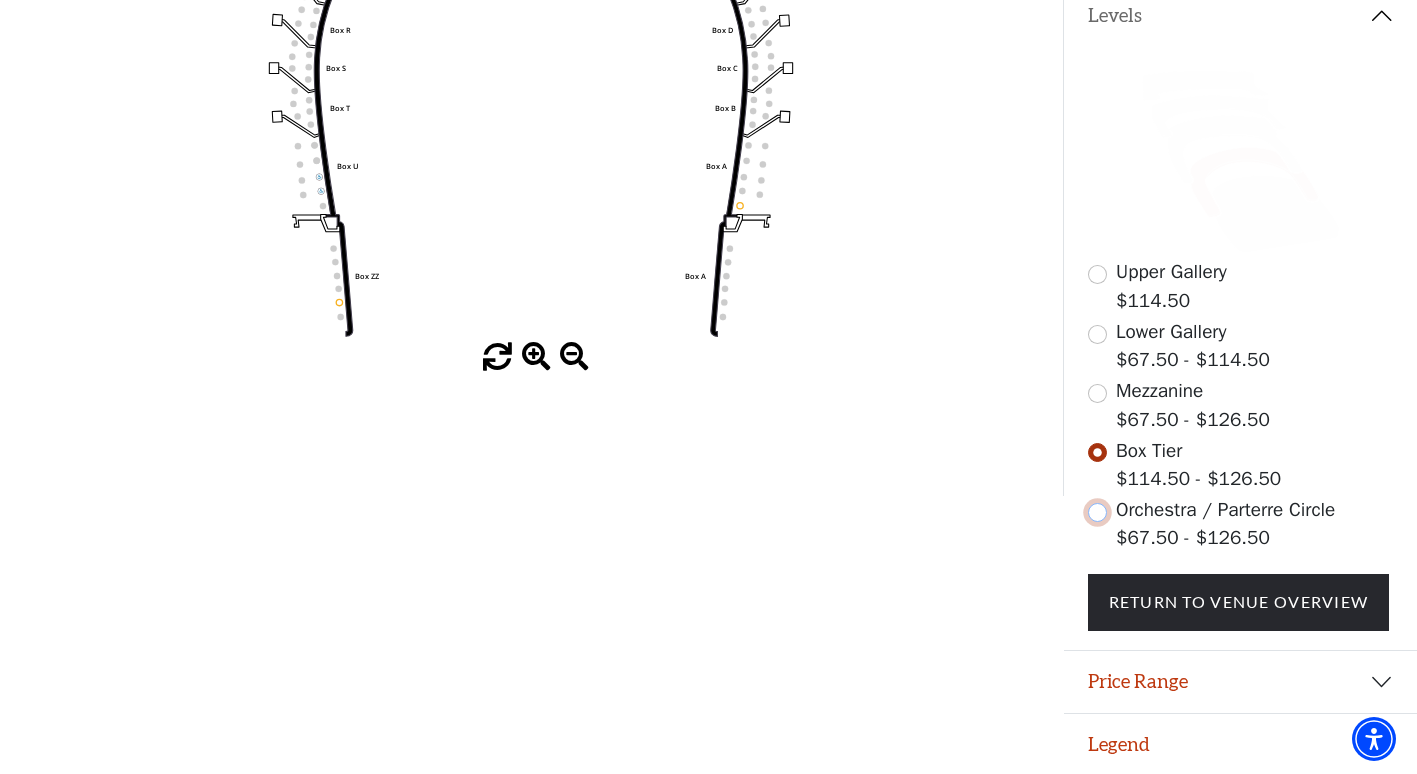 click at bounding box center [1097, 512] 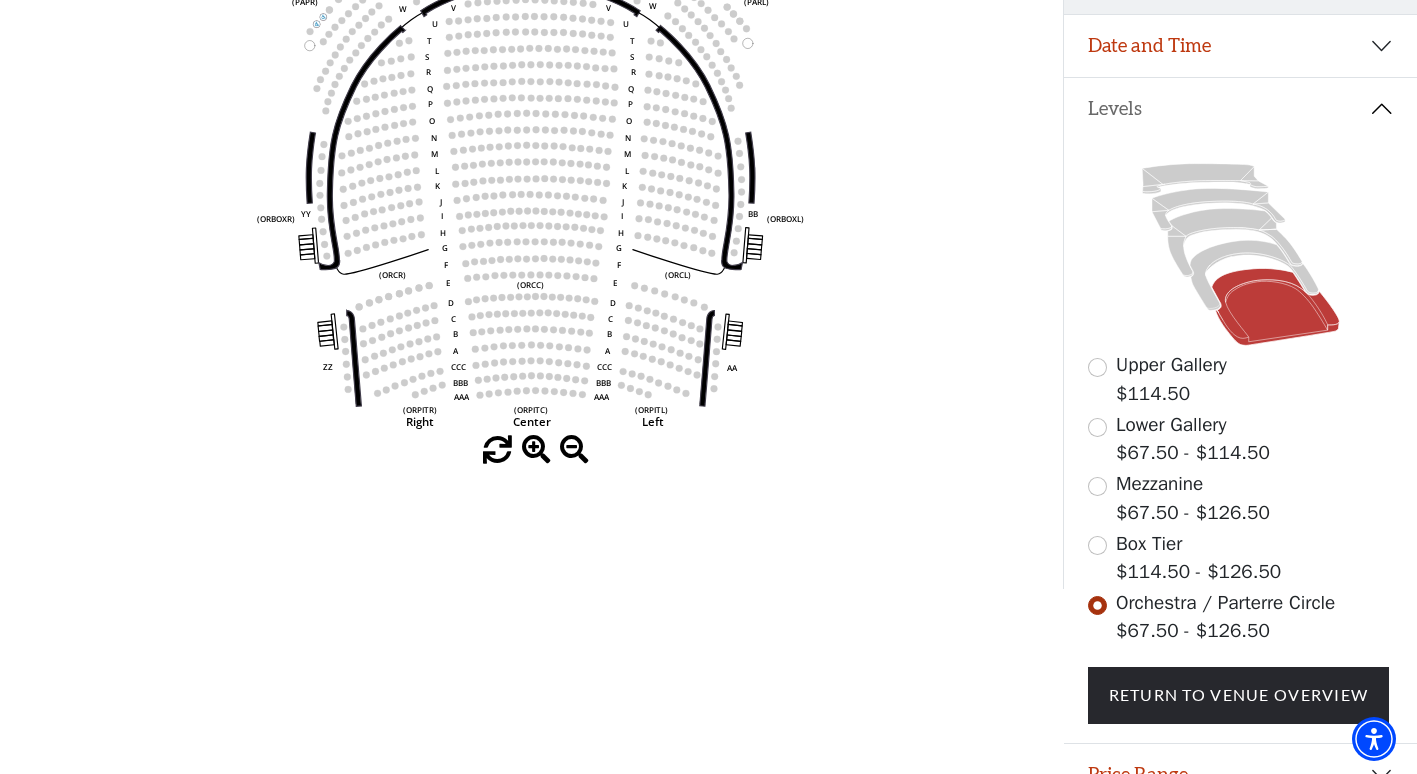 scroll, scrollTop: 452, scrollLeft: 0, axis: vertical 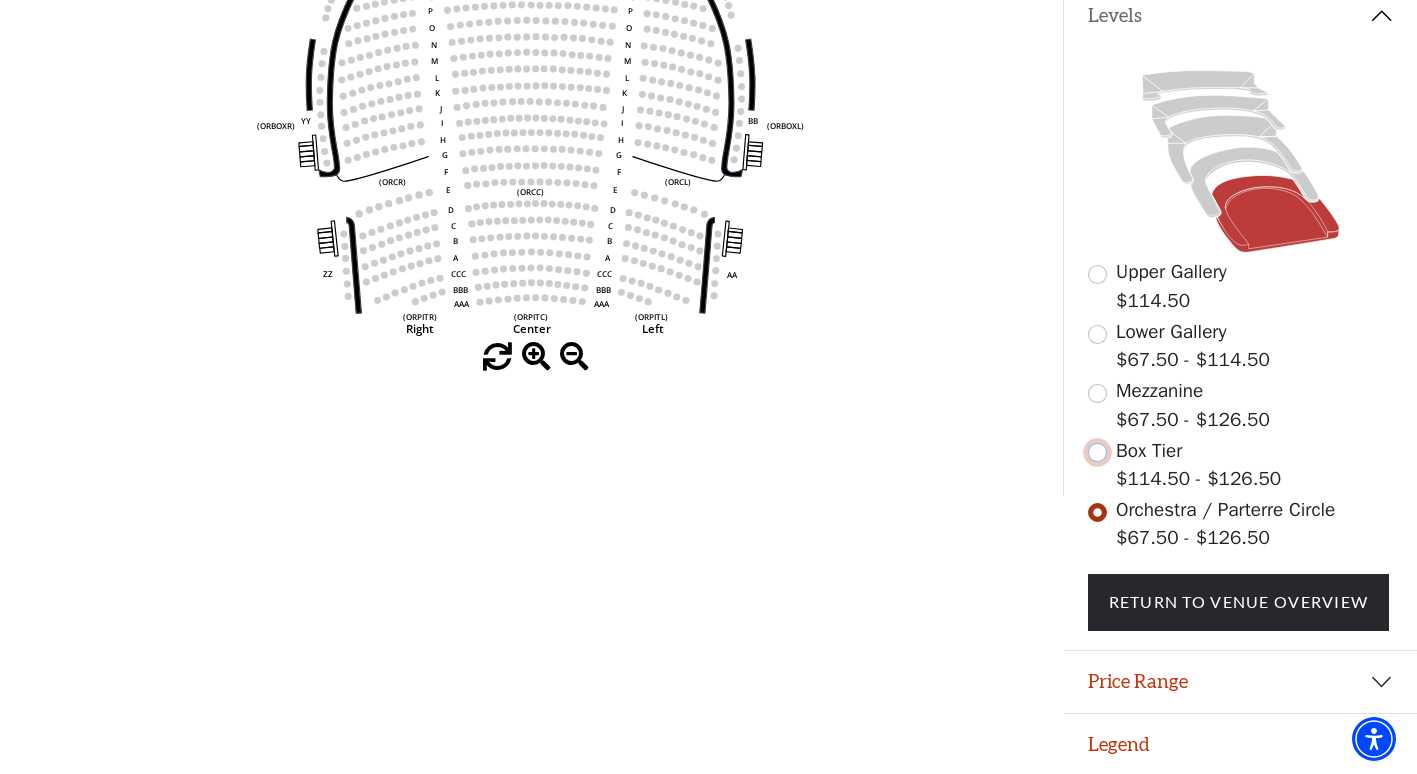 click at bounding box center (1097, 452) 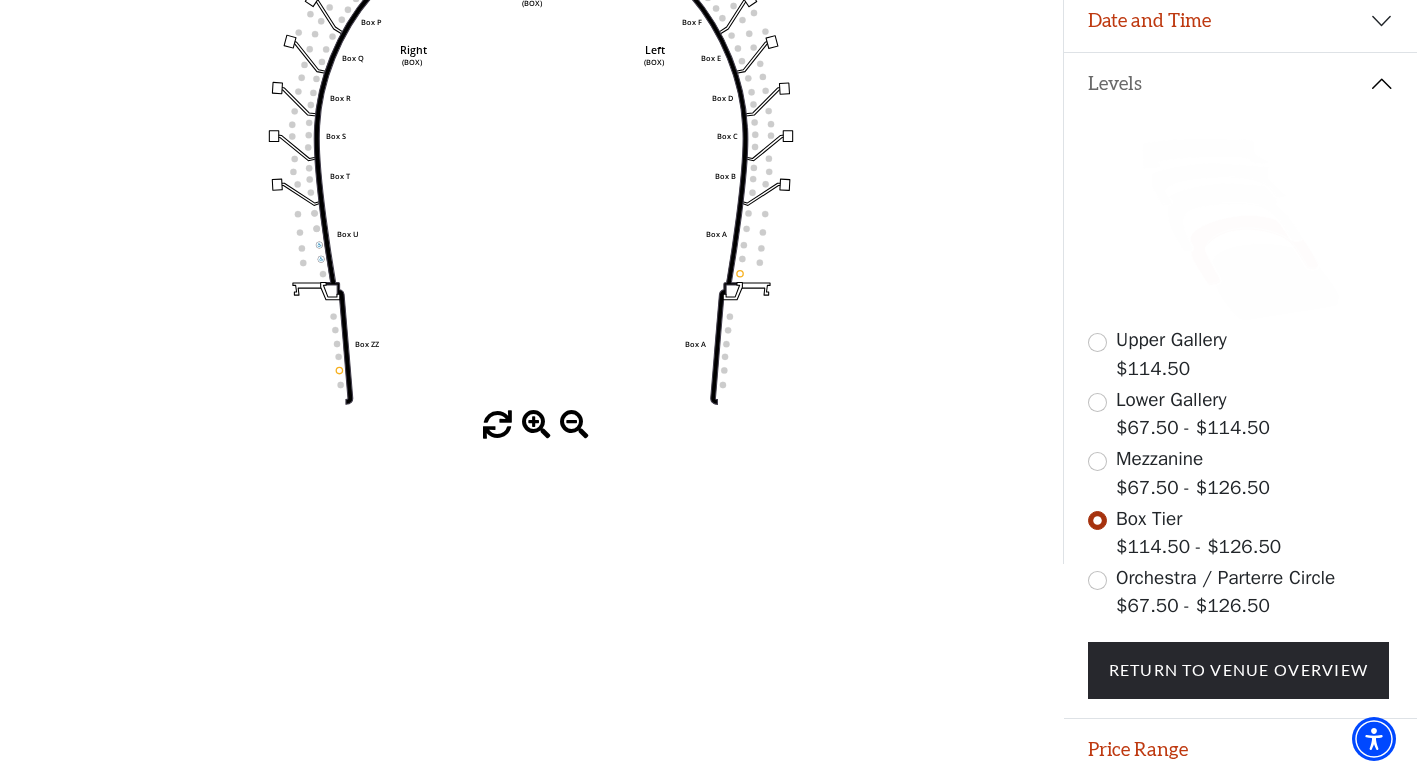 scroll, scrollTop: 452, scrollLeft: 0, axis: vertical 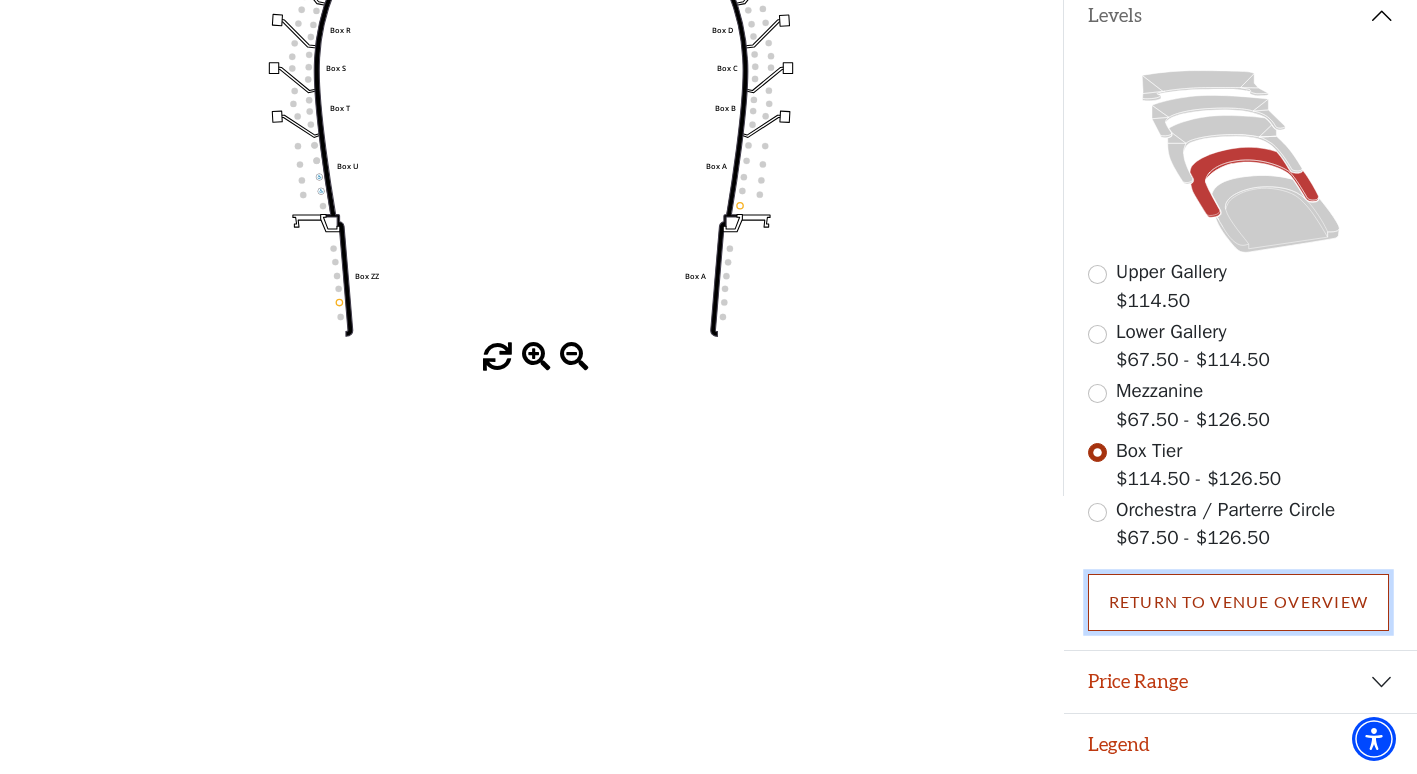 click on "Return To Venue Overview" at bounding box center (1239, 602) 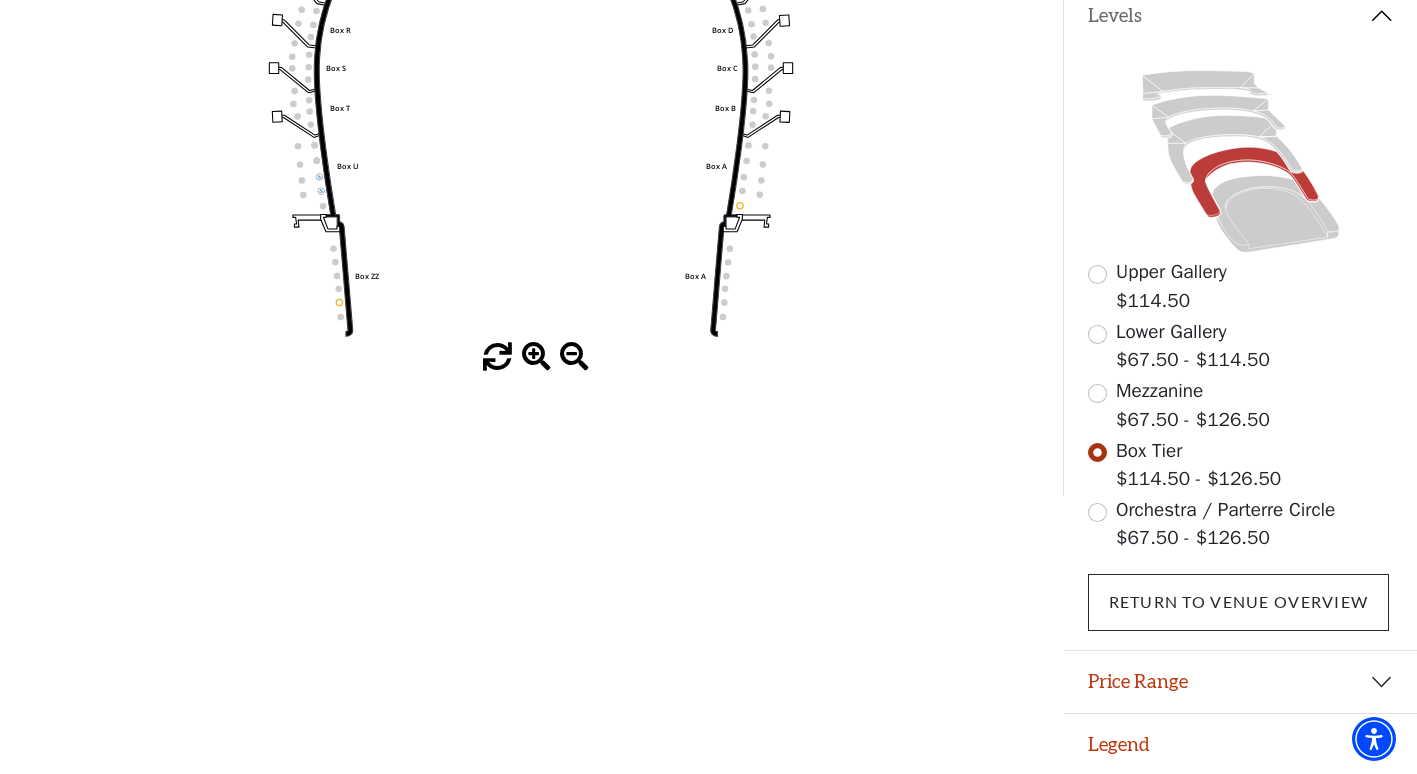 scroll, scrollTop: 8, scrollLeft: 0, axis: vertical 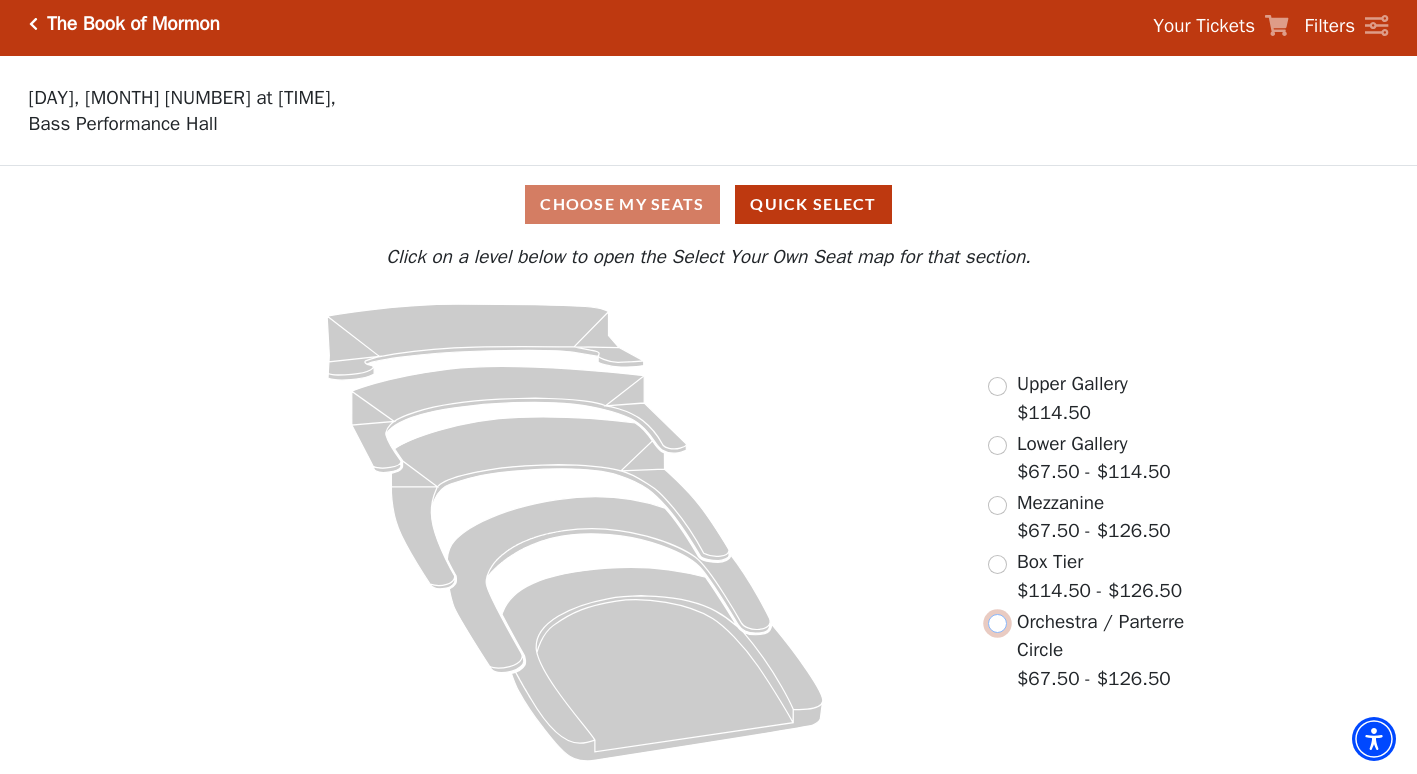 click at bounding box center [997, 623] 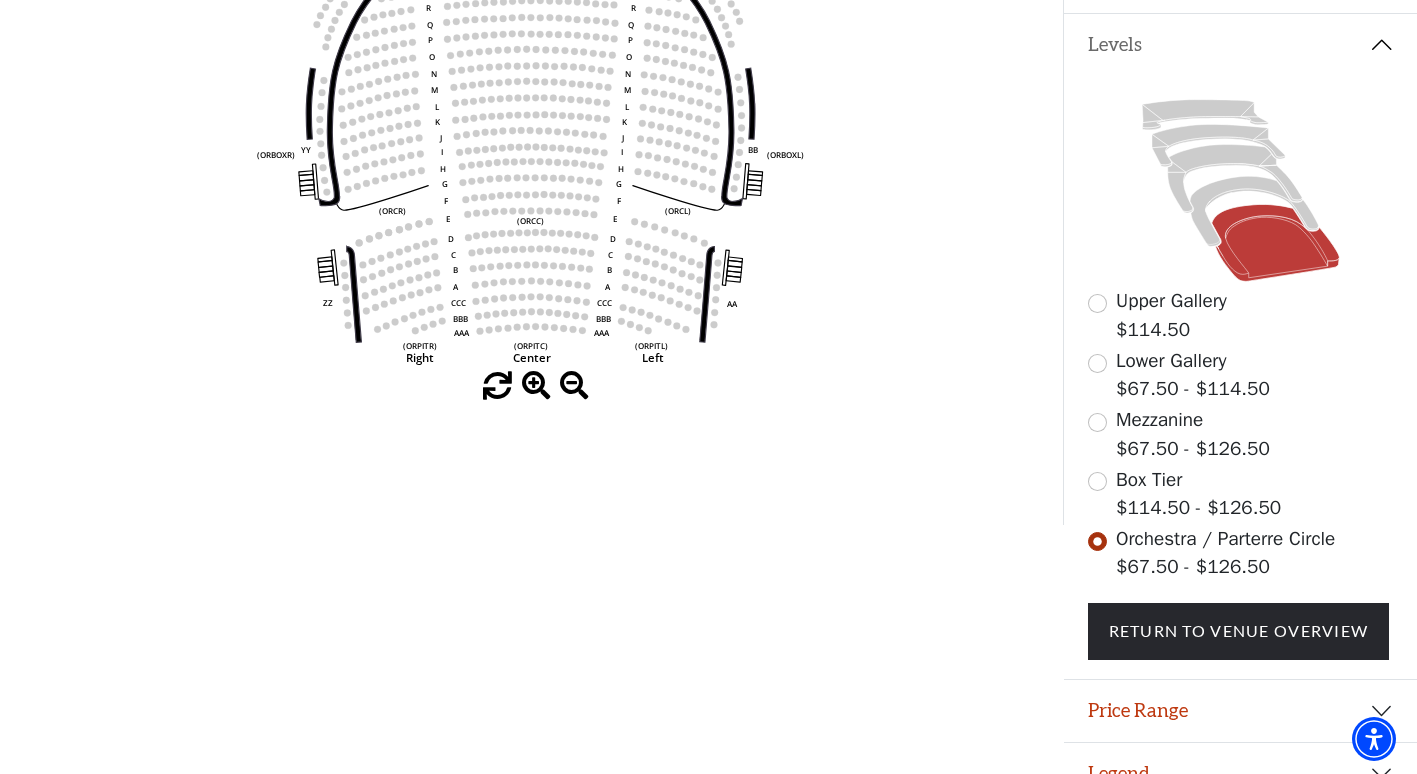 scroll, scrollTop: 424, scrollLeft: 0, axis: vertical 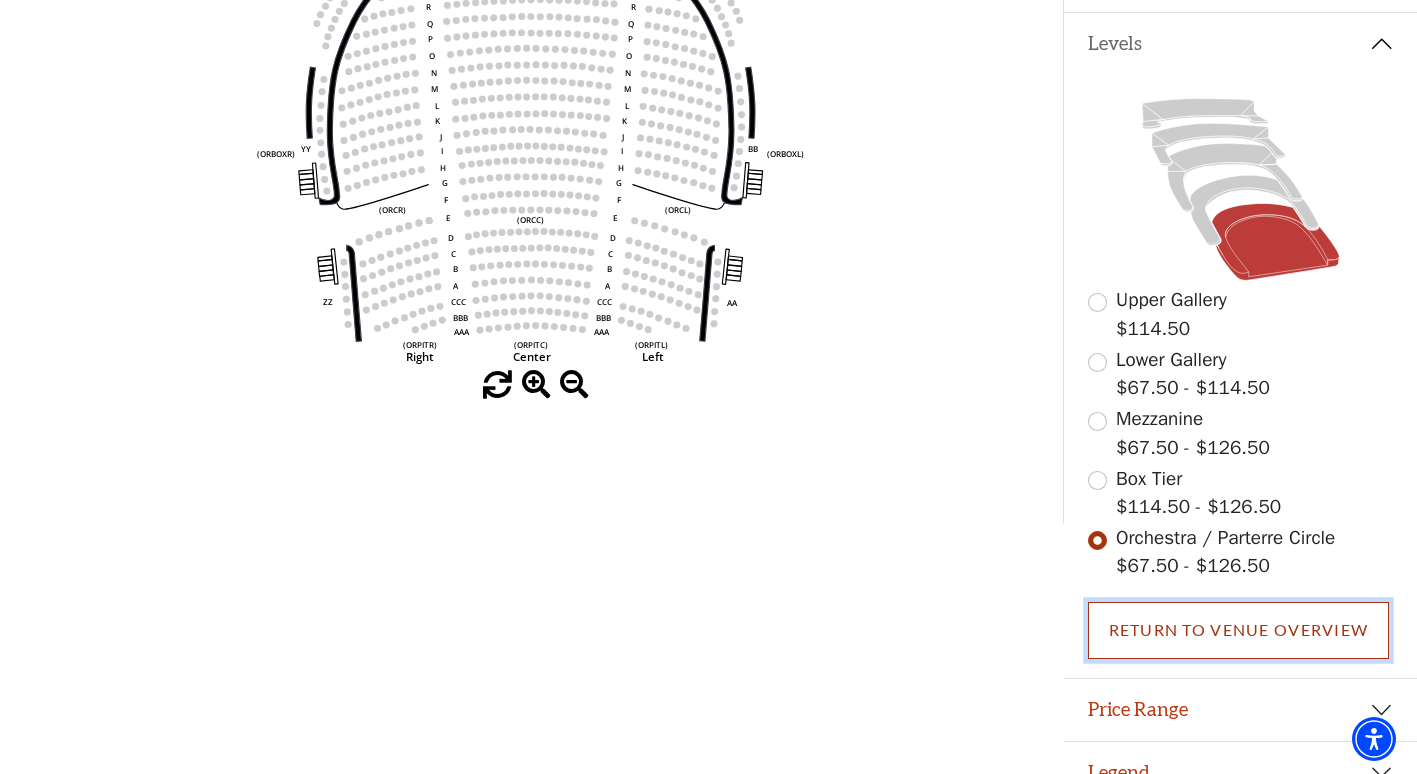 click on "Return To Venue Overview" at bounding box center (1239, 630) 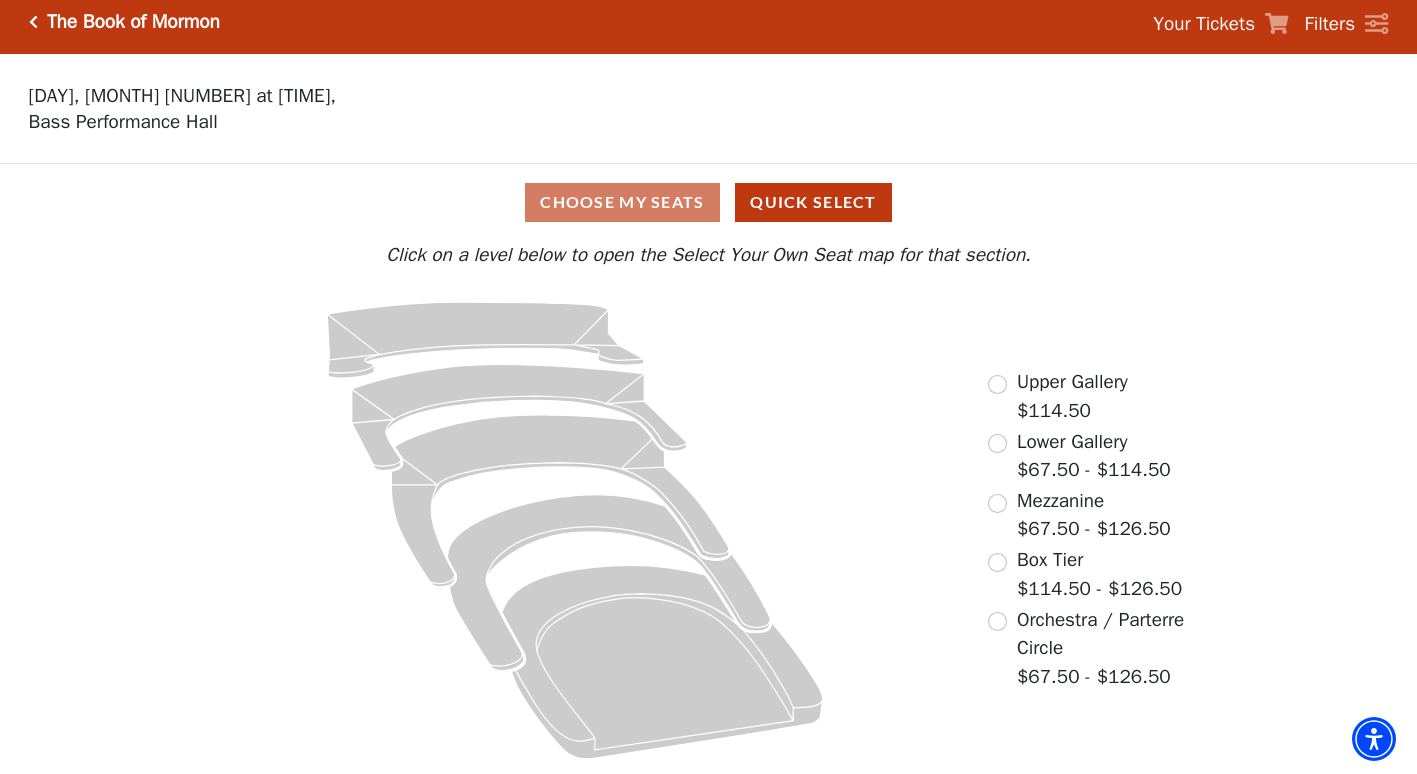 scroll, scrollTop: 8, scrollLeft: 0, axis: vertical 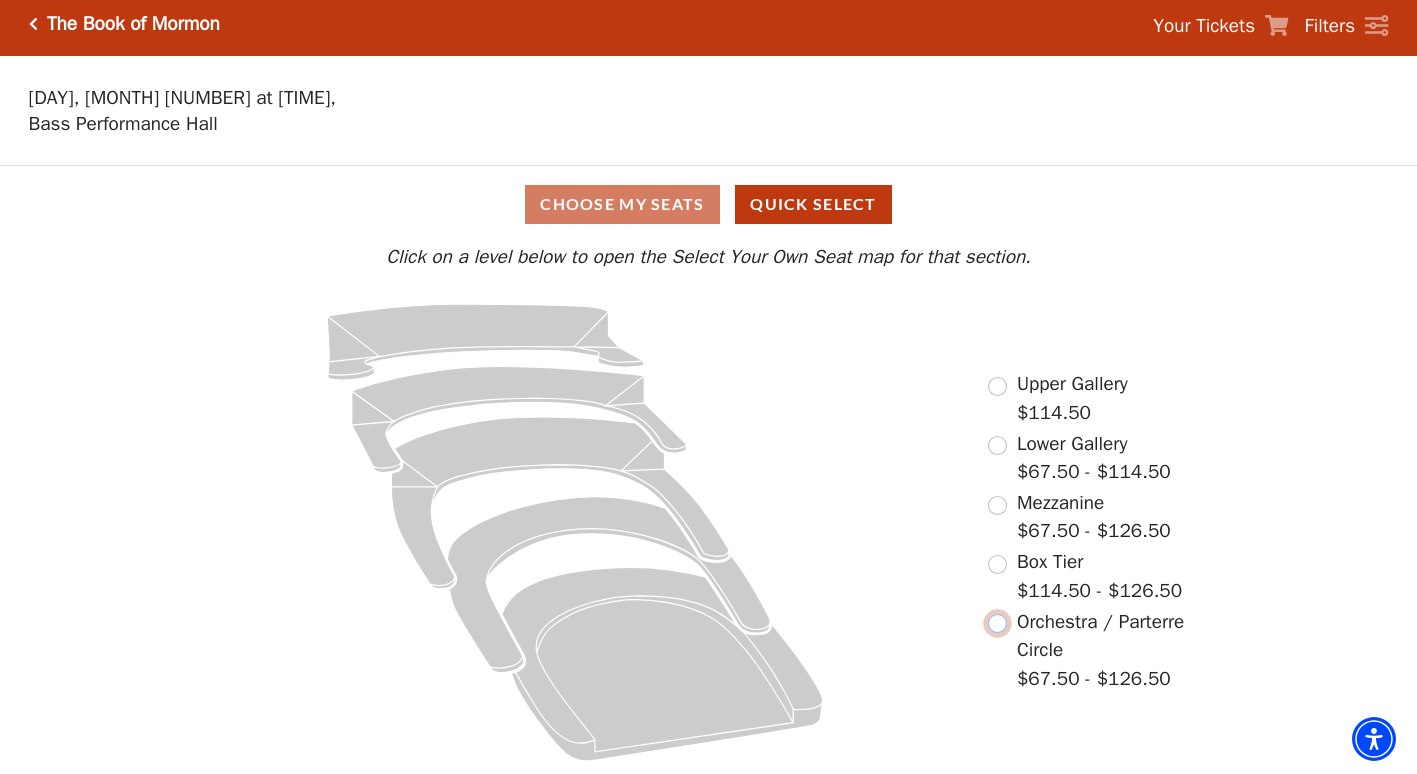 click at bounding box center (997, 623) 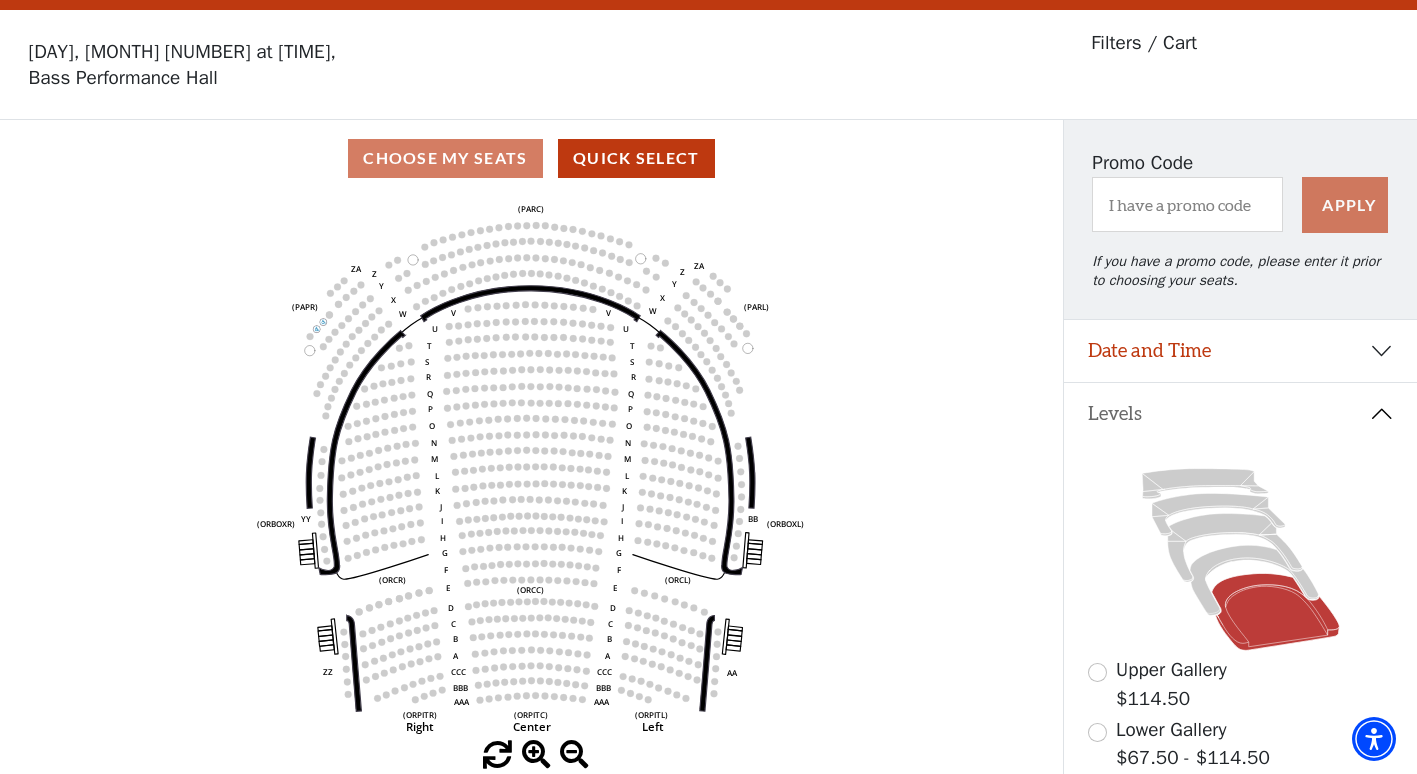scroll, scrollTop: 92, scrollLeft: 0, axis: vertical 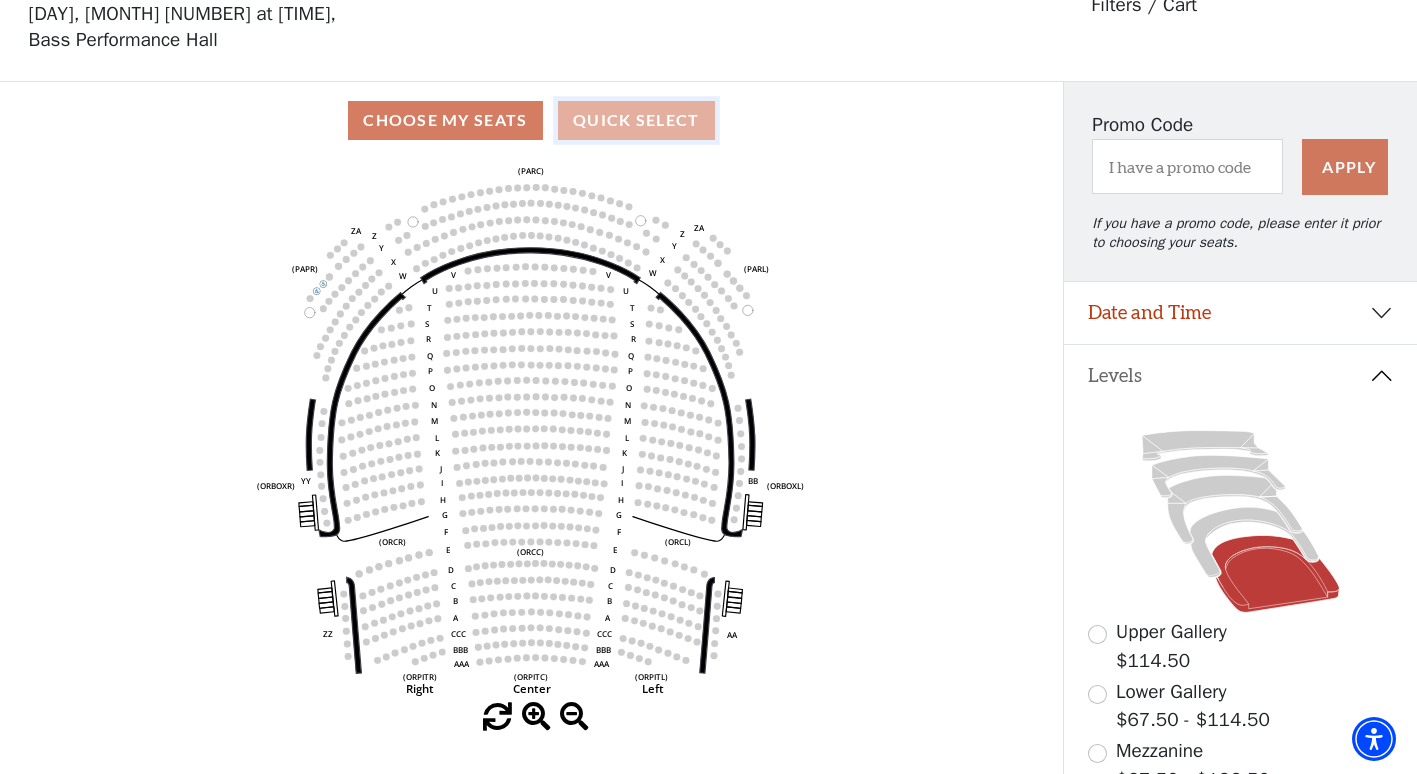 click on "Quick Select" at bounding box center (636, 120) 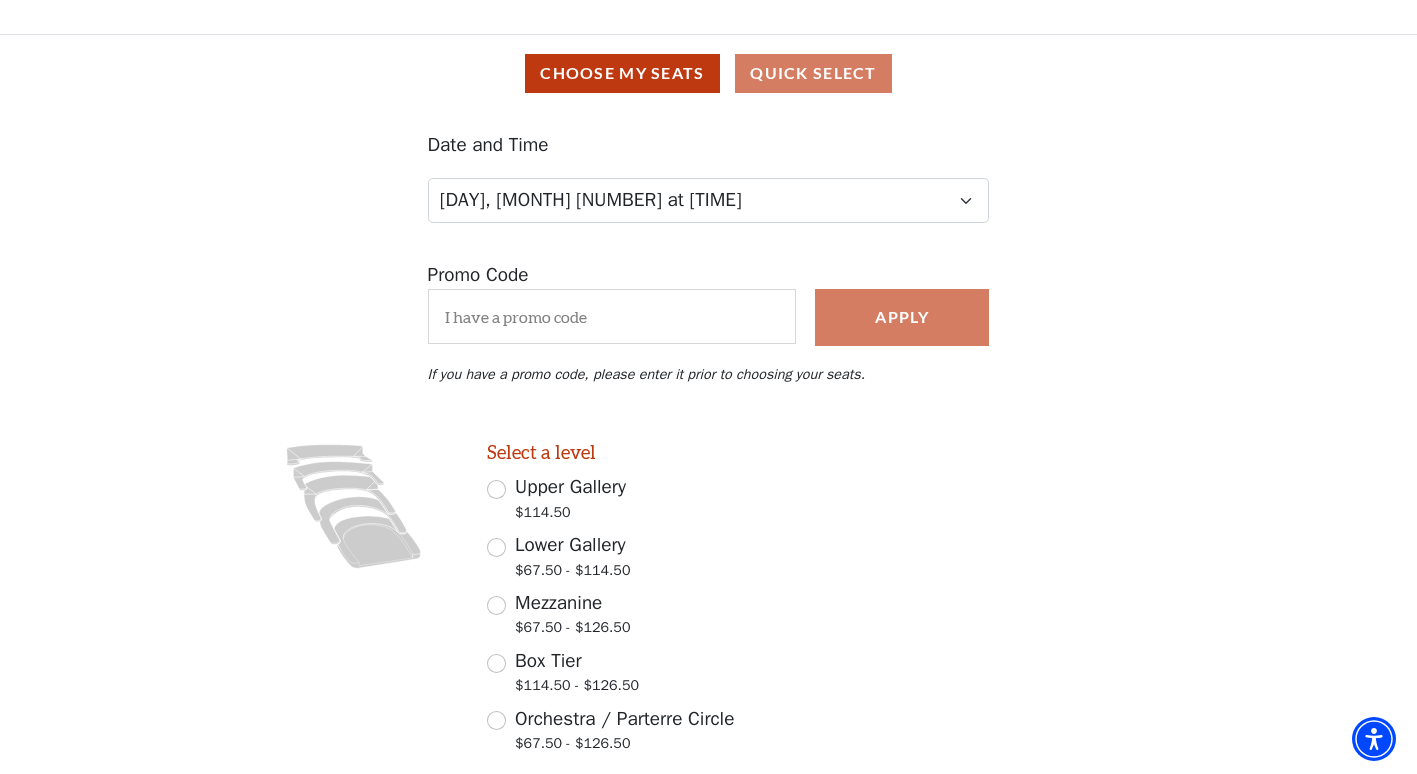 scroll, scrollTop: 91, scrollLeft: 0, axis: vertical 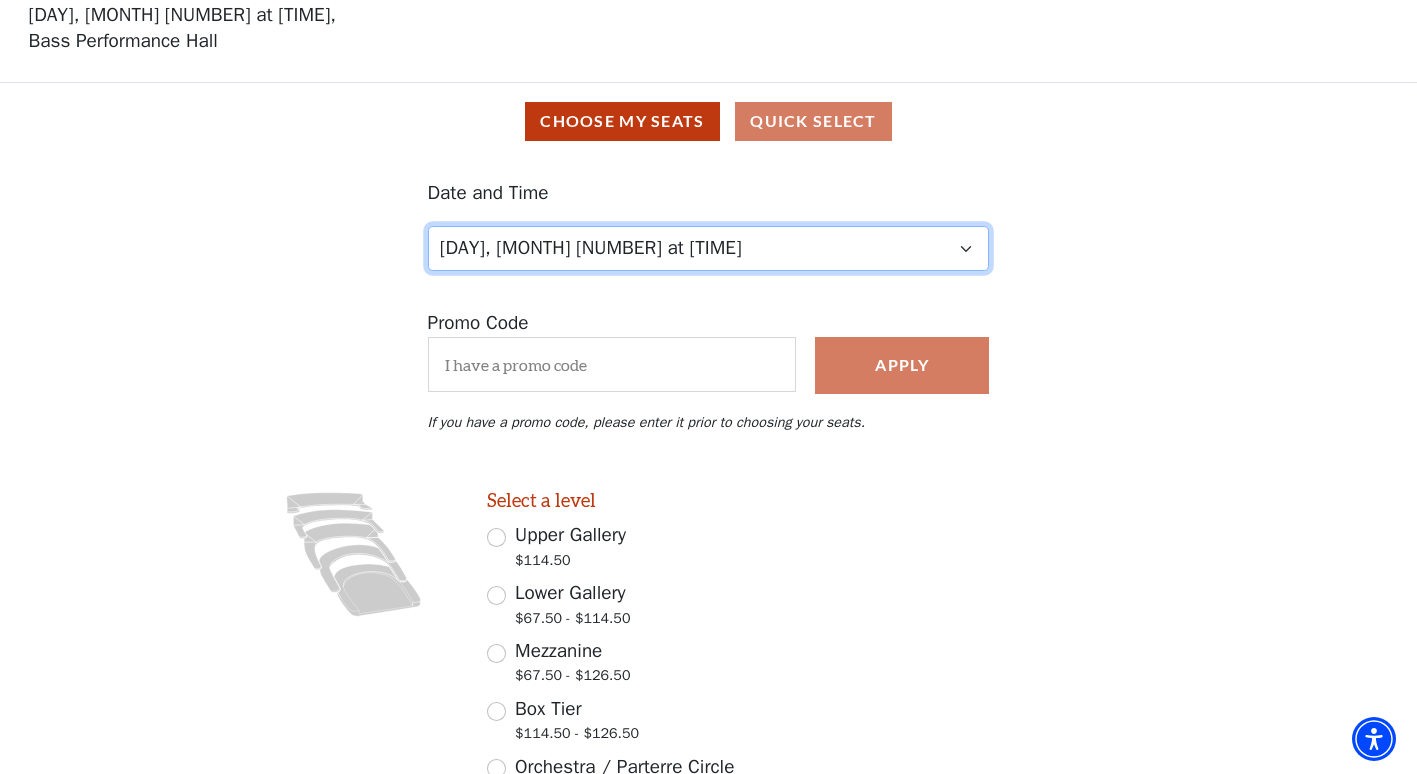 click on "Friday, August 8 at 7:30 PM Saturday, August 9 at 1:30 PM Saturday, August 9 at 7:30 PM Sunday, August 10 at 1:30 PM Sunday, August 10 at 6:30 PM" at bounding box center (709, 248) 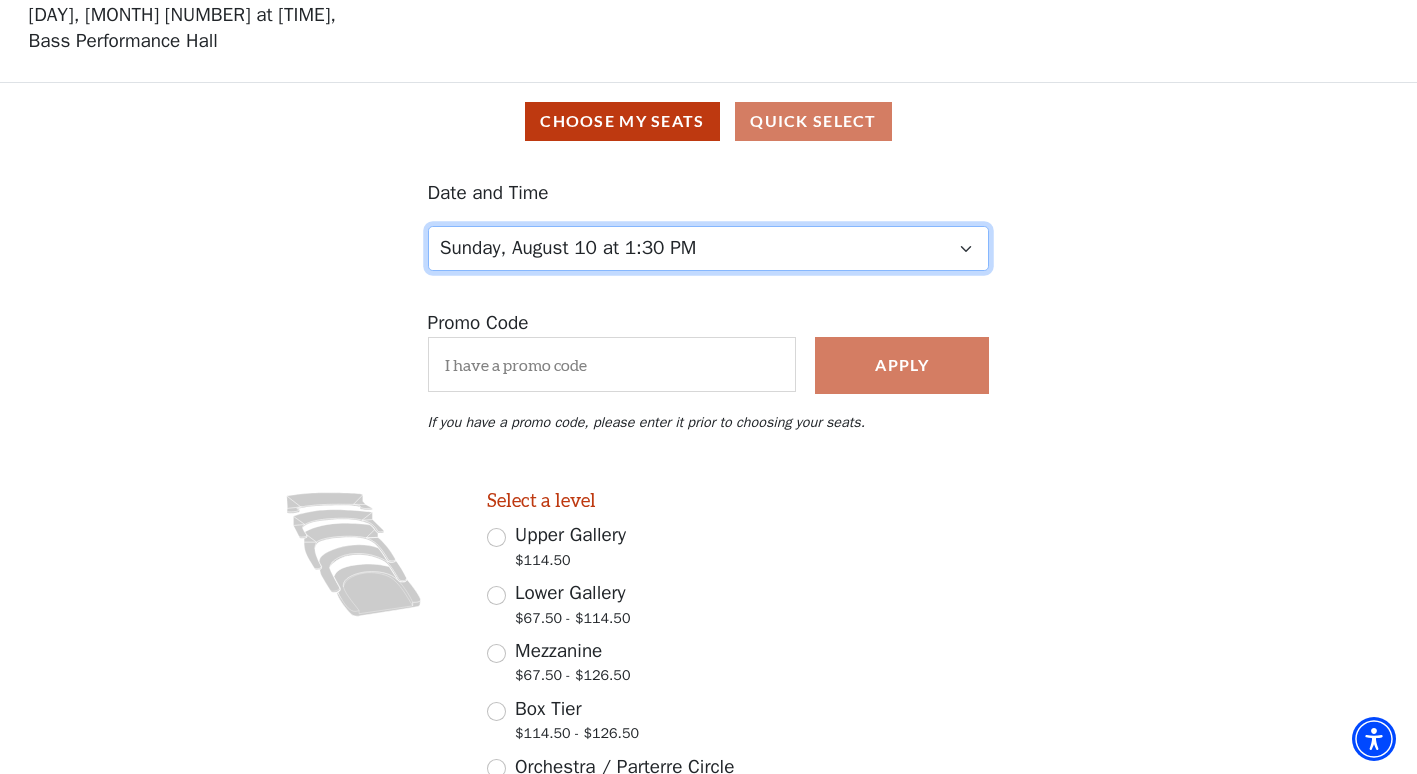 click on "Friday, August 8 at 7:30 PM Saturday, August 9 at 1:30 PM Saturday, August 9 at 7:30 PM Sunday, August 10 at 1:30 PM Sunday, August 10 at 6:30 PM" at bounding box center (709, 248) 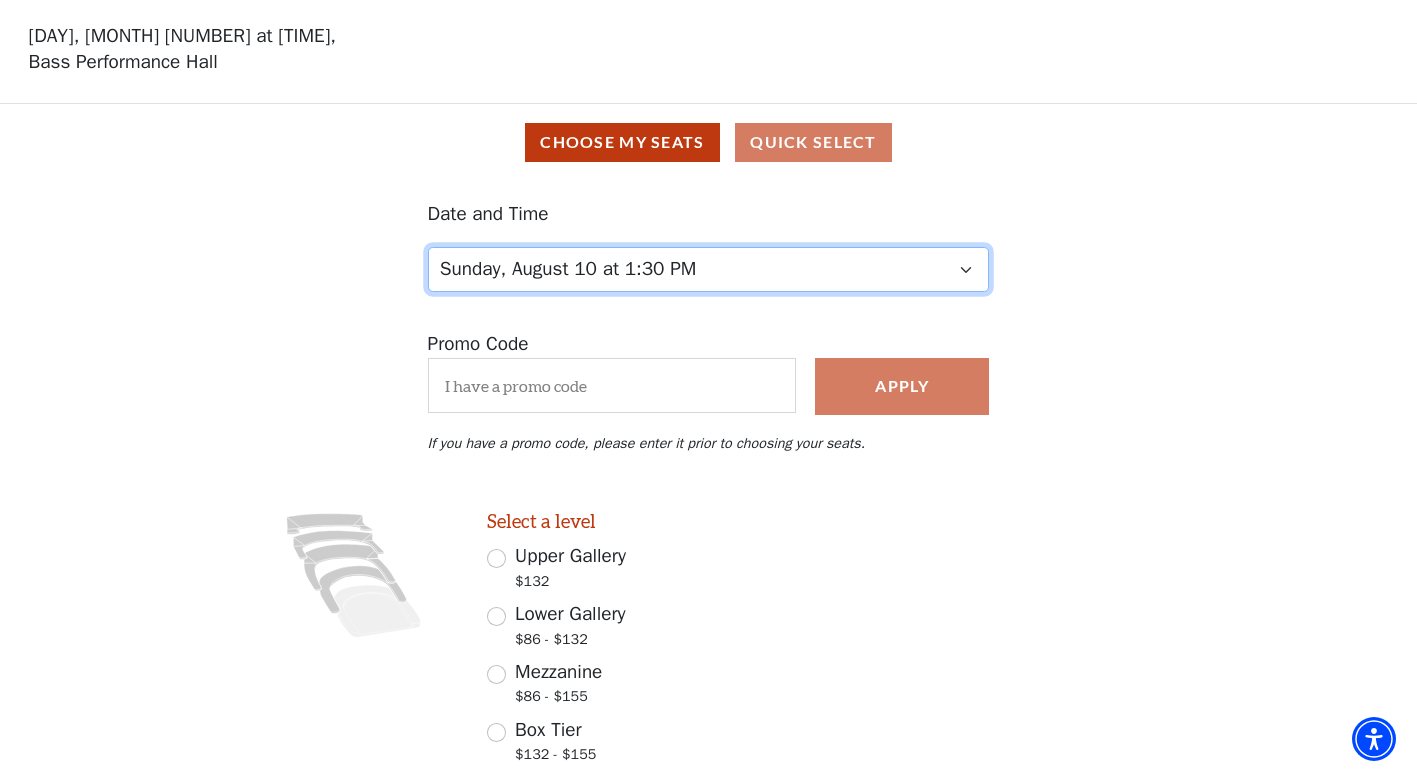 scroll, scrollTop: 69, scrollLeft: 0, axis: vertical 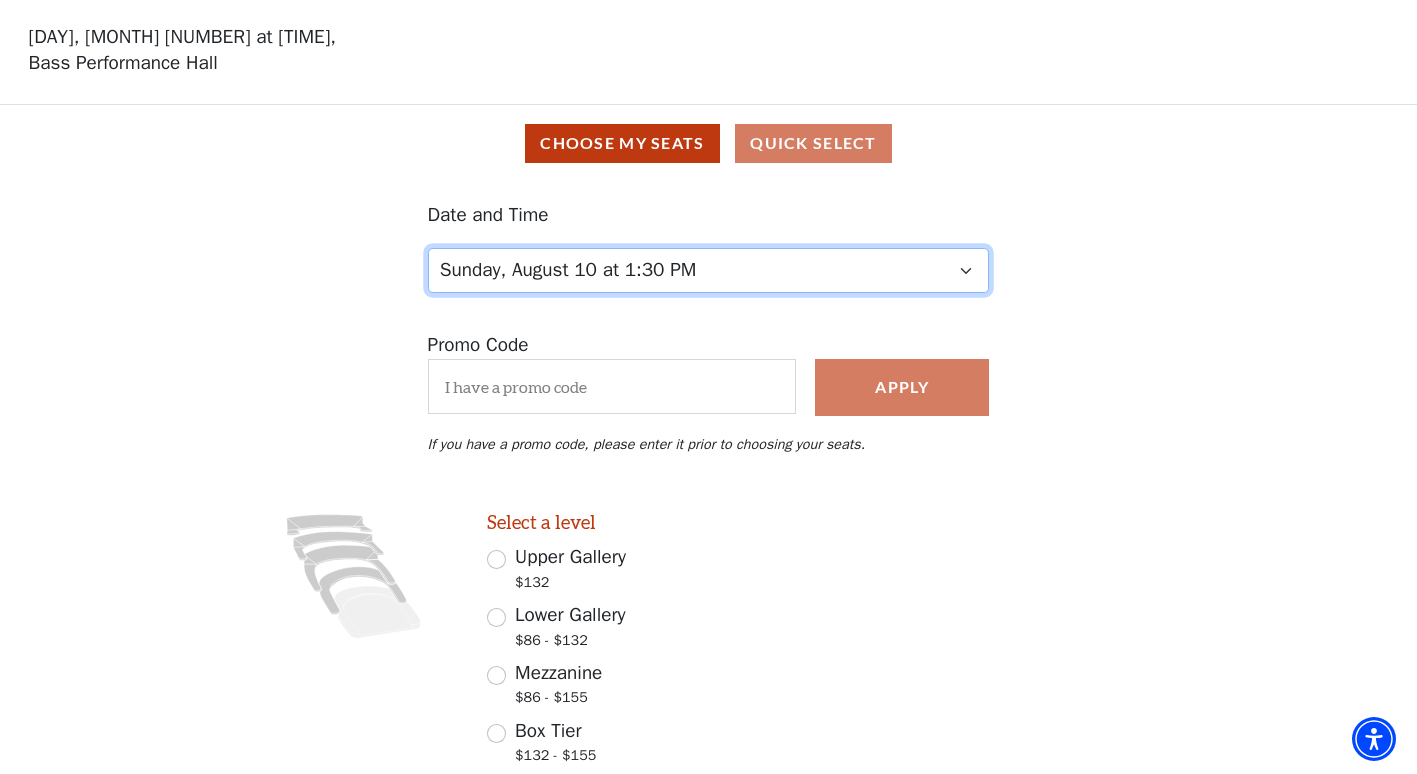 click on "Friday, August 8 at 7:30 PM Saturday, August 9 at 1:30 PM Saturday, August 9 at 7:30 PM Sunday, August 10 at 1:30 PM Sunday, August 10 at 6:30 PM" at bounding box center (709, 270) 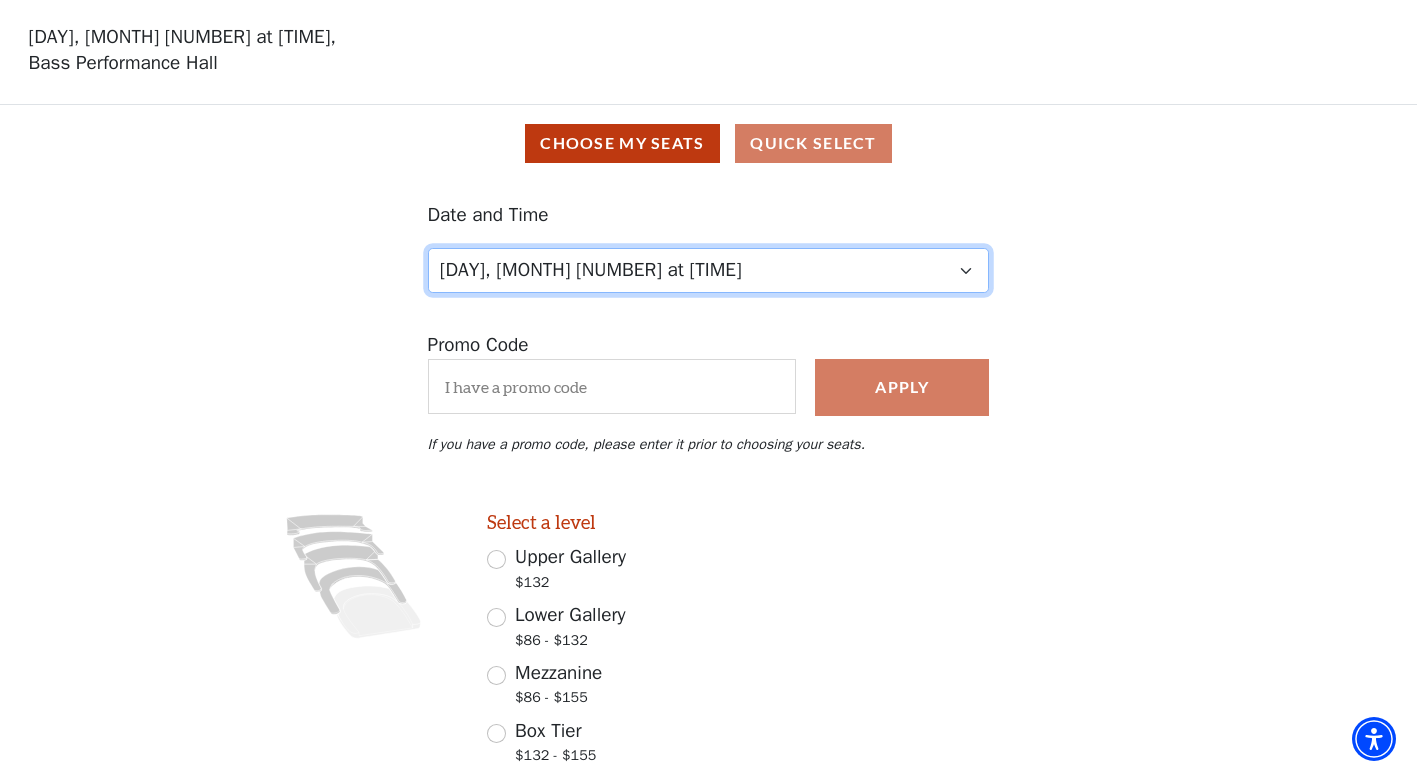 click on "Friday, August 8 at 7:30 PM Saturday, August 9 at 1:30 PM Saturday, August 9 at 7:30 PM Sunday, August 10 at 1:30 PM Sunday, August 10 at 6:30 PM" at bounding box center (709, 270) 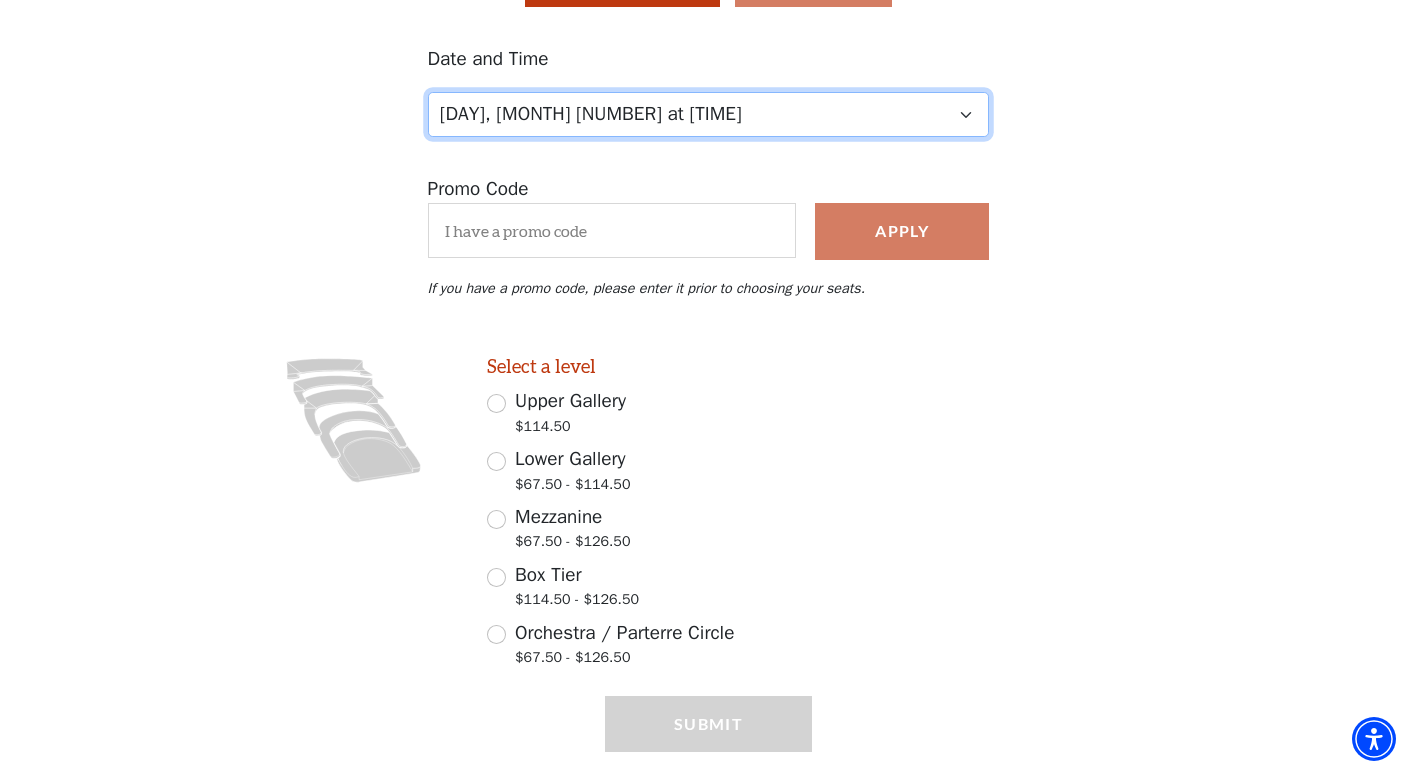 scroll, scrollTop: 279, scrollLeft: 0, axis: vertical 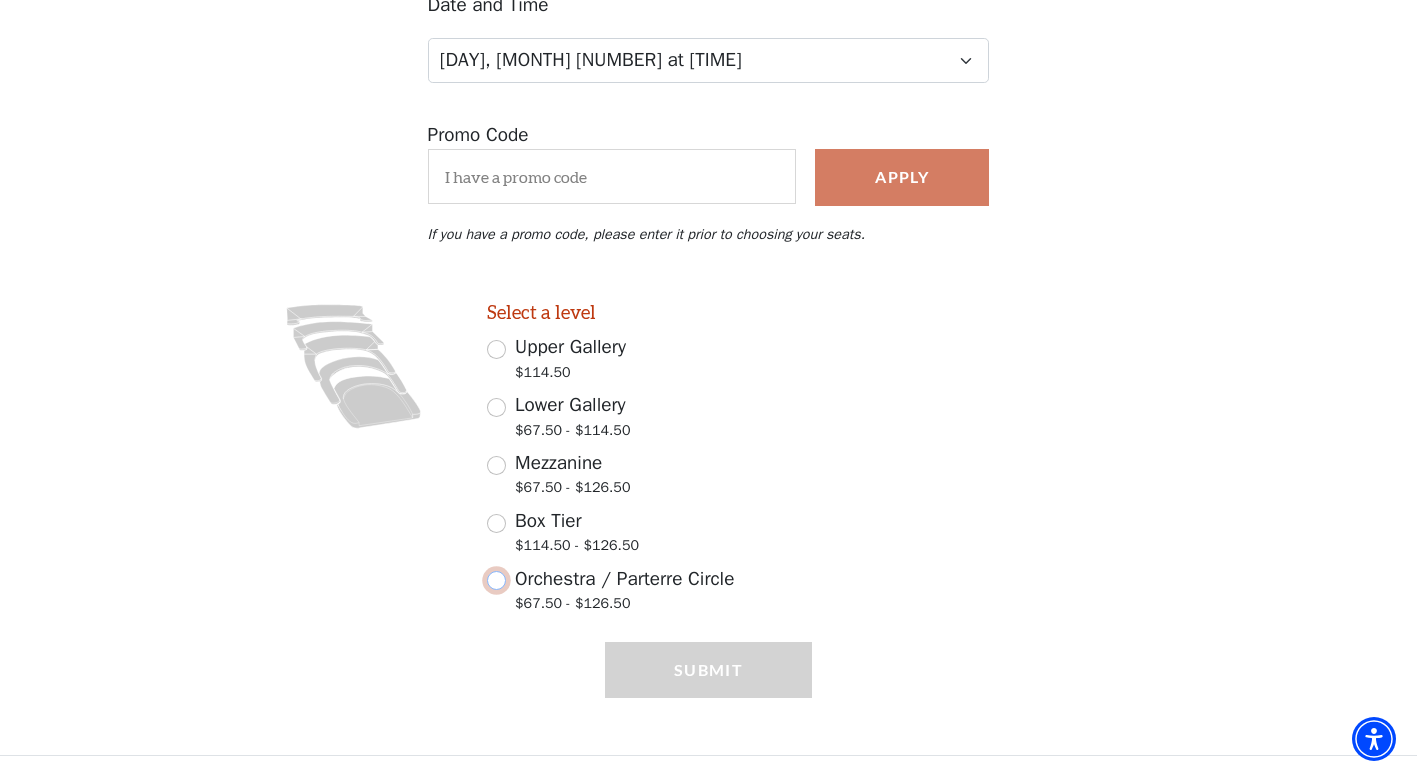 click on "Orchestra / Parterre Circle     $67.50 - $126.50" at bounding box center [496, 580] 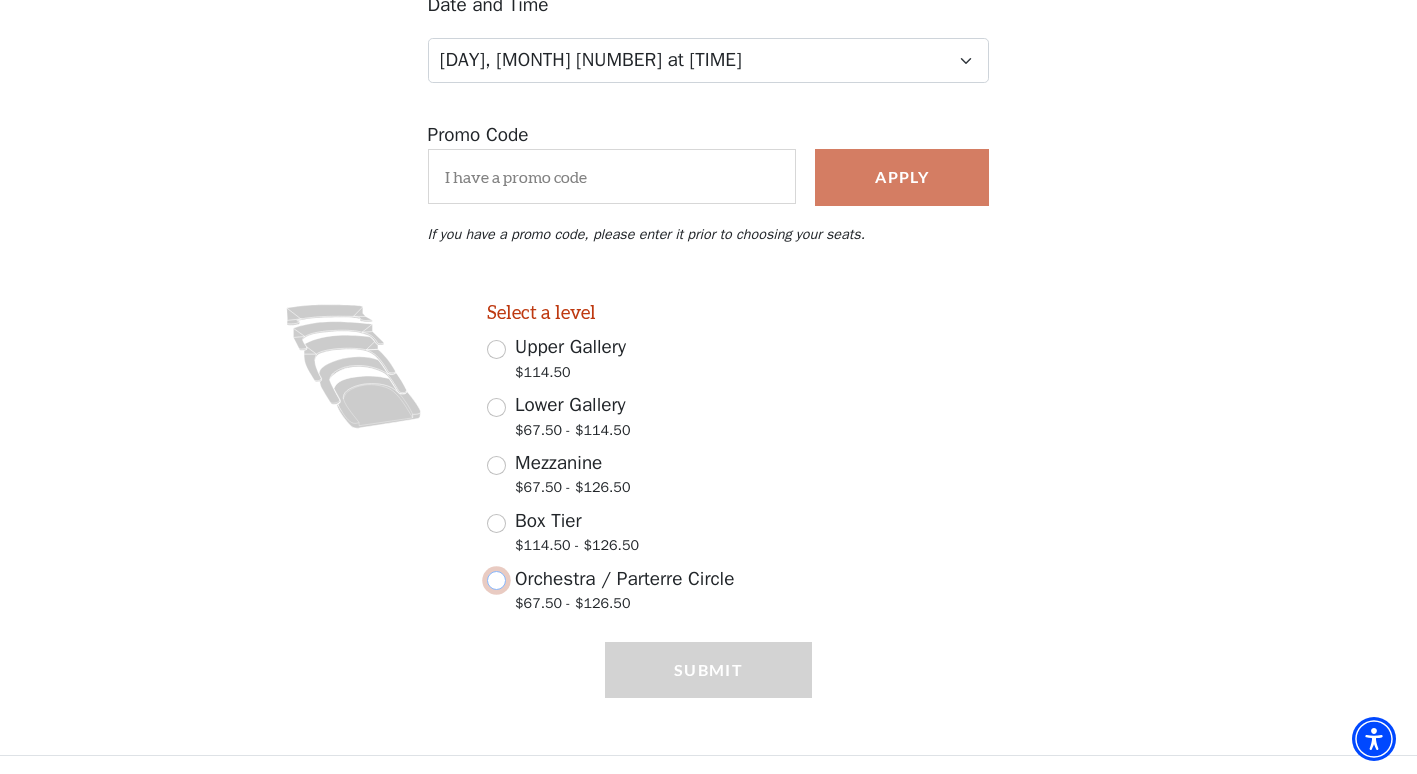 radio on "true" 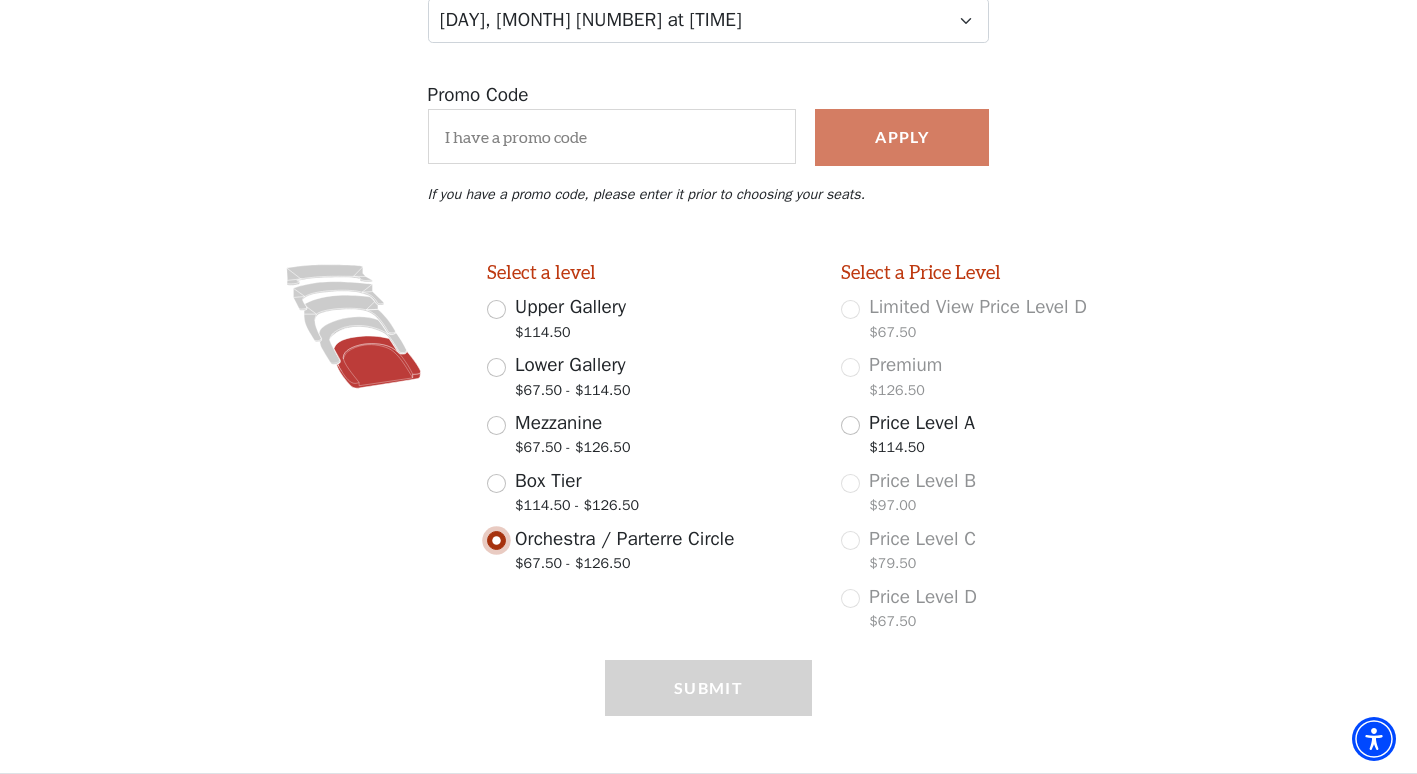scroll, scrollTop: 337, scrollLeft: 0, axis: vertical 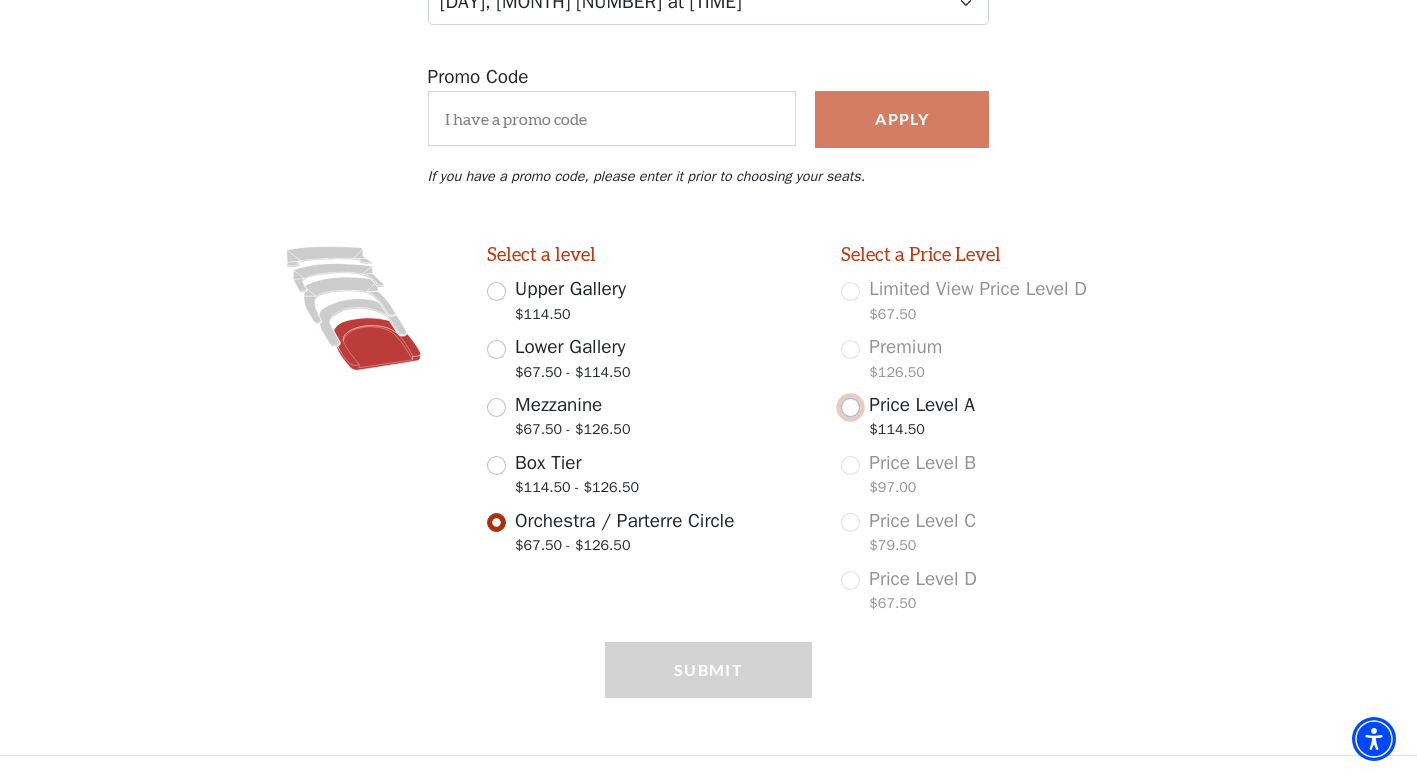 click on "Price Level A $114.50" at bounding box center [850, 407] 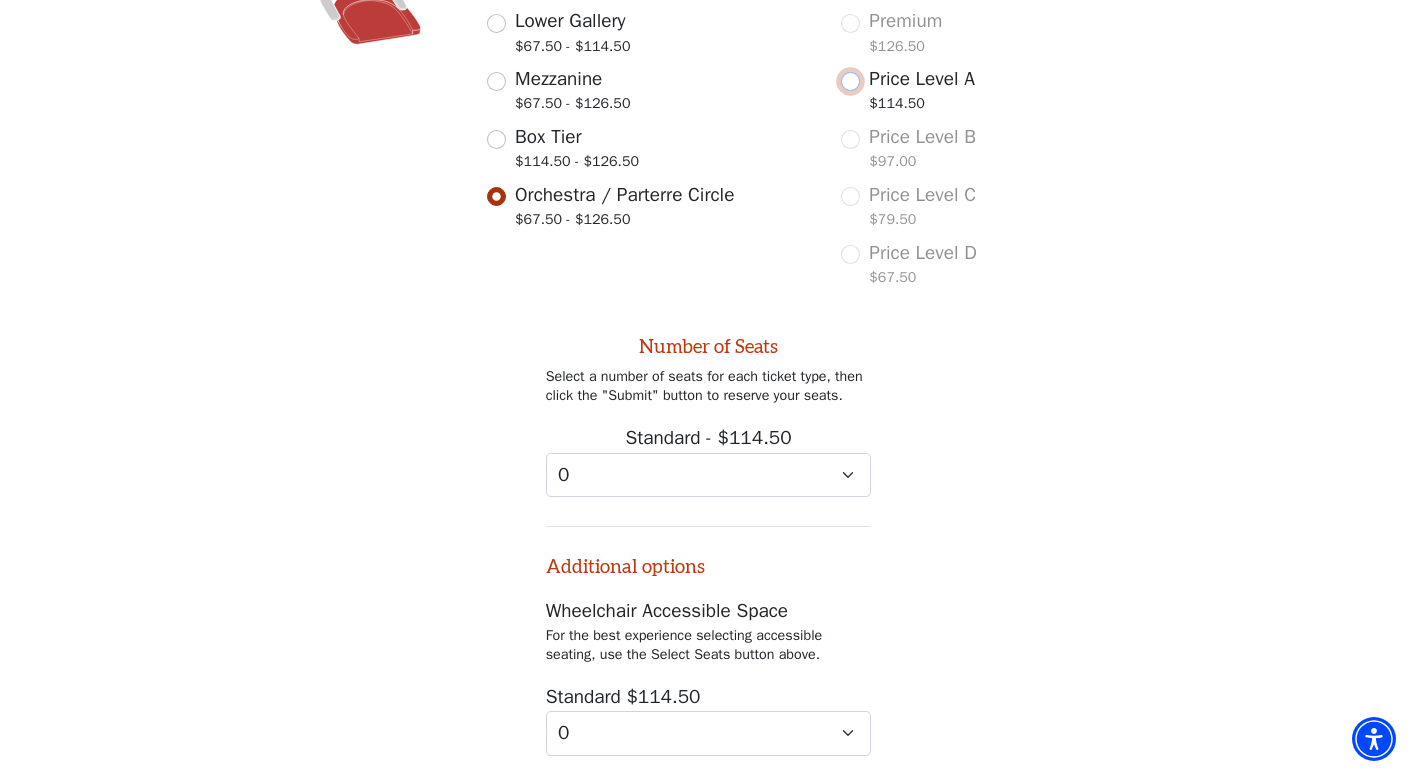 scroll, scrollTop: 796, scrollLeft: 0, axis: vertical 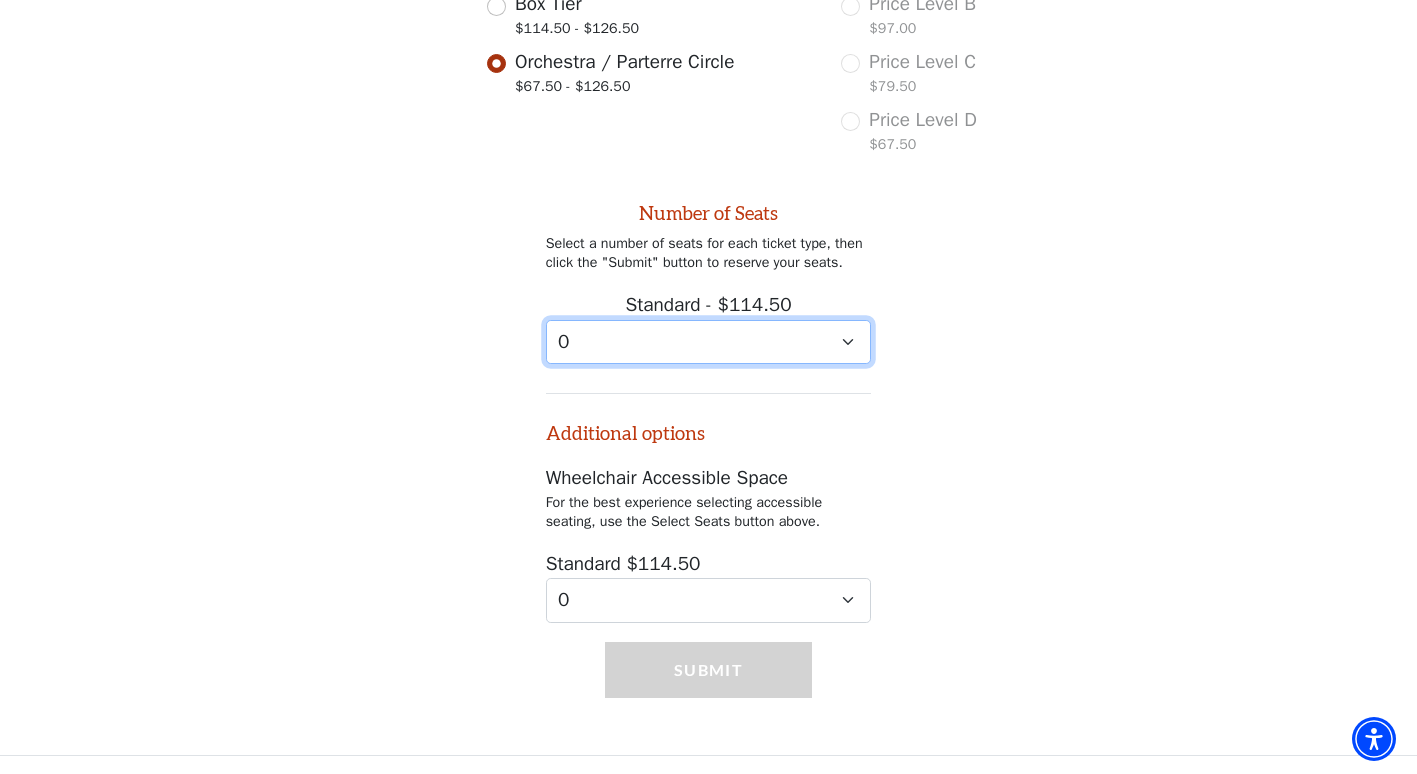 click on "0 1 2 3 4 5 6 7 8 9" at bounding box center (709, 342) 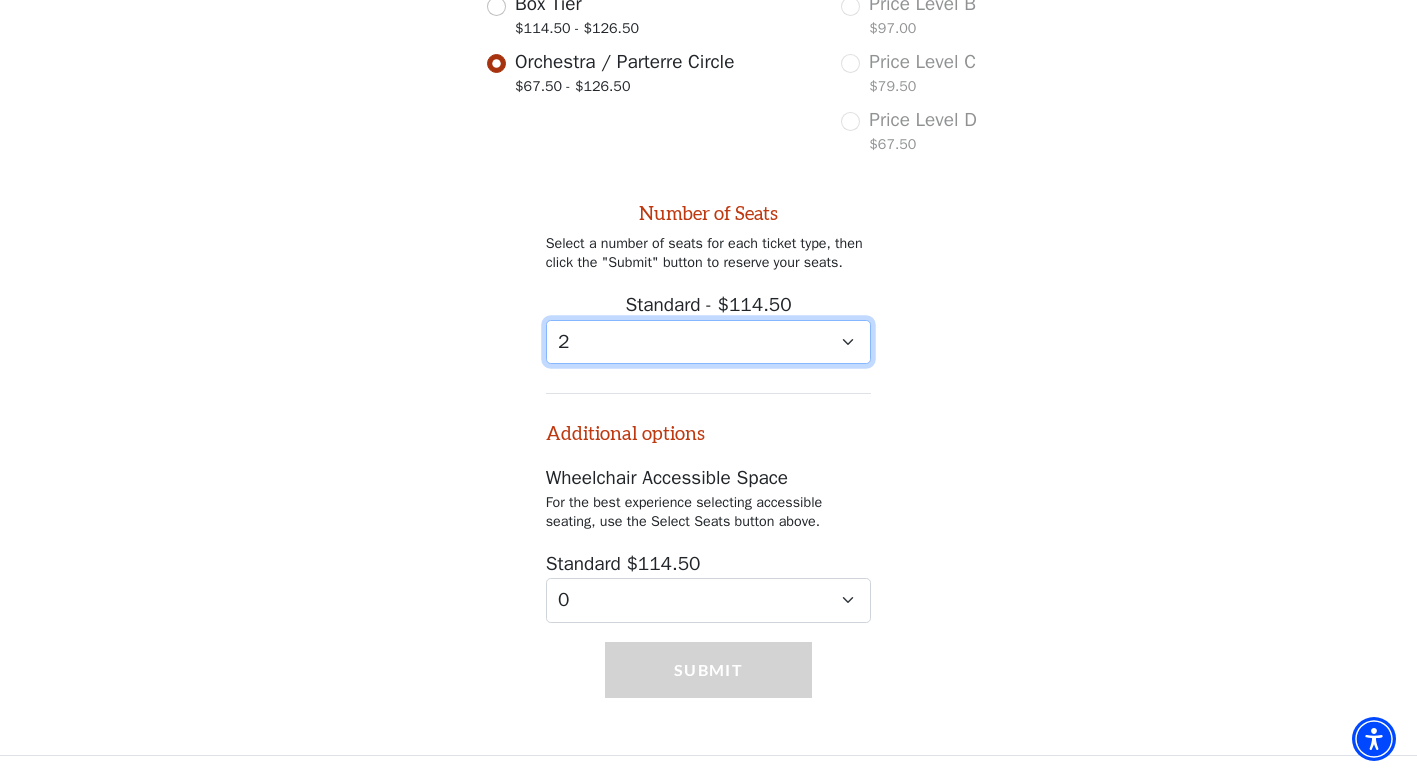 click on "0 1 2 3 4 5 6 7 8 9" at bounding box center [709, 342] 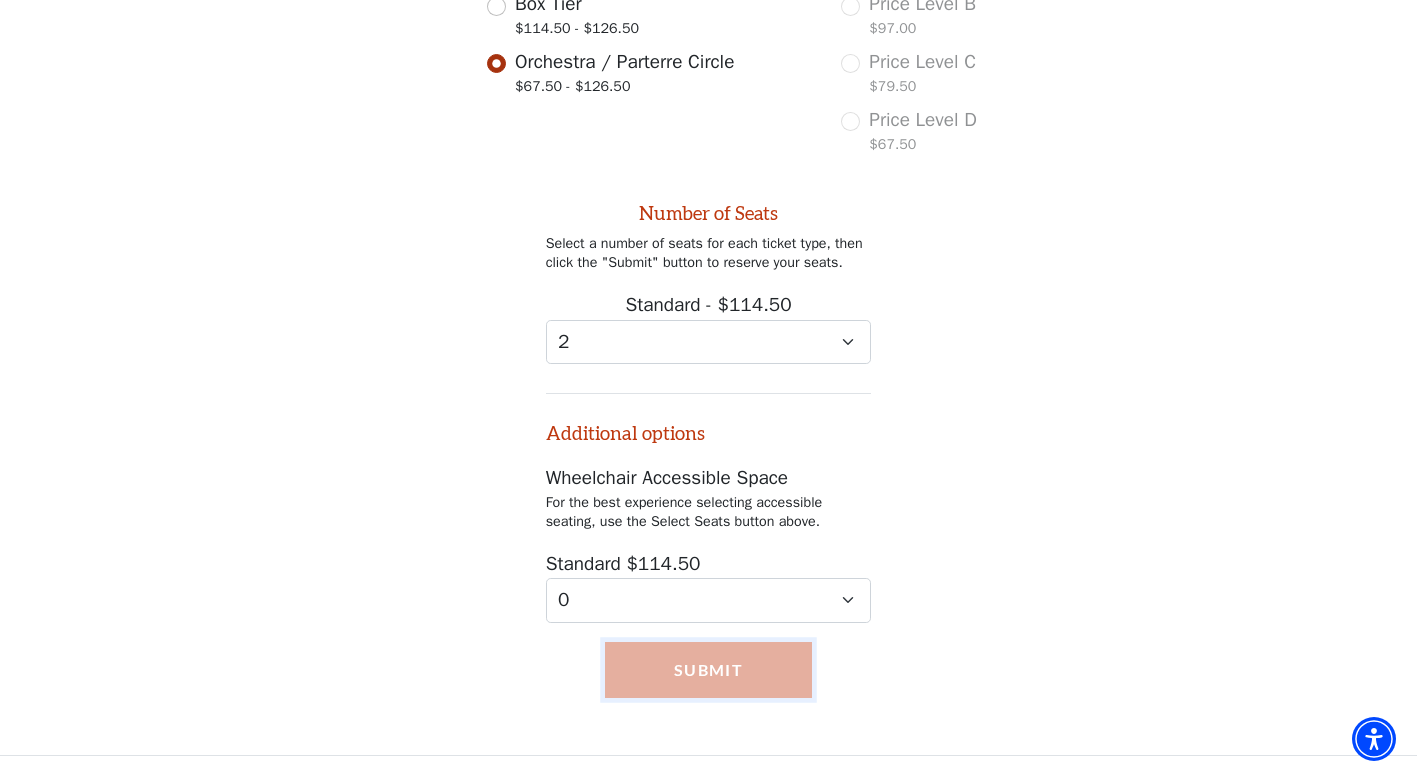 click on "Submit" at bounding box center [709, 670] 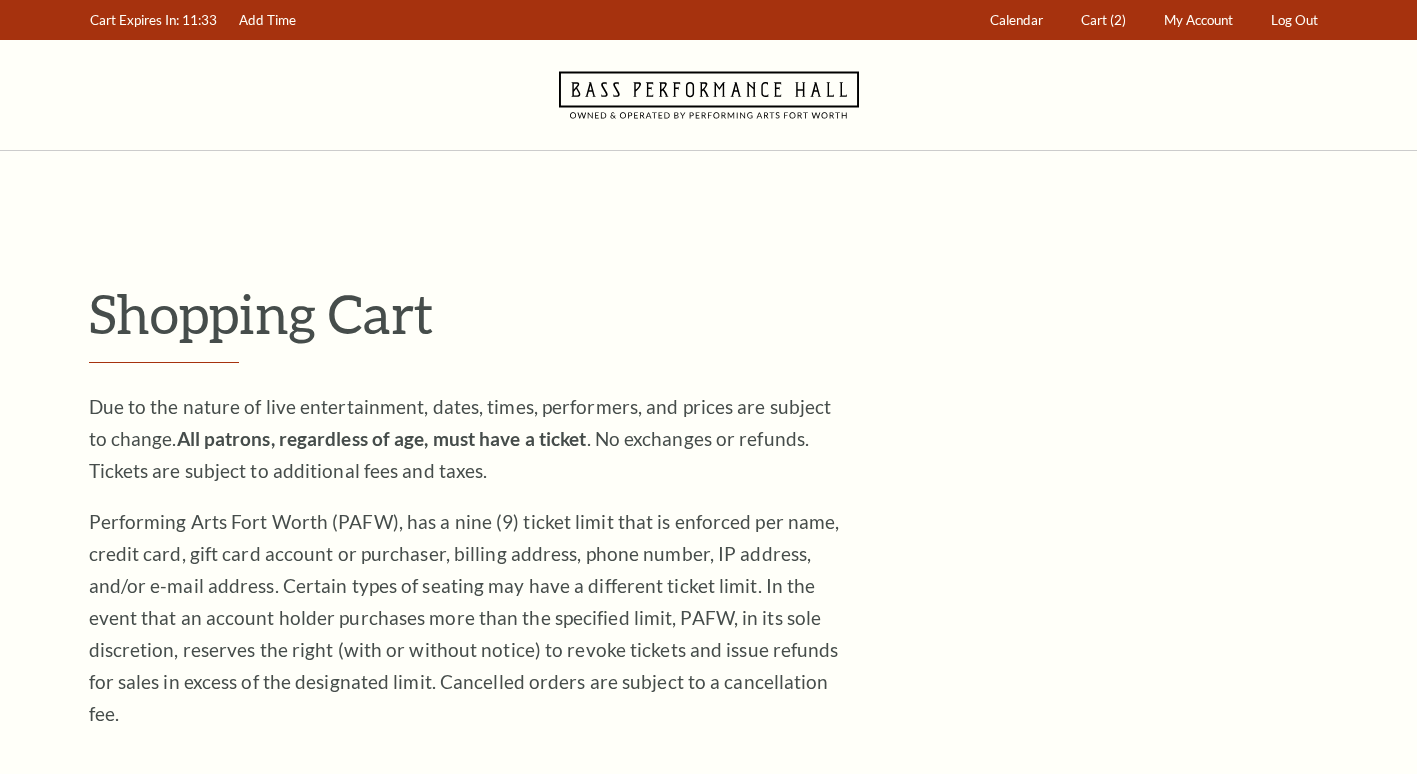 scroll, scrollTop: 0, scrollLeft: 0, axis: both 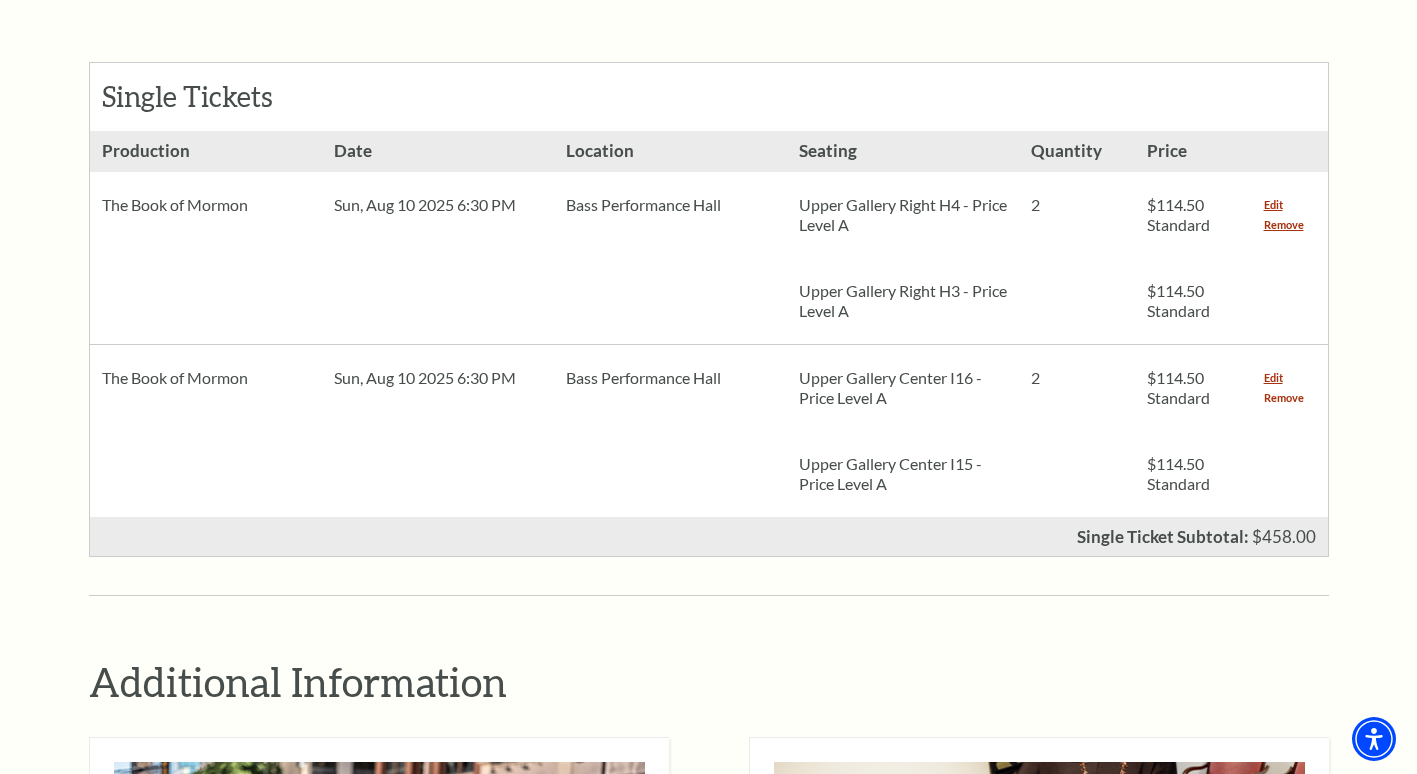 click on "Remove" at bounding box center [1284, 398] 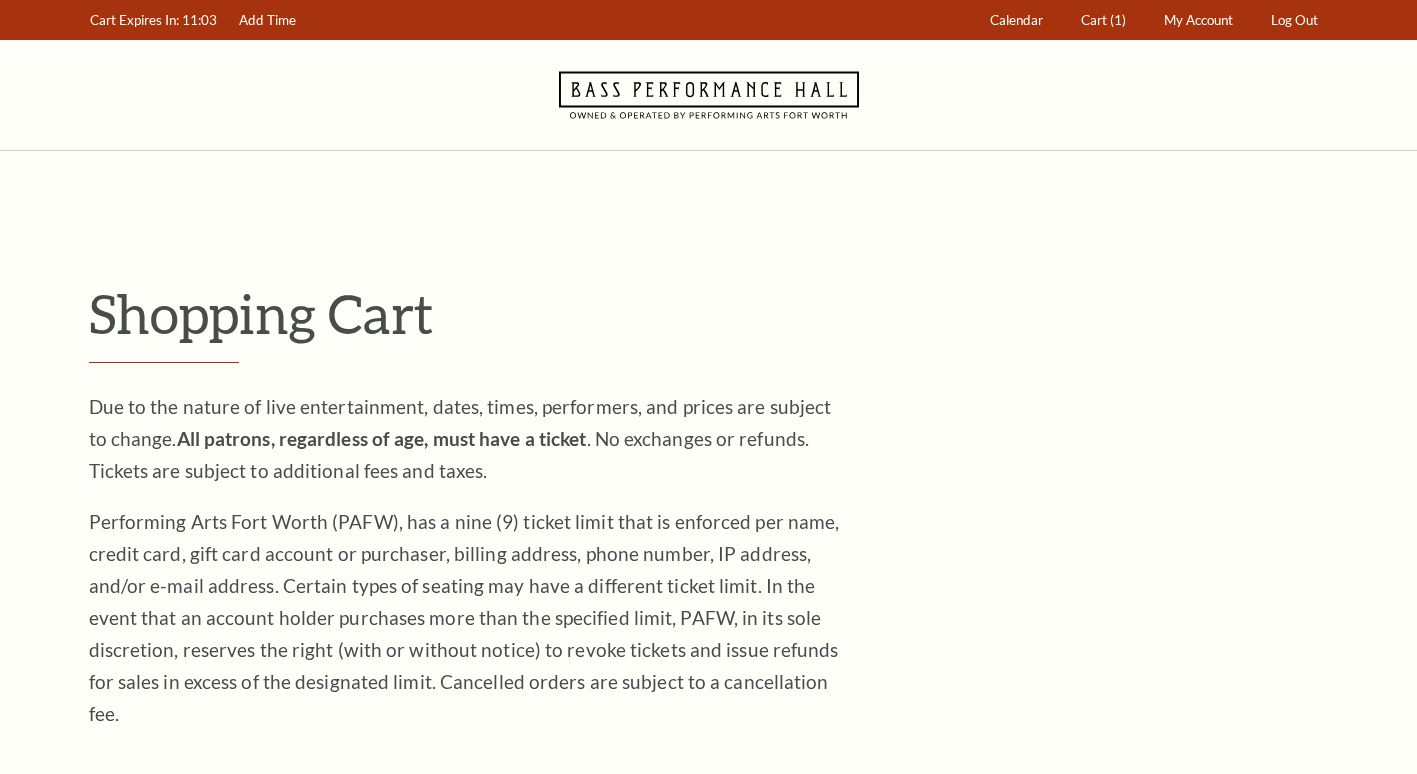 scroll, scrollTop: 0, scrollLeft: 0, axis: both 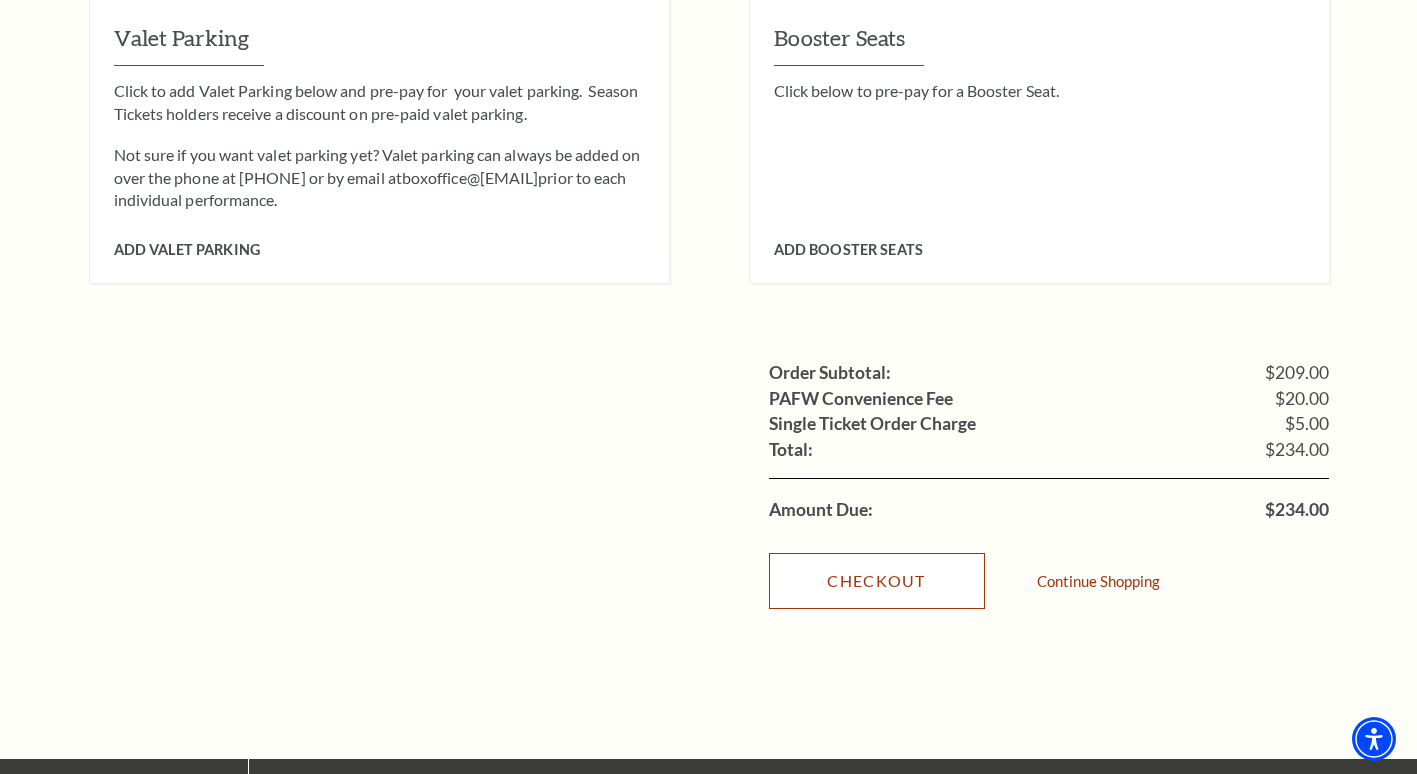 click on "Checkout" at bounding box center (877, 581) 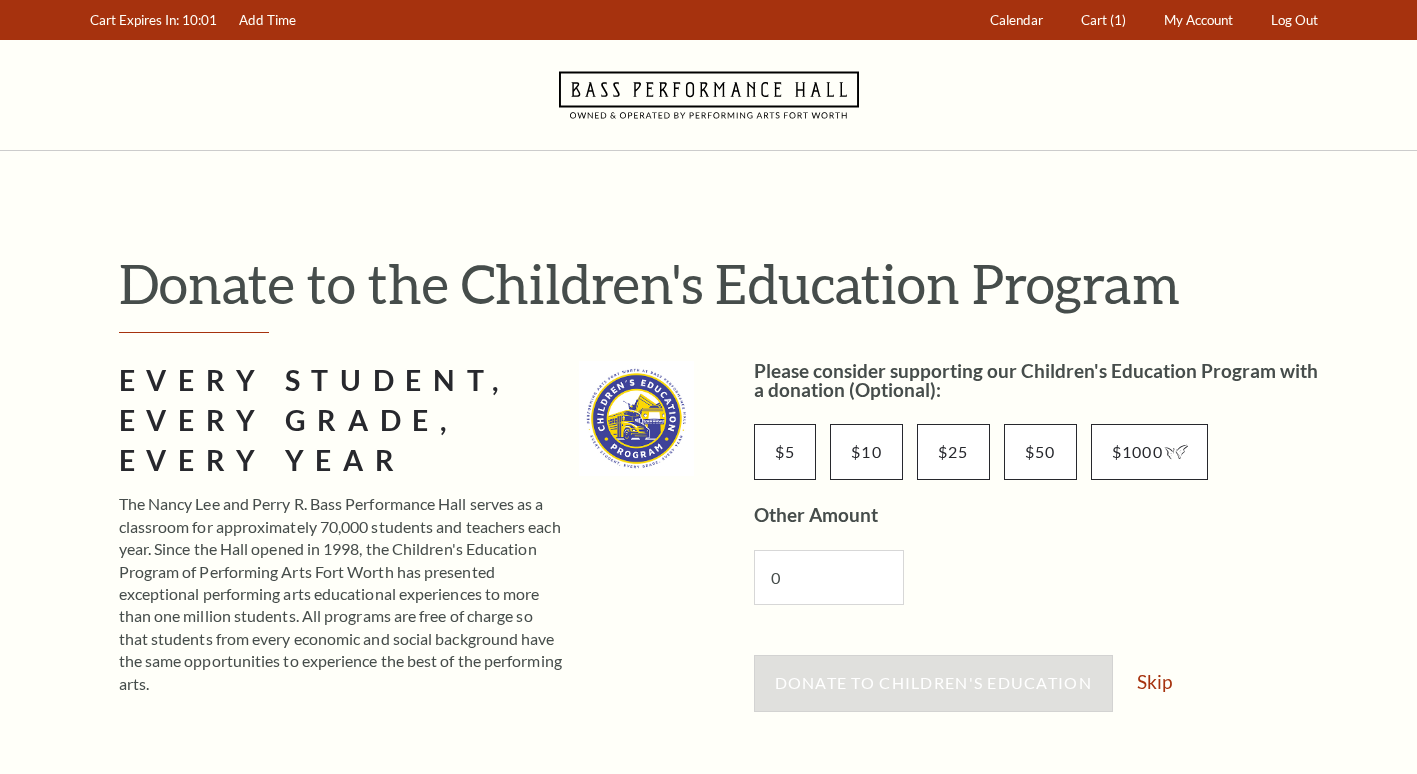 scroll, scrollTop: 0, scrollLeft: 0, axis: both 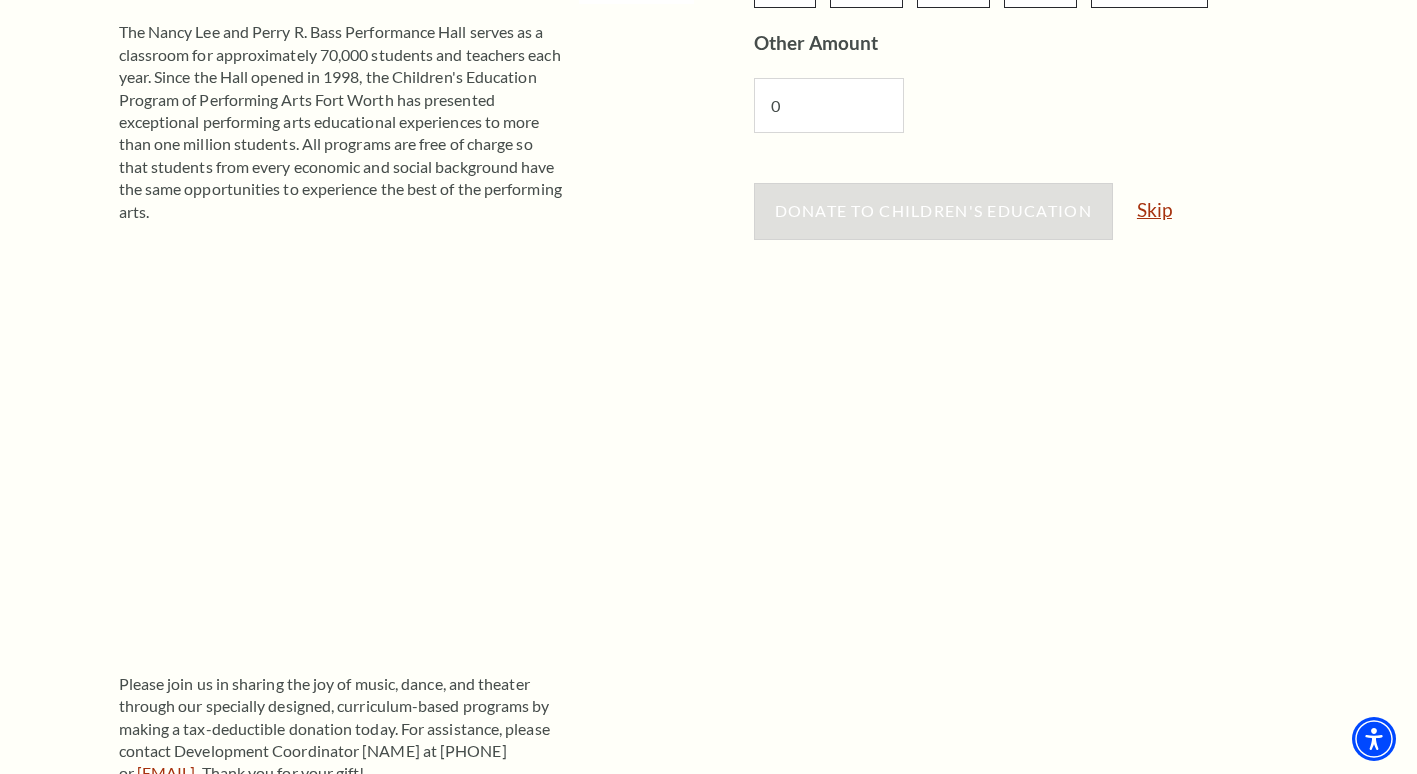 click on "Skip" at bounding box center (1154, 209) 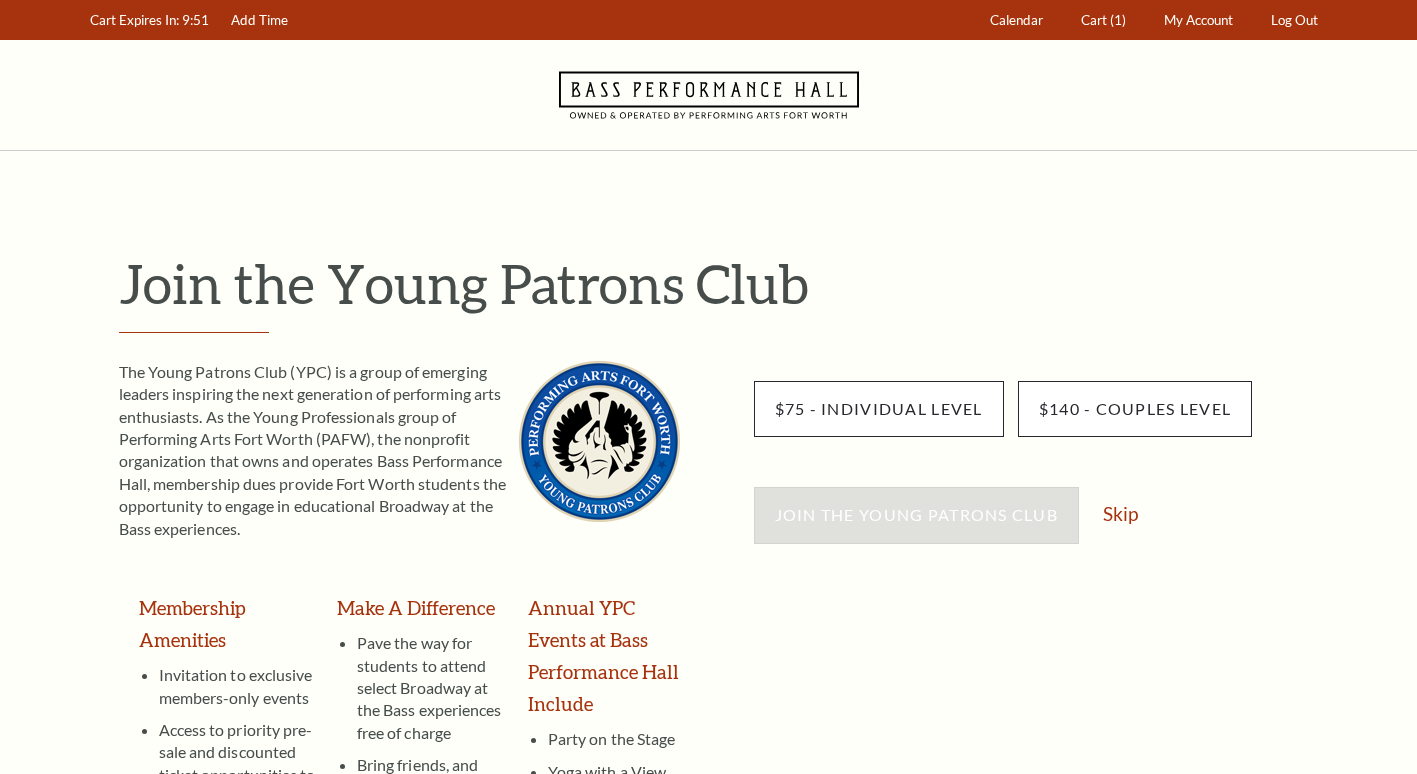 scroll, scrollTop: 0, scrollLeft: 0, axis: both 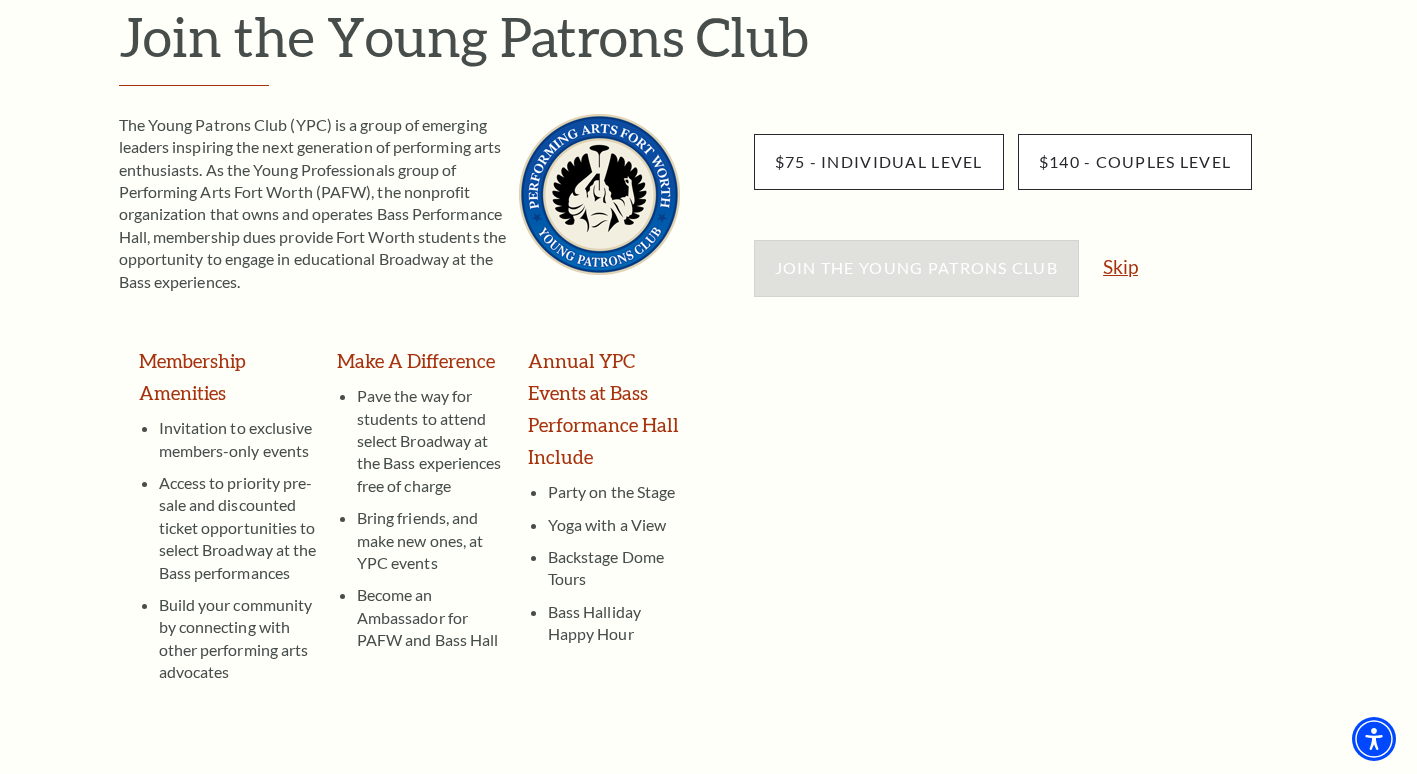 click on "Skip" at bounding box center (1120, 266) 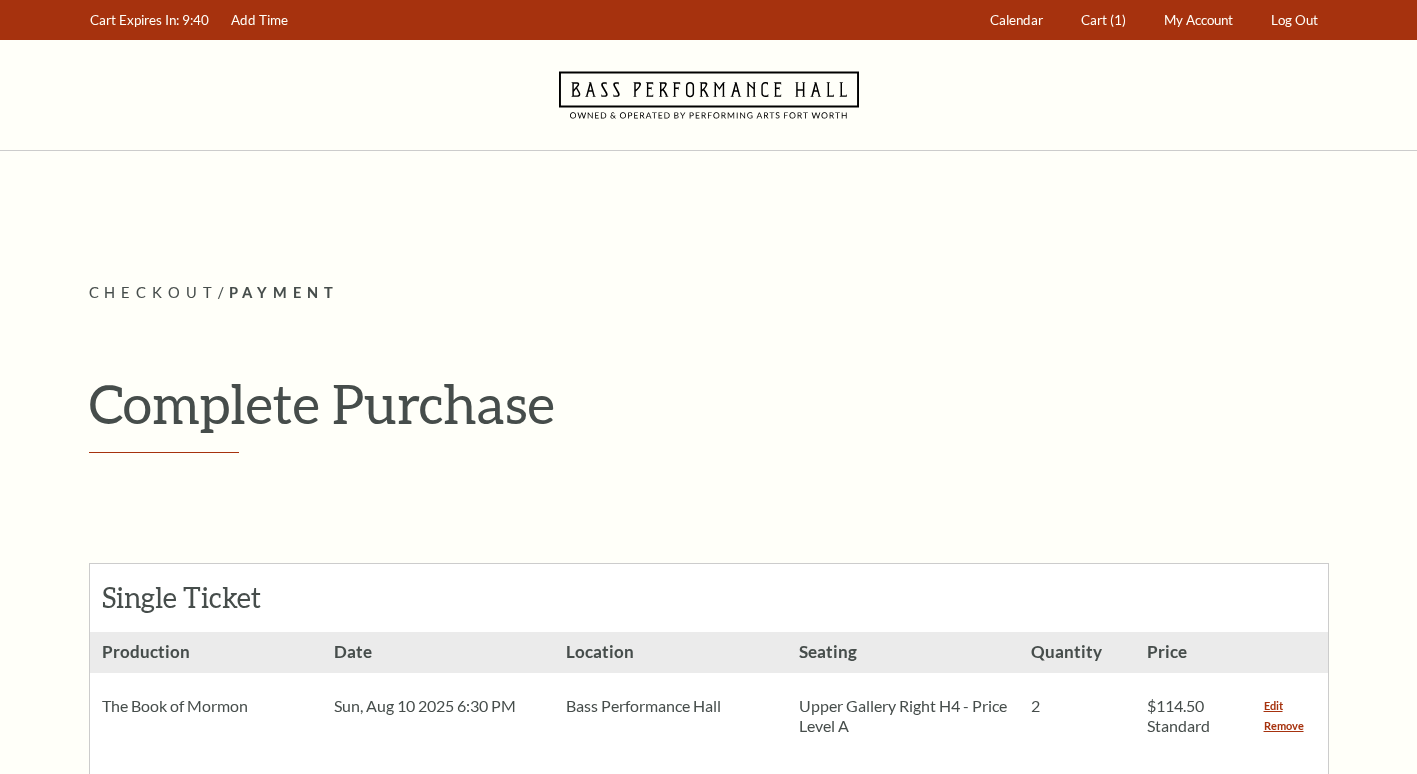 scroll, scrollTop: 0, scrollLeft: 0, axis: both 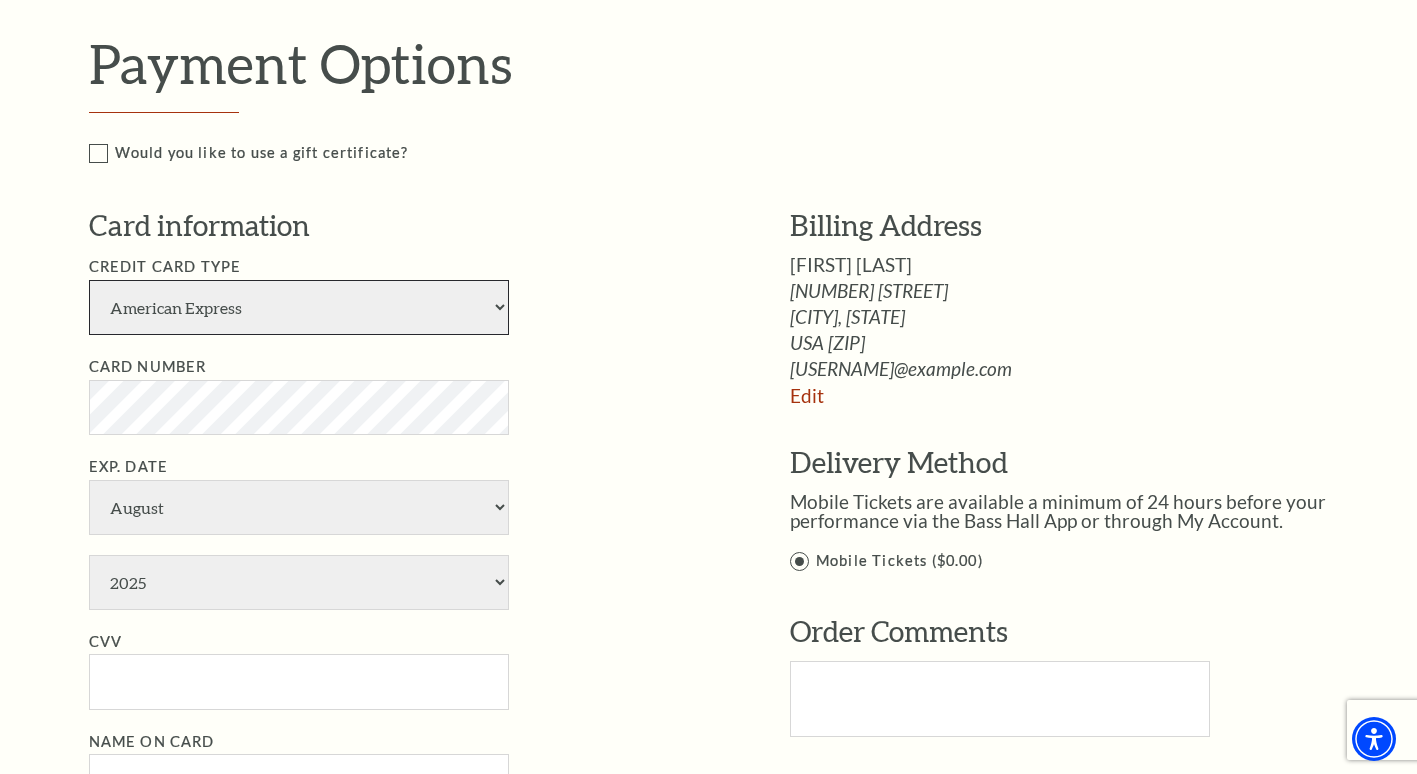 click on "American Express
Visa
Master Card
Discover" at bounding box center (299, 307) 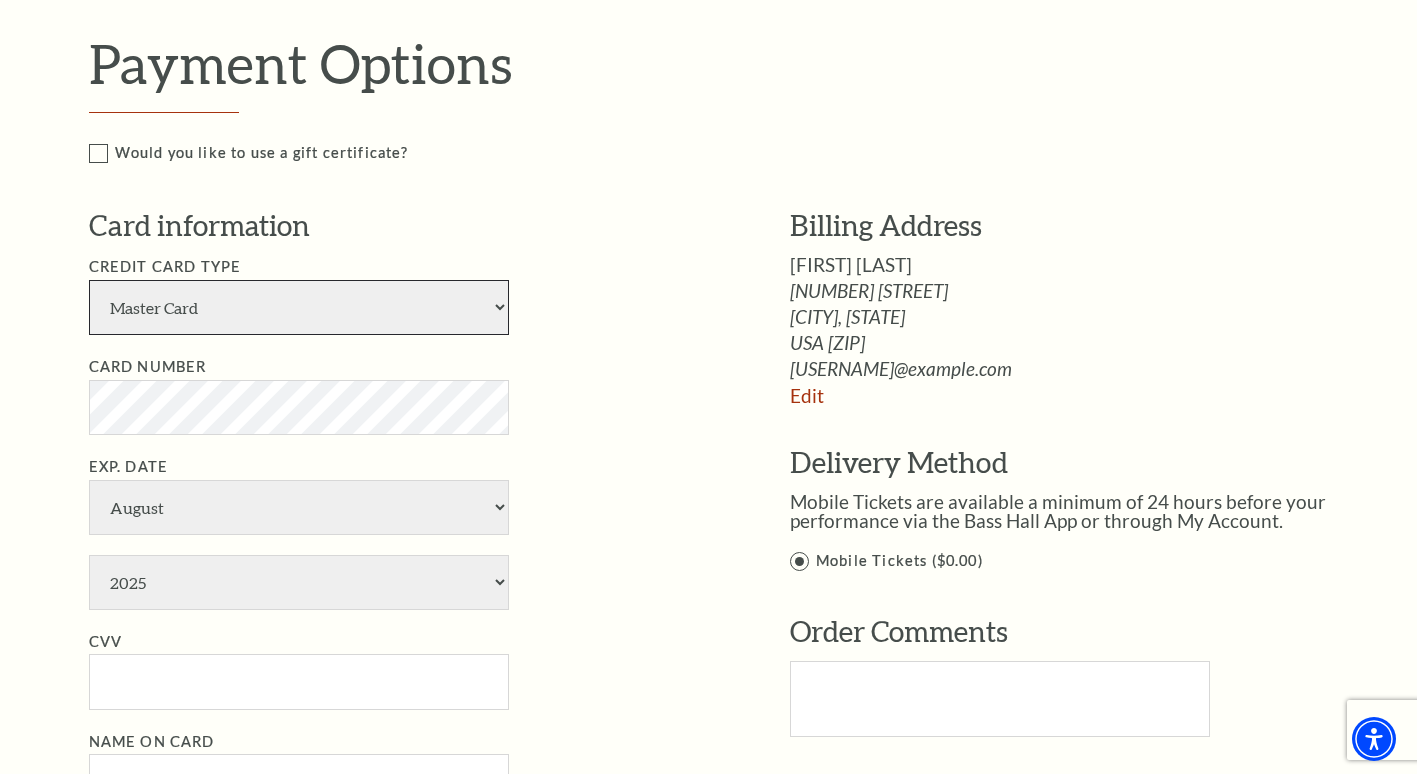 click on "American Express
Visa
Master Card
Discover" at bounding box center (299, 307) 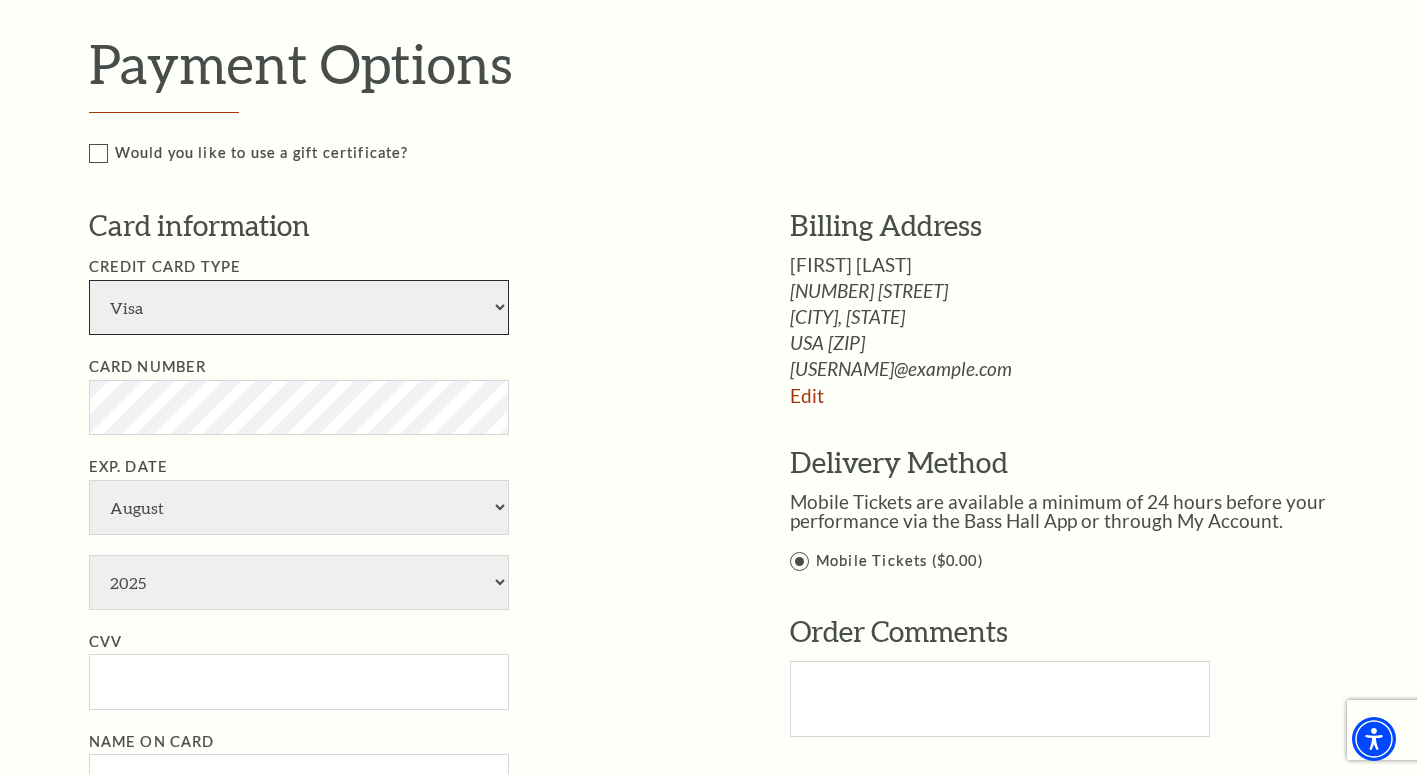 click on "American Express
Visa
Master Card
Discover" at bounding box center [299, 307] 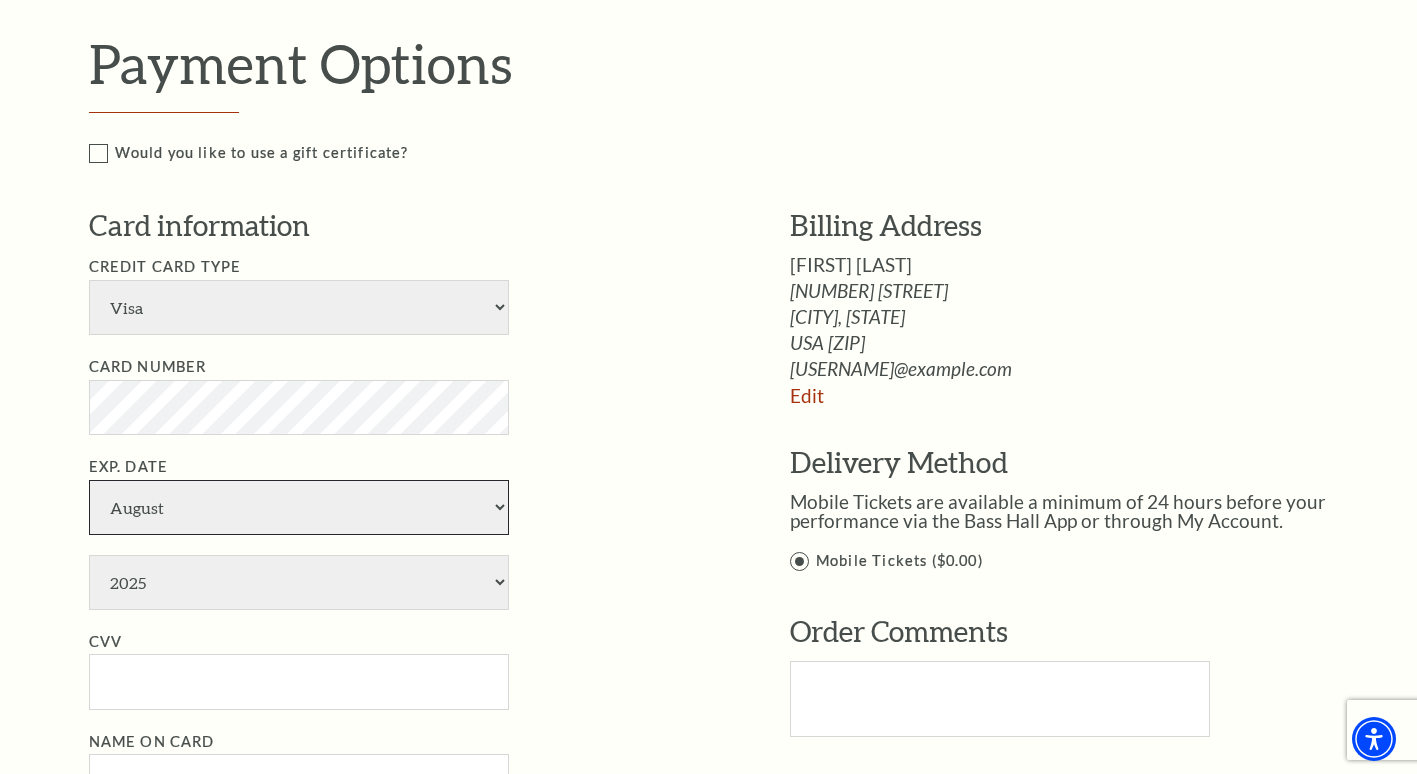 click on "January
February
March
April
May
June
July
August
September
October
November
December" at bounding box center [299, 507] 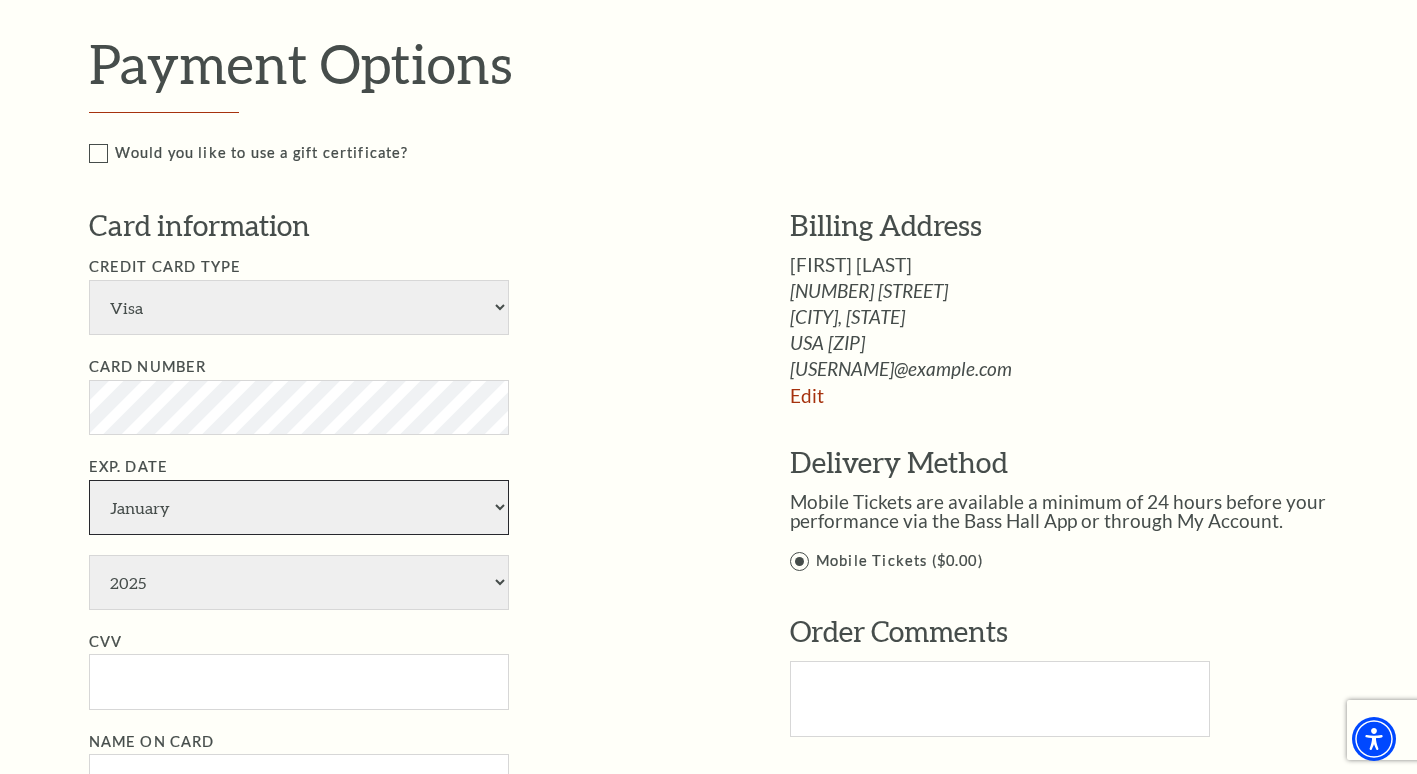 click on "January
February
March
April
May
June
July
August
September
October
November
December" at bounding box center [299, 507] 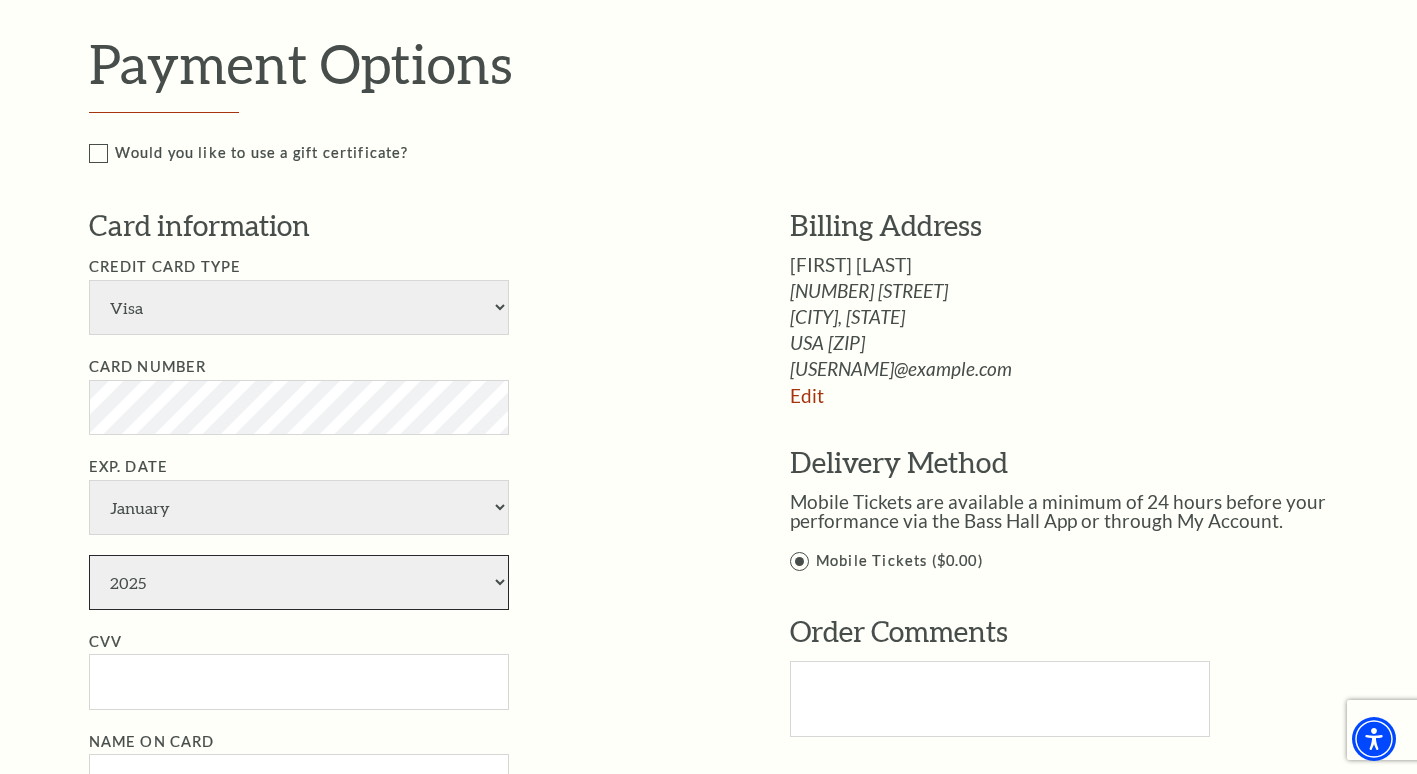 click on "2025
2026
2027
2028
2029
2030
2031
2032
2033
2034" at bounding box center (299, 582) 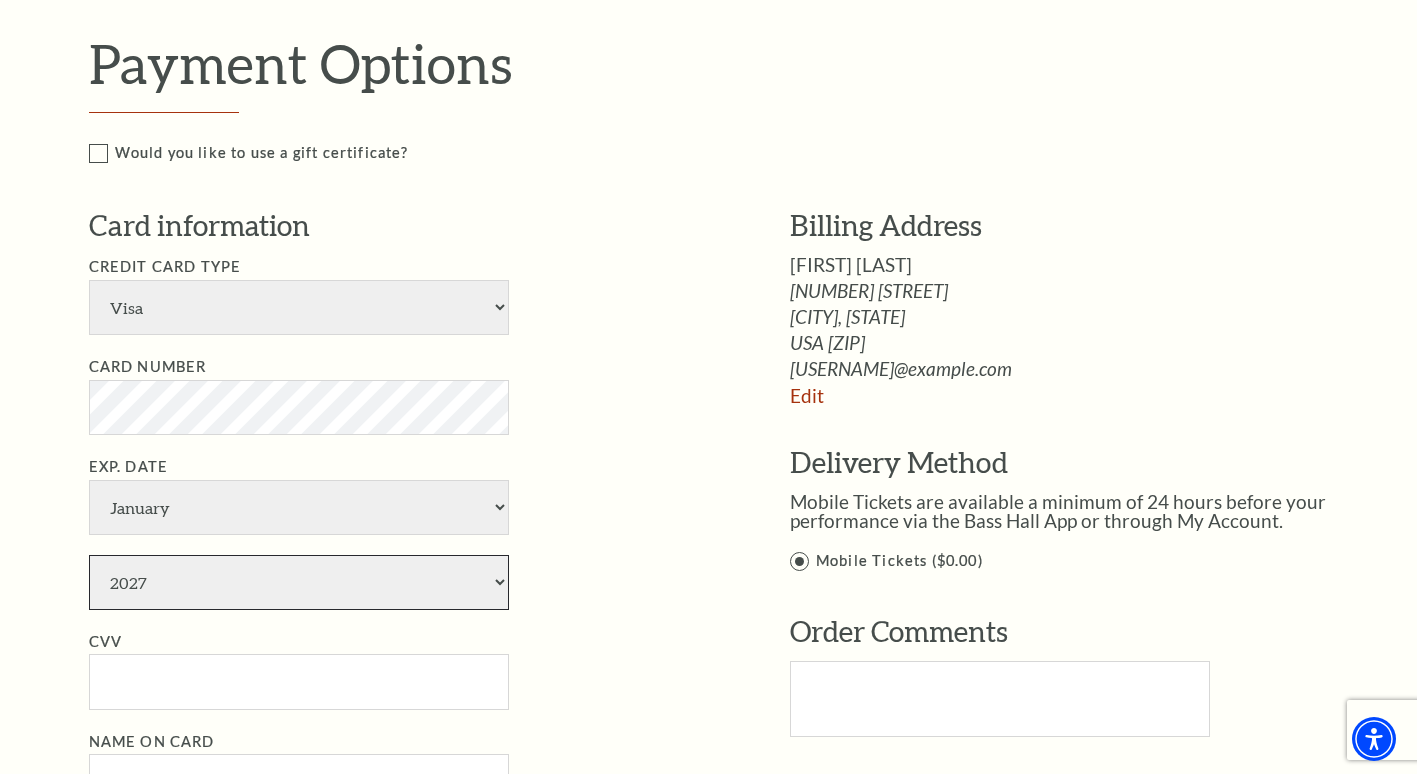 click on "2025
2026
2027
2028
2029
2030
2031
2032
2033
2034" at bounding box center (299, 582) 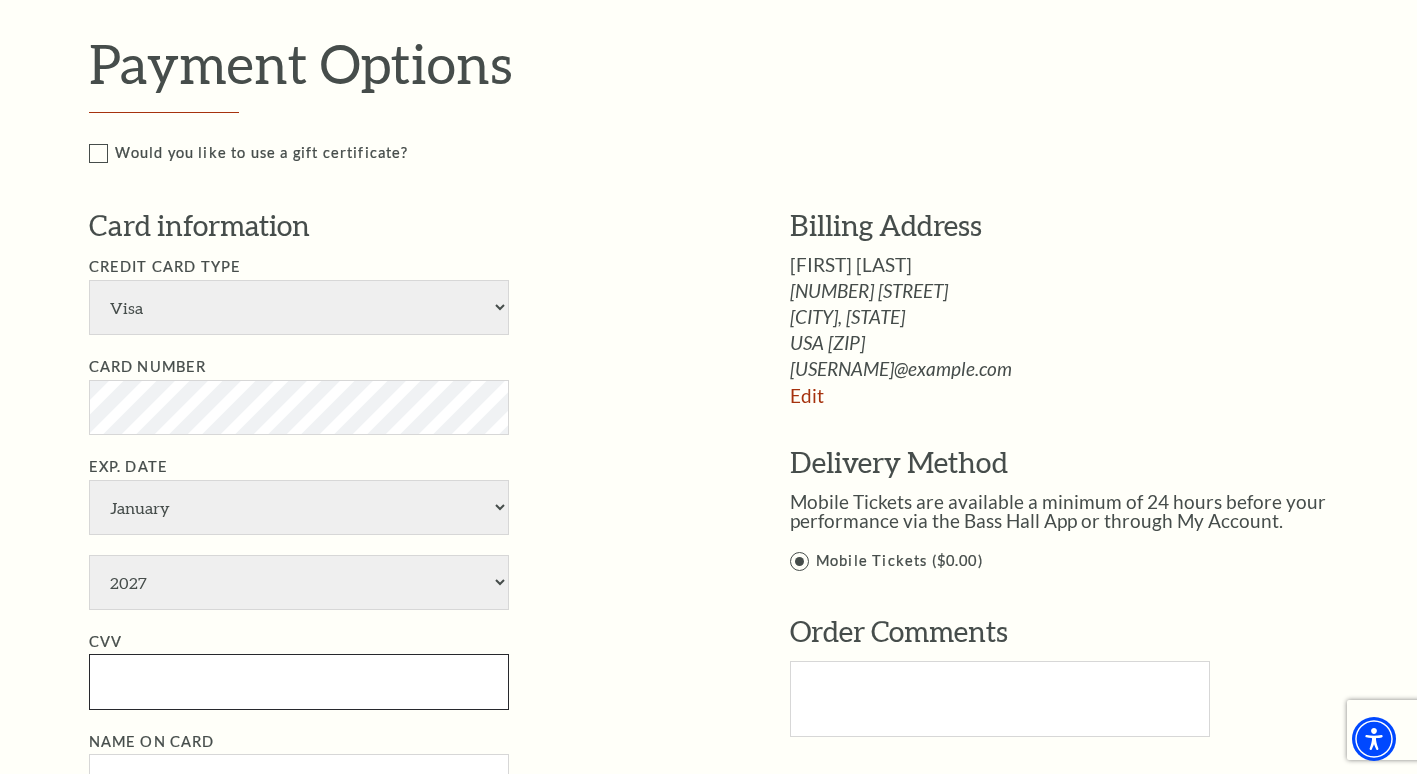 click on "CVV" at bounding box center (299, 681) 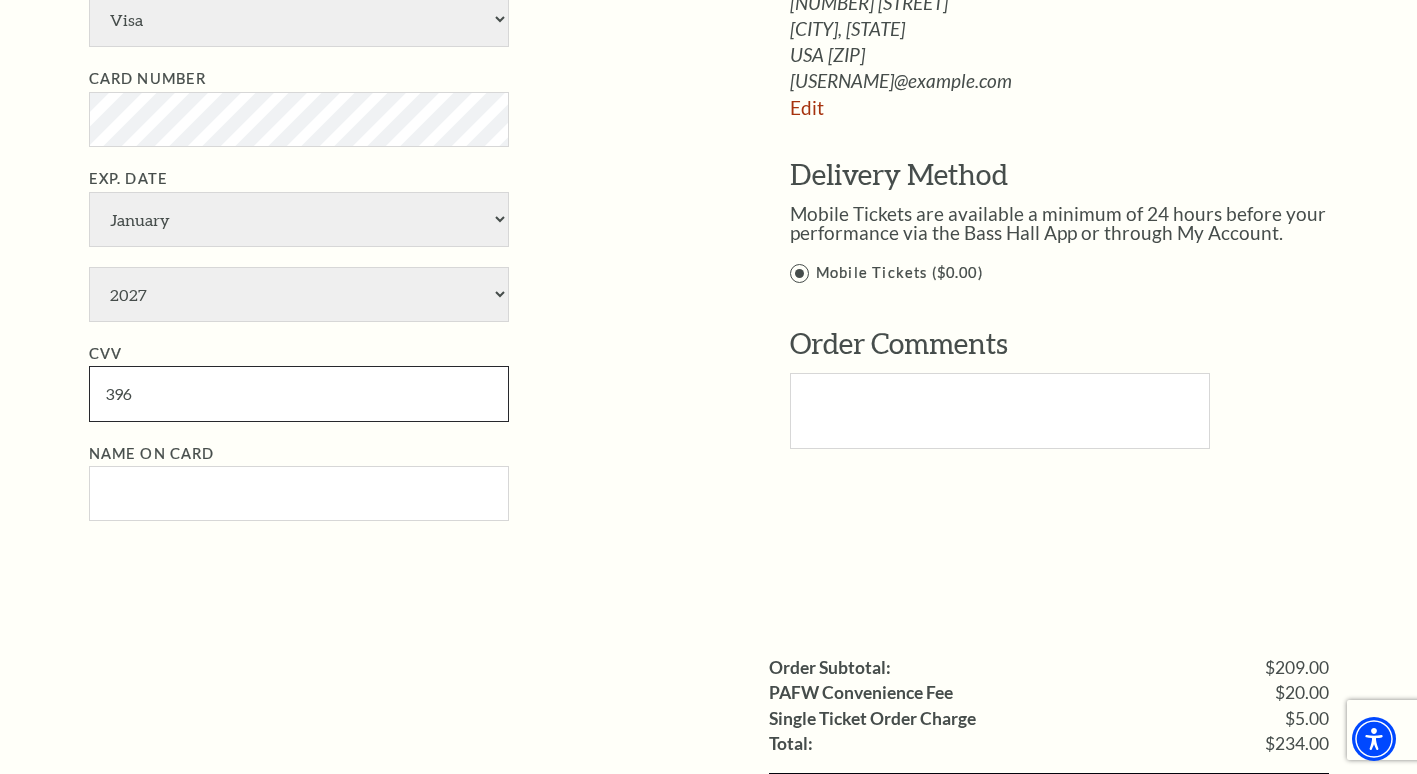 scroll, scrollTop: 1199, scrollLeft: 0, axis: vertical 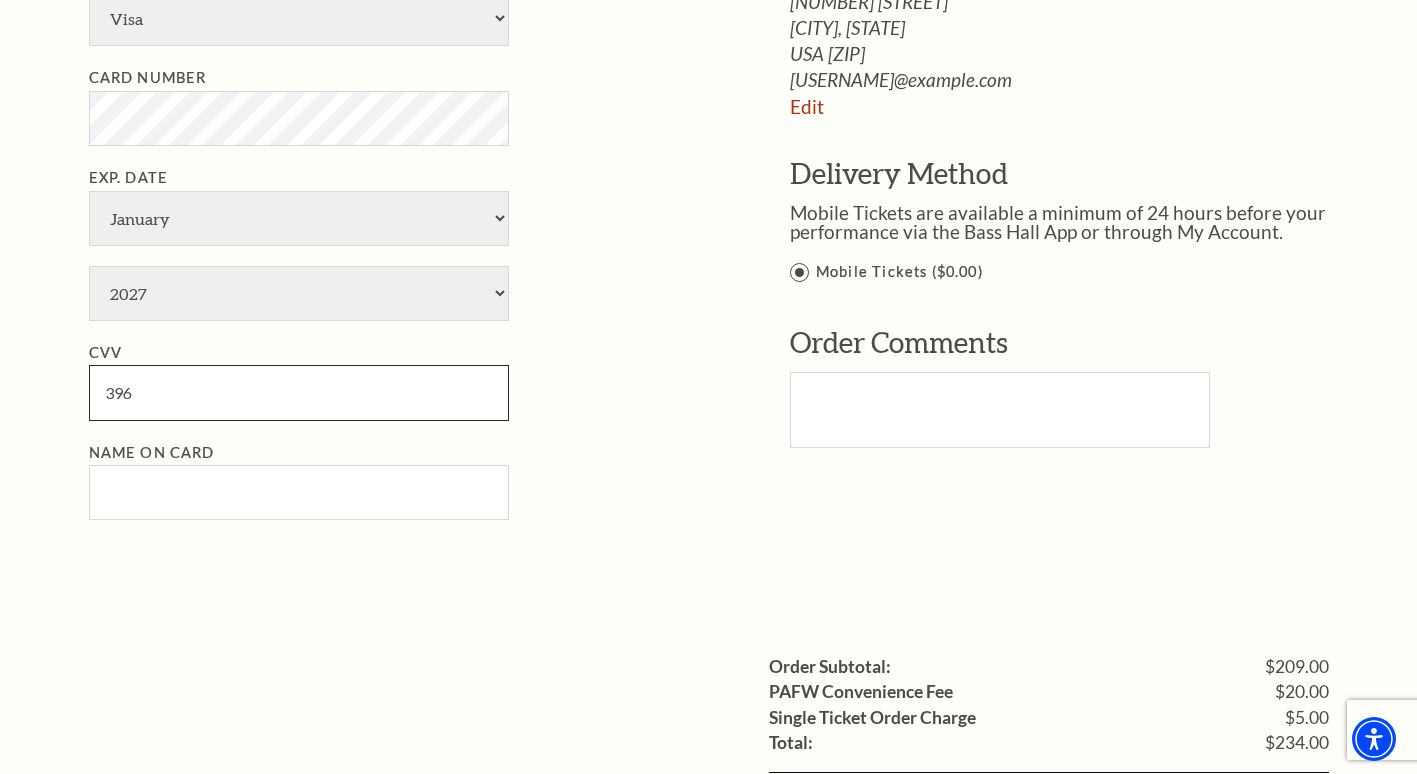 type on "396" 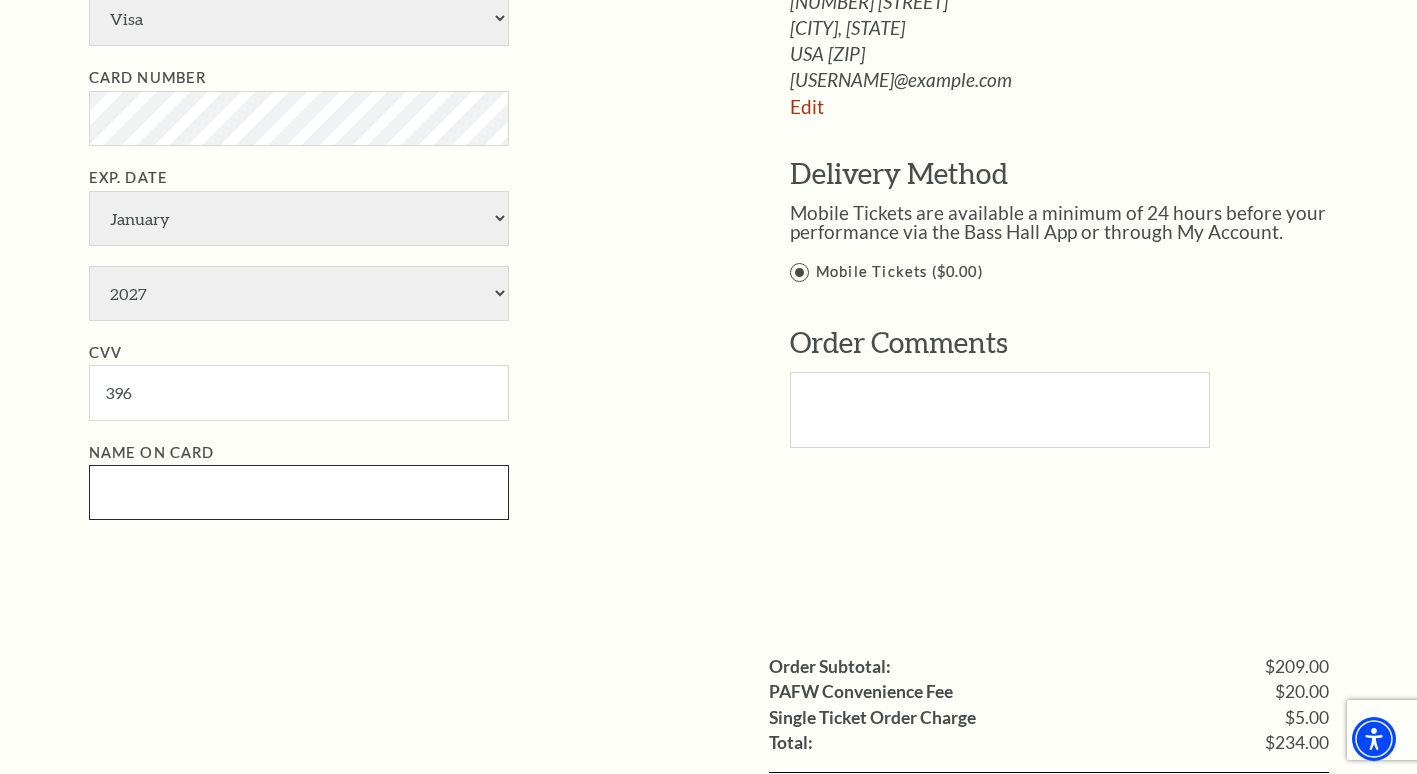 click on "Name on Card" at bounding box center (299, 492) 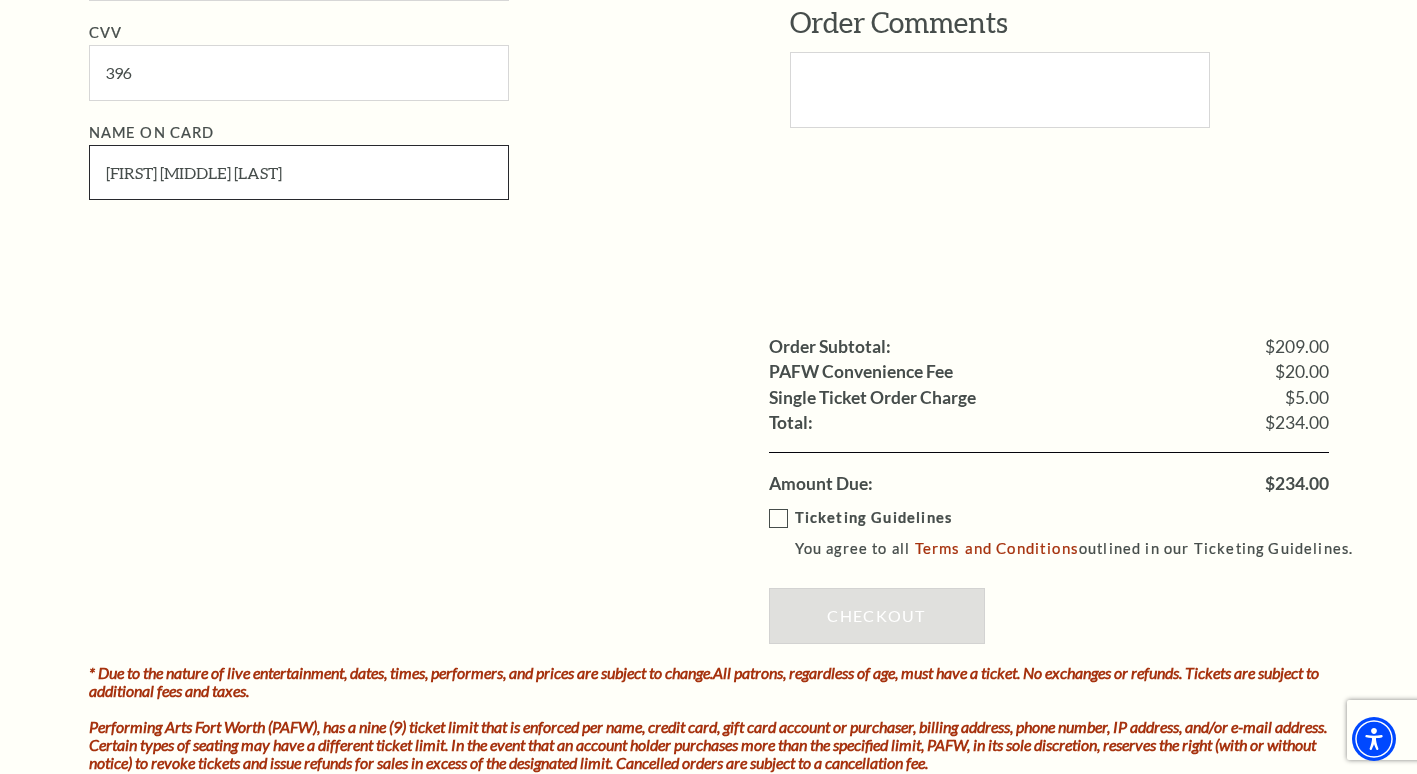 scroll, scrollTop: 1522, scrollLeft: 0, axis: vertical 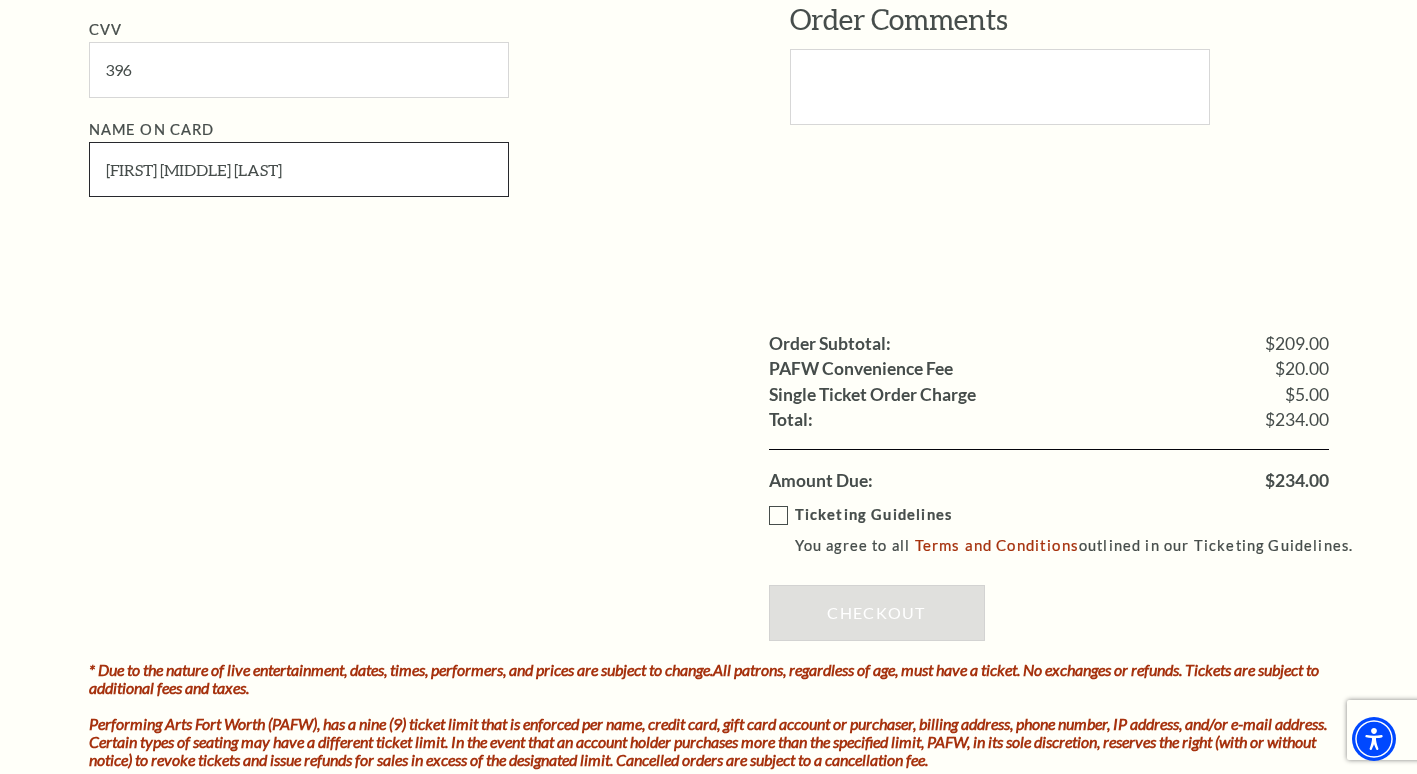 type on "Kristin M Bergstrom" 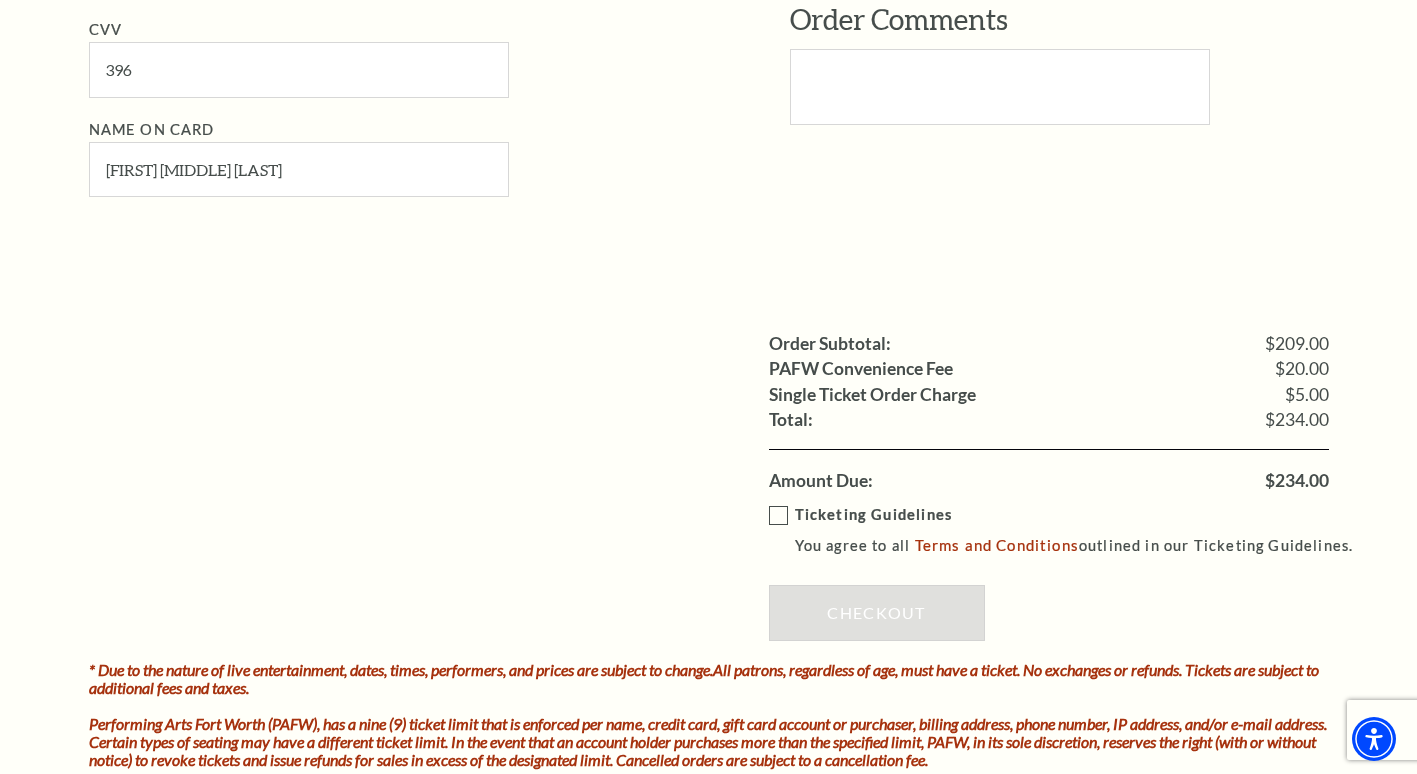 click on "Ticketing Guidelines
You agree to all   Terms and Conditions  outlined in our Ticketing Guidelines." at bounding box center (1070, 530) 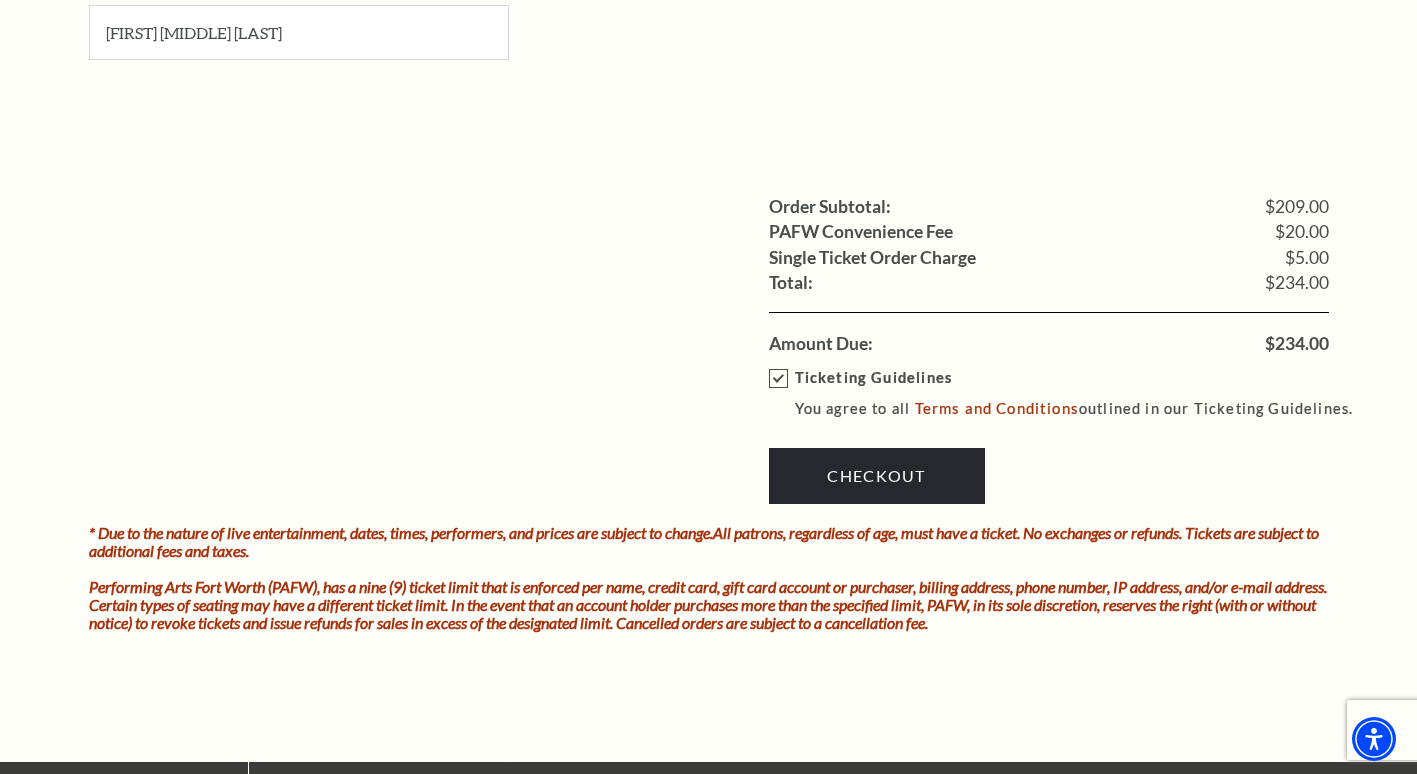 scroll, scrollTop: 1658, scrollLeft: 0, axis: vertical 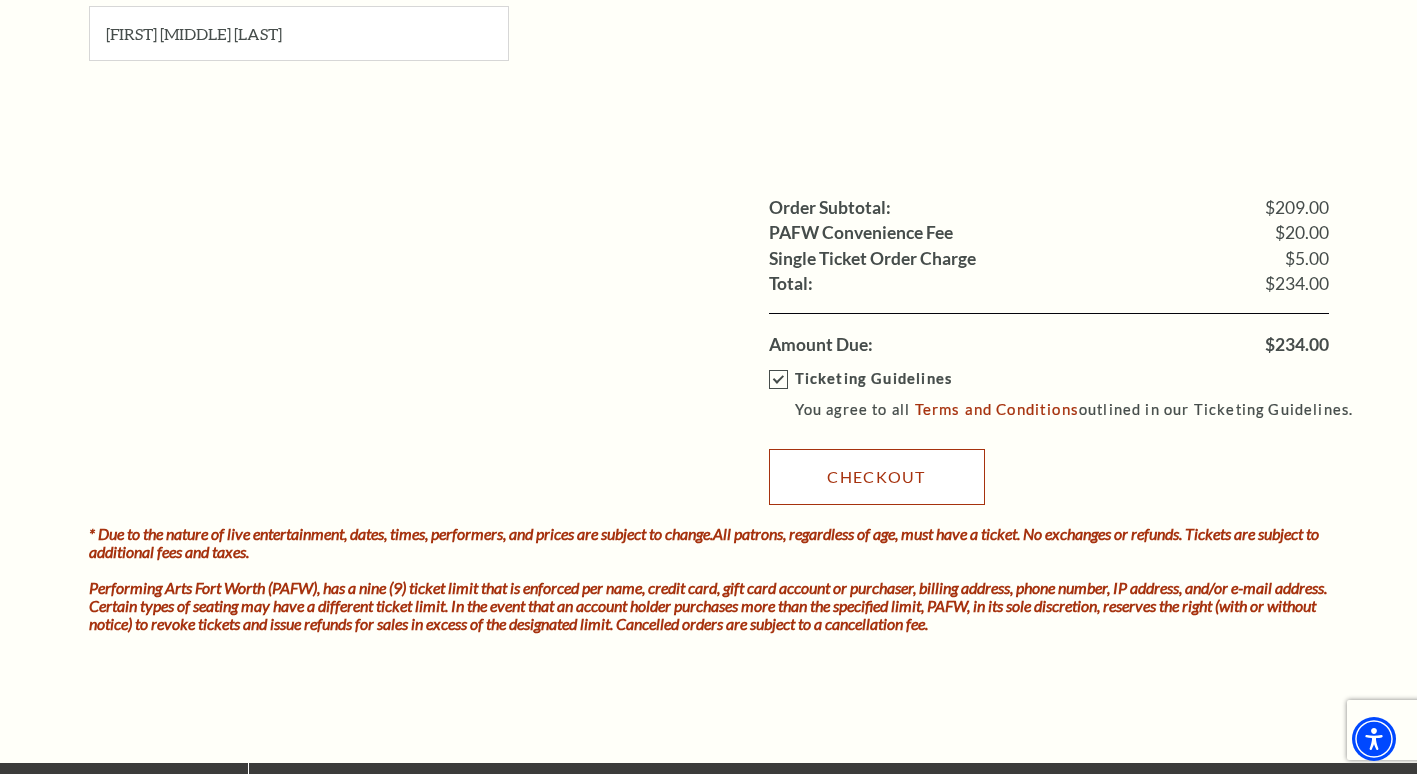 click on "Checkout" at bounding box center [877, 477] 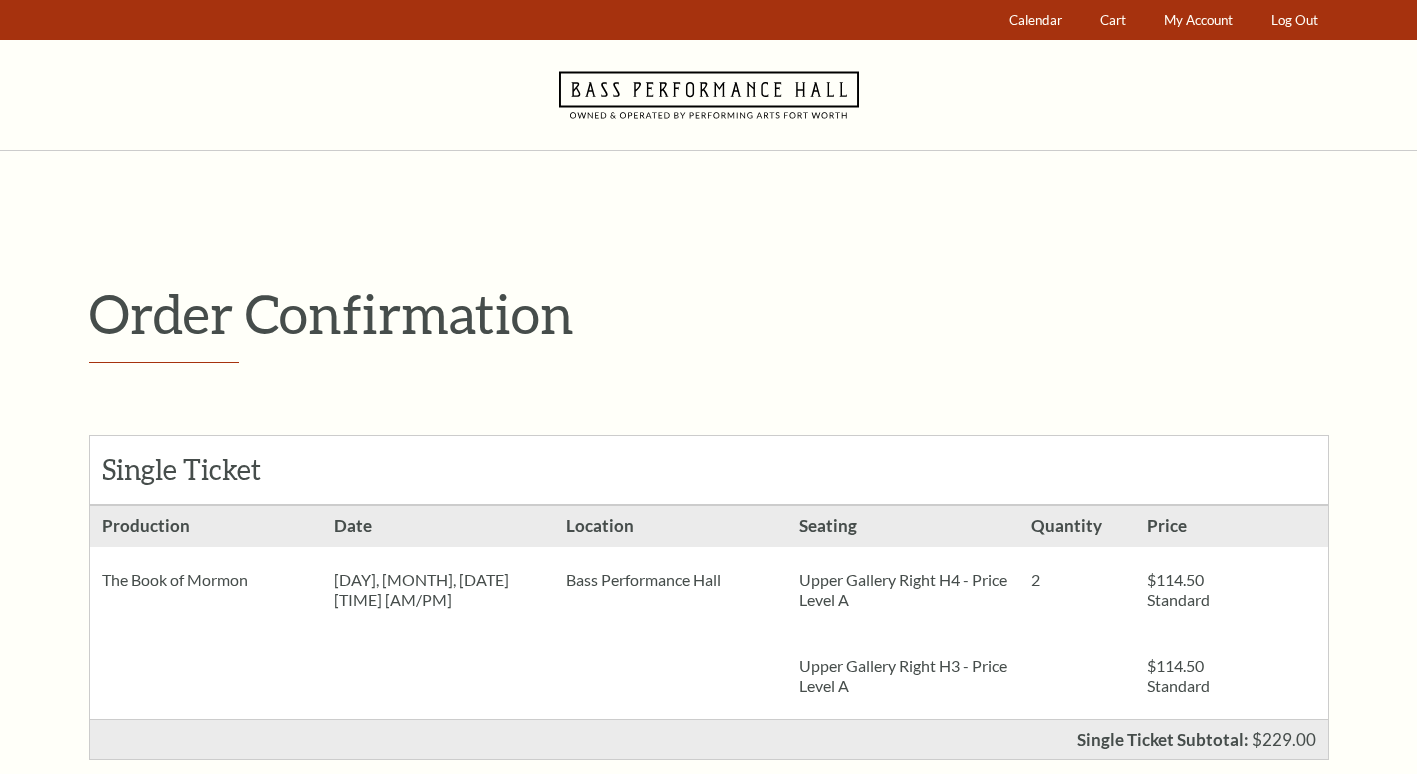 scroll, scrollTop: 0, scrollLeft: 0, axis: both 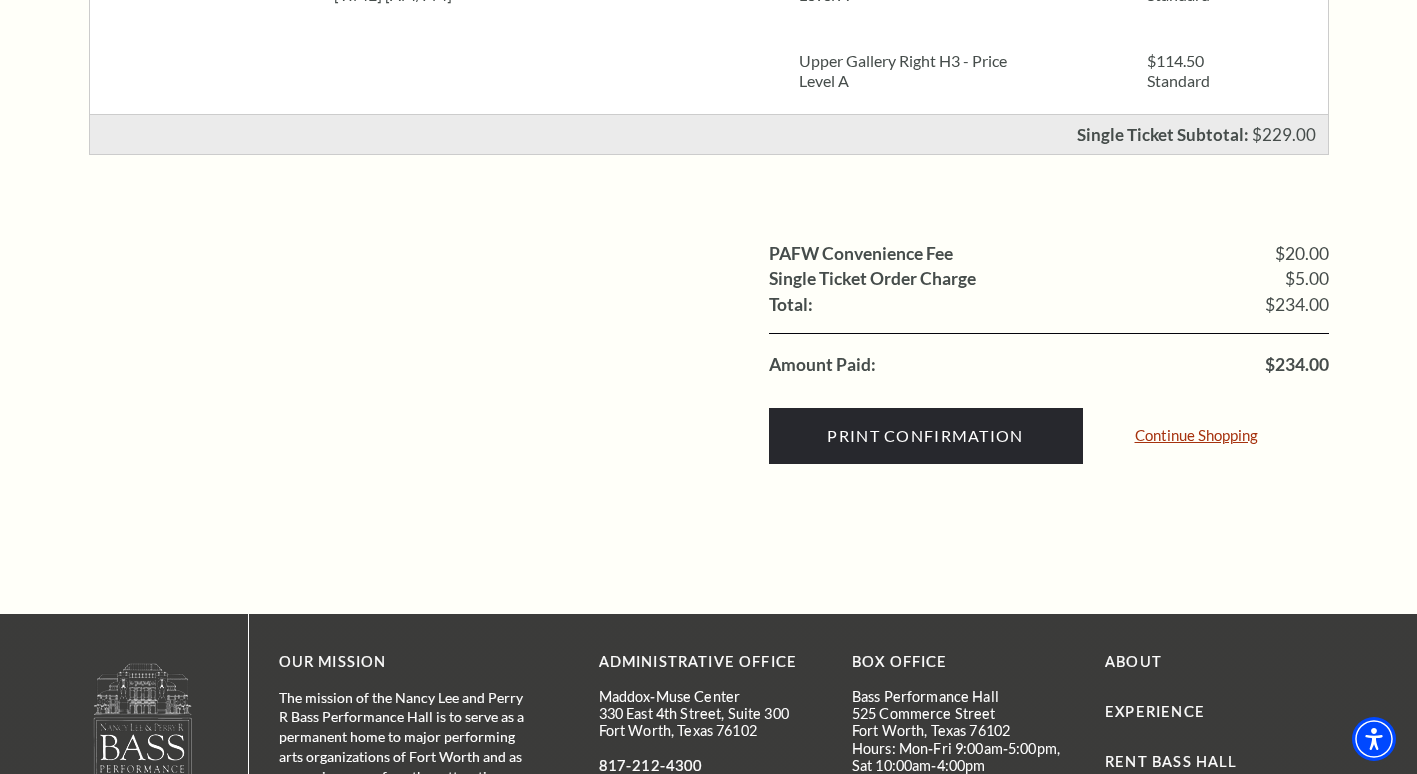 click on "Continue Shopping" at bounding box center [1196, 435] 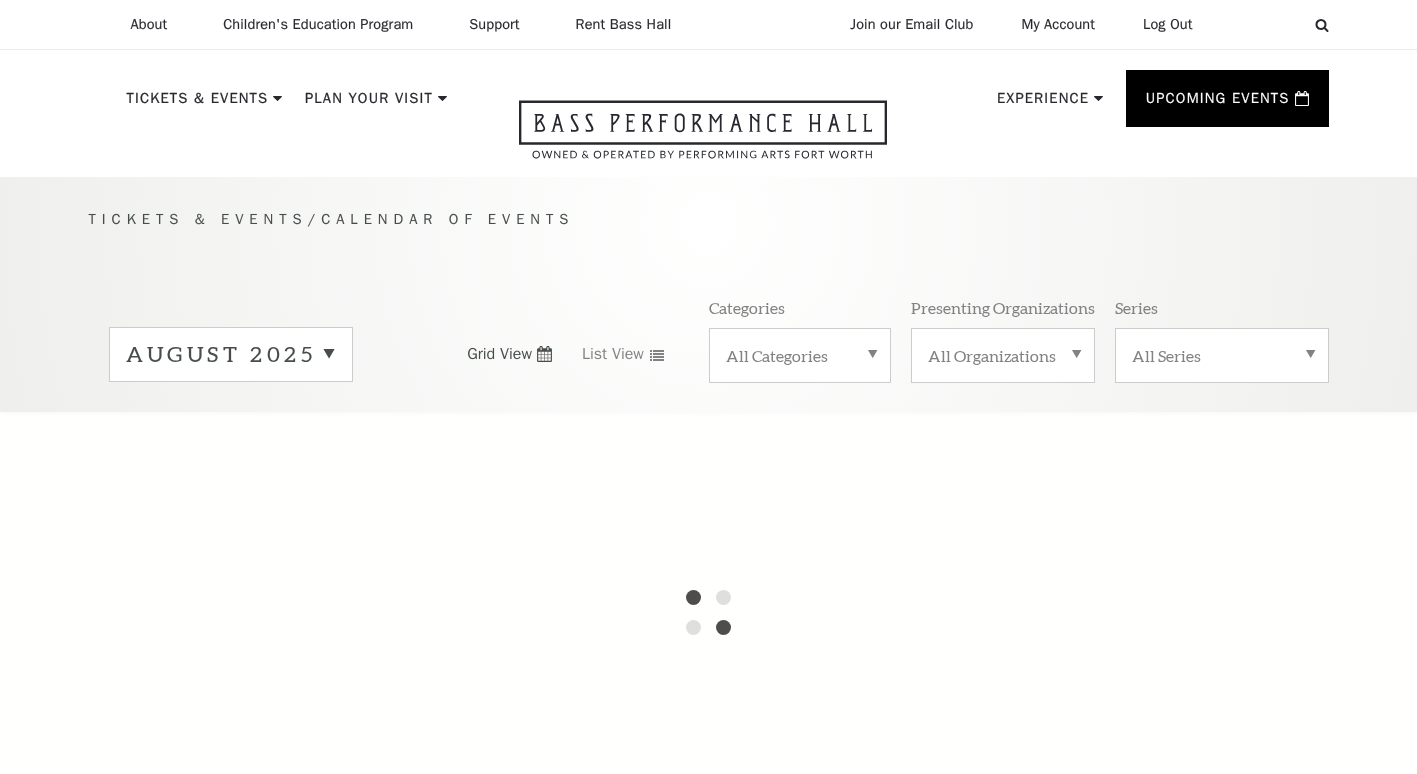 scroll, scrollTop: 0, scrollLeft: 0, axis: both 